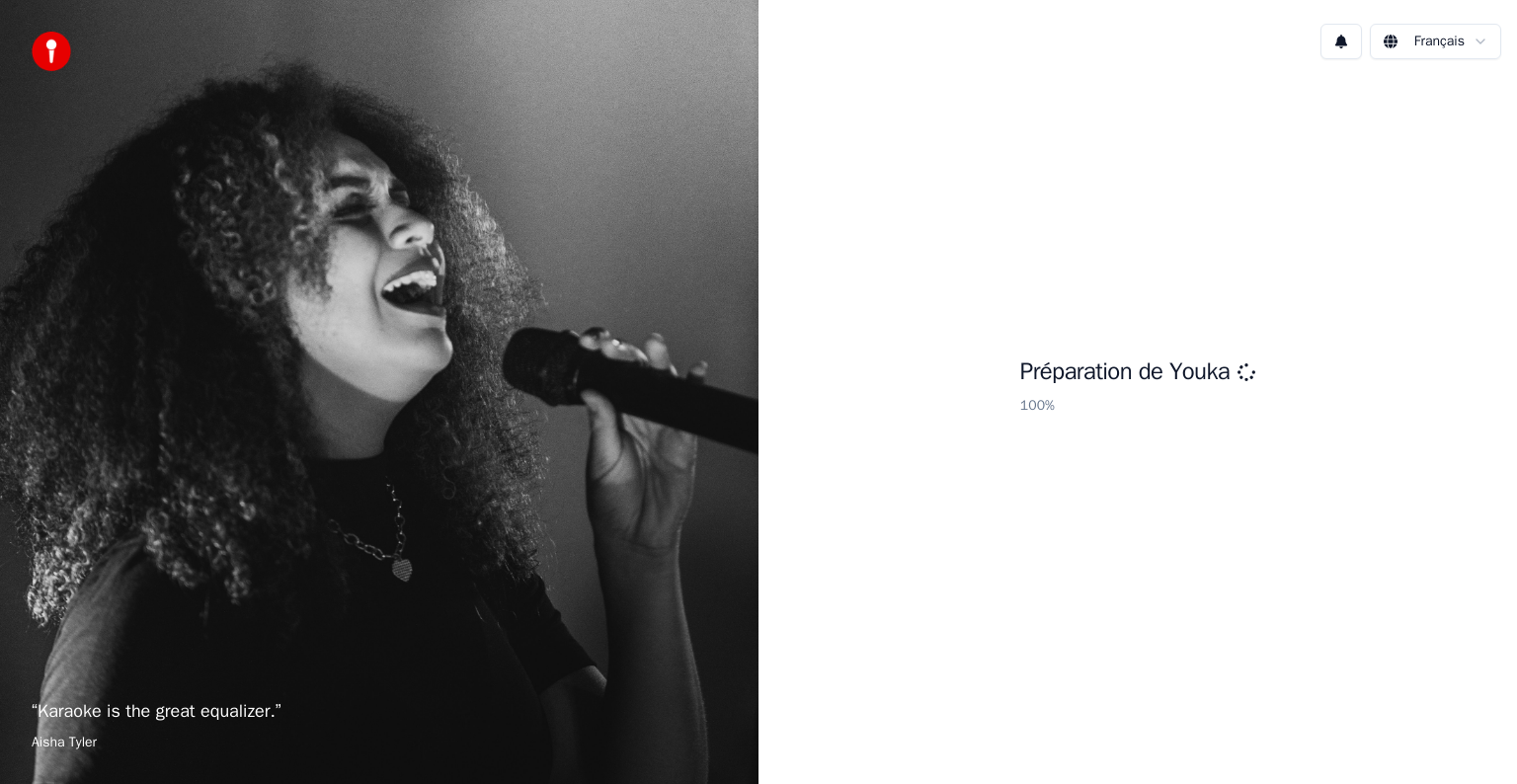 scroll, scrollTop: 0, scrollLeft: 0, axis: both 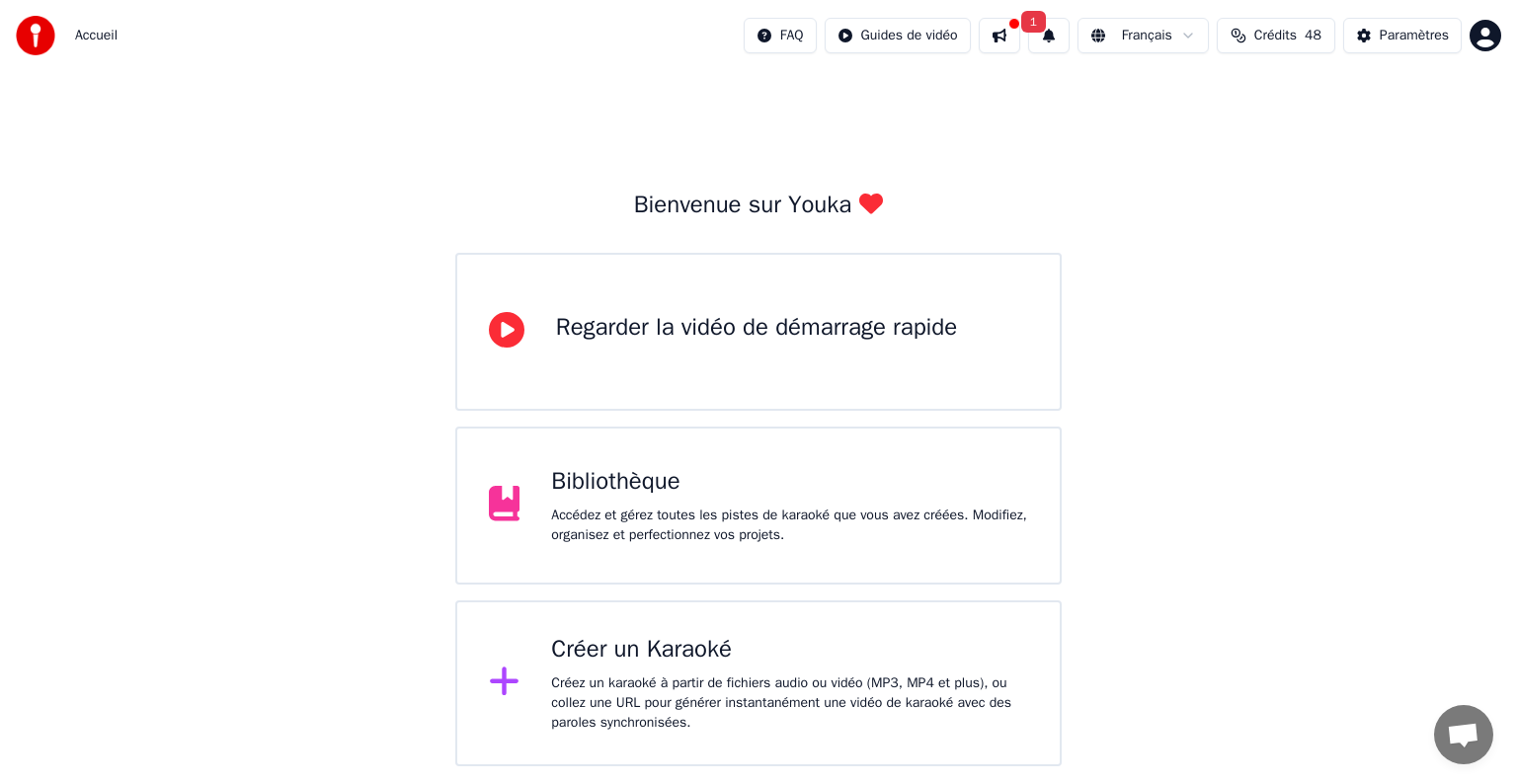 click on "Créer un Karaoké" at bounding box center [789, 650] 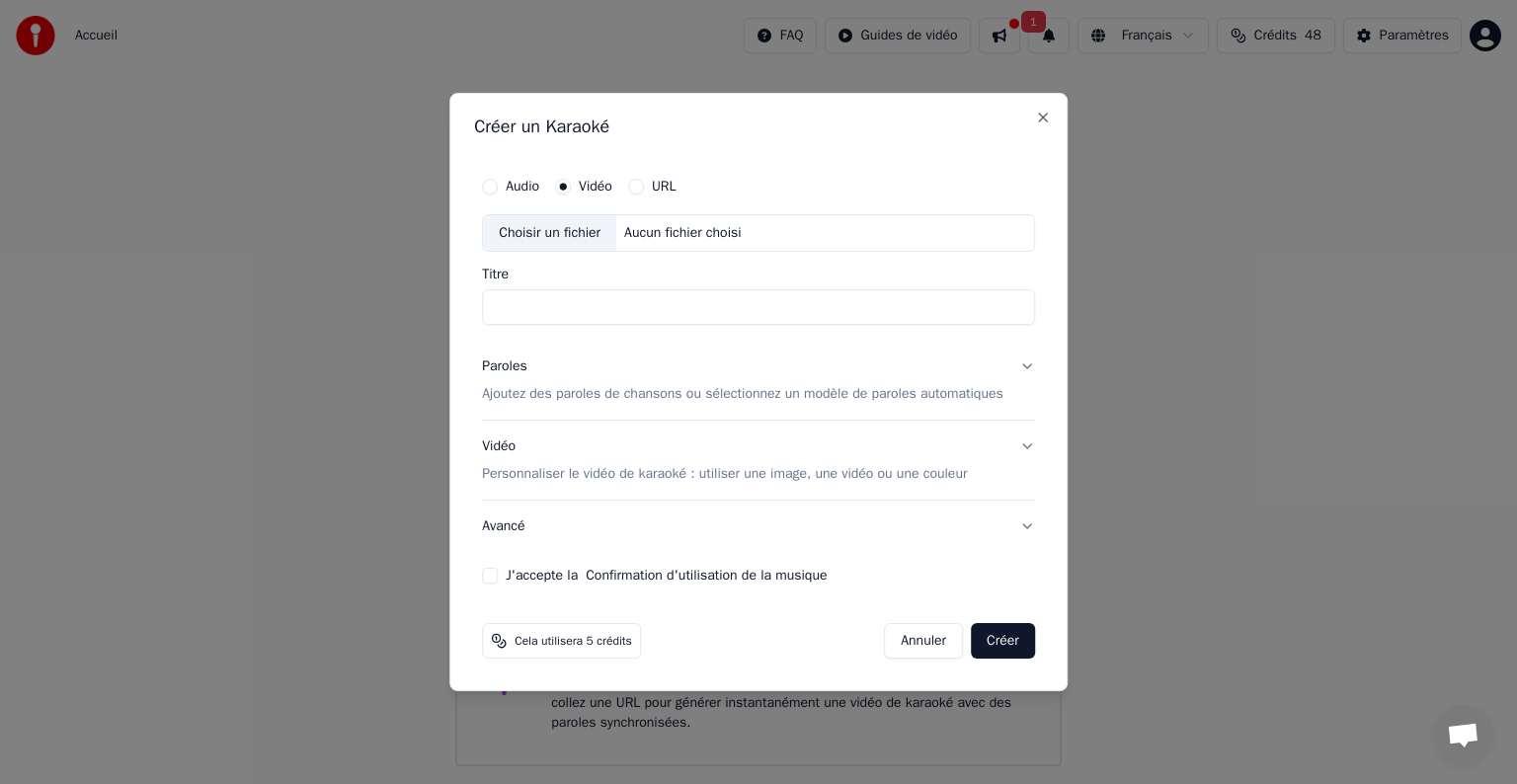 click on "Titre" at bounding box center [758, 307] 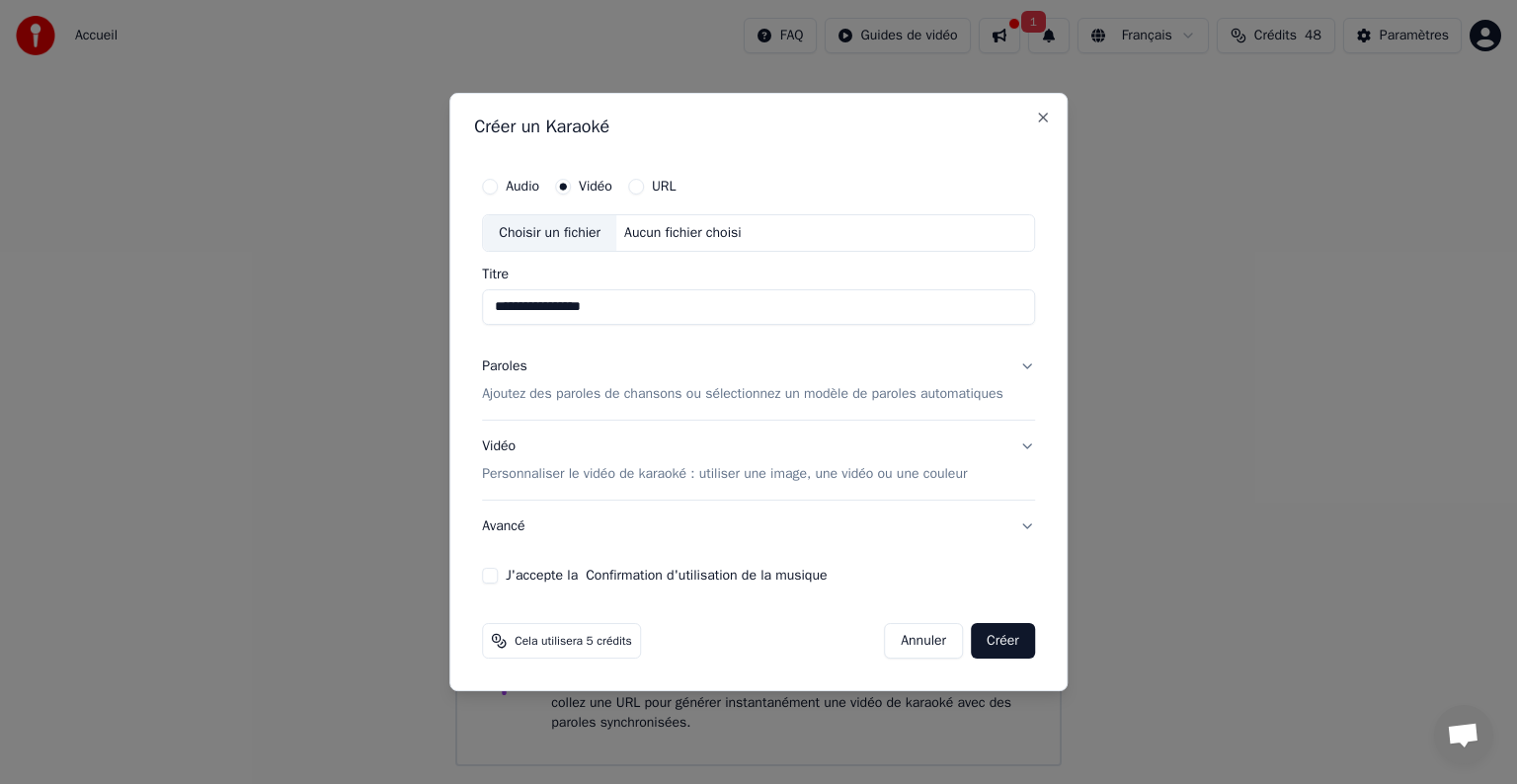 type on "**********" 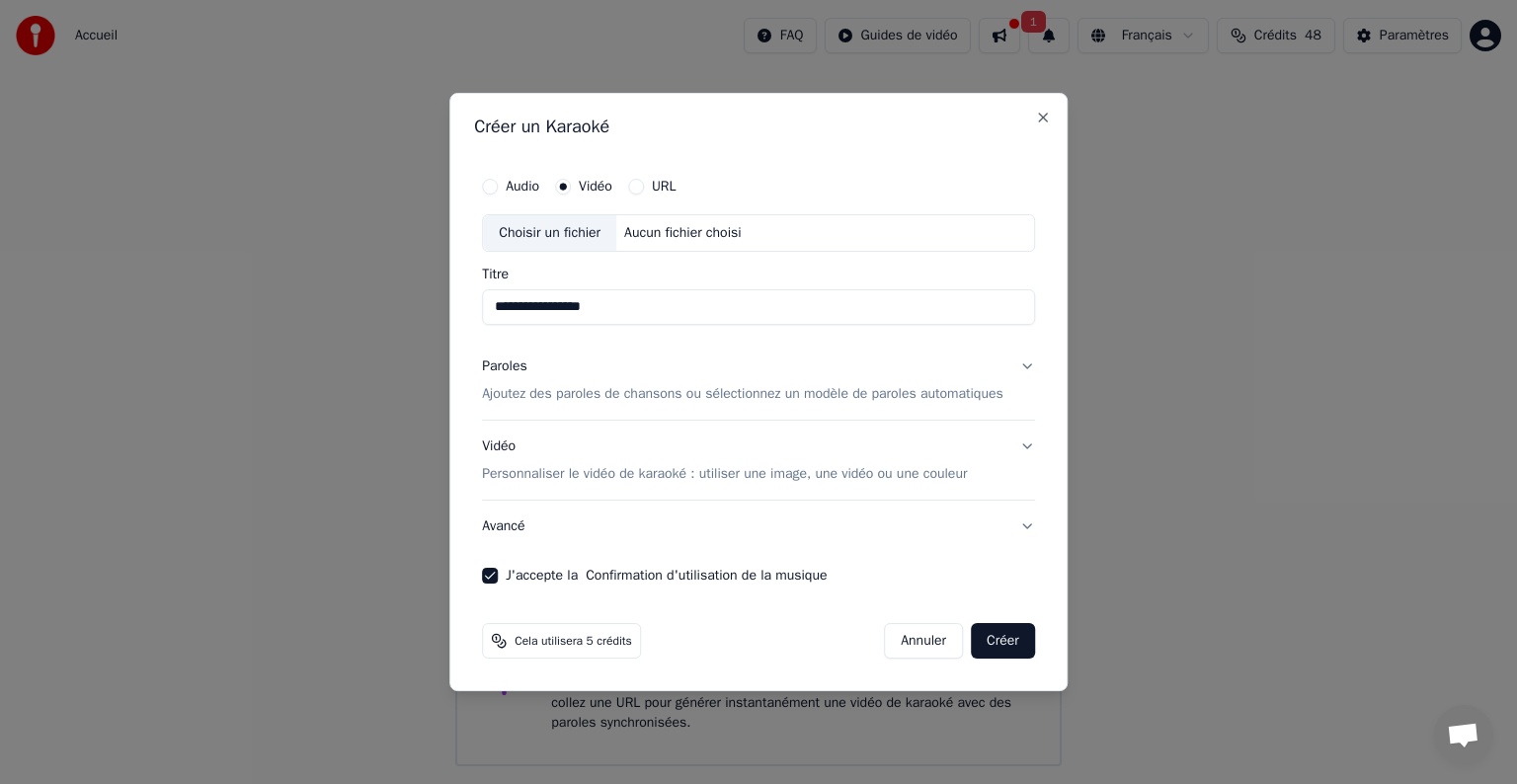 click on "Ajoutez des paroles de chansons ou sélectionnez un modèle de paroles automatiques" at bounding box center [743, 394] 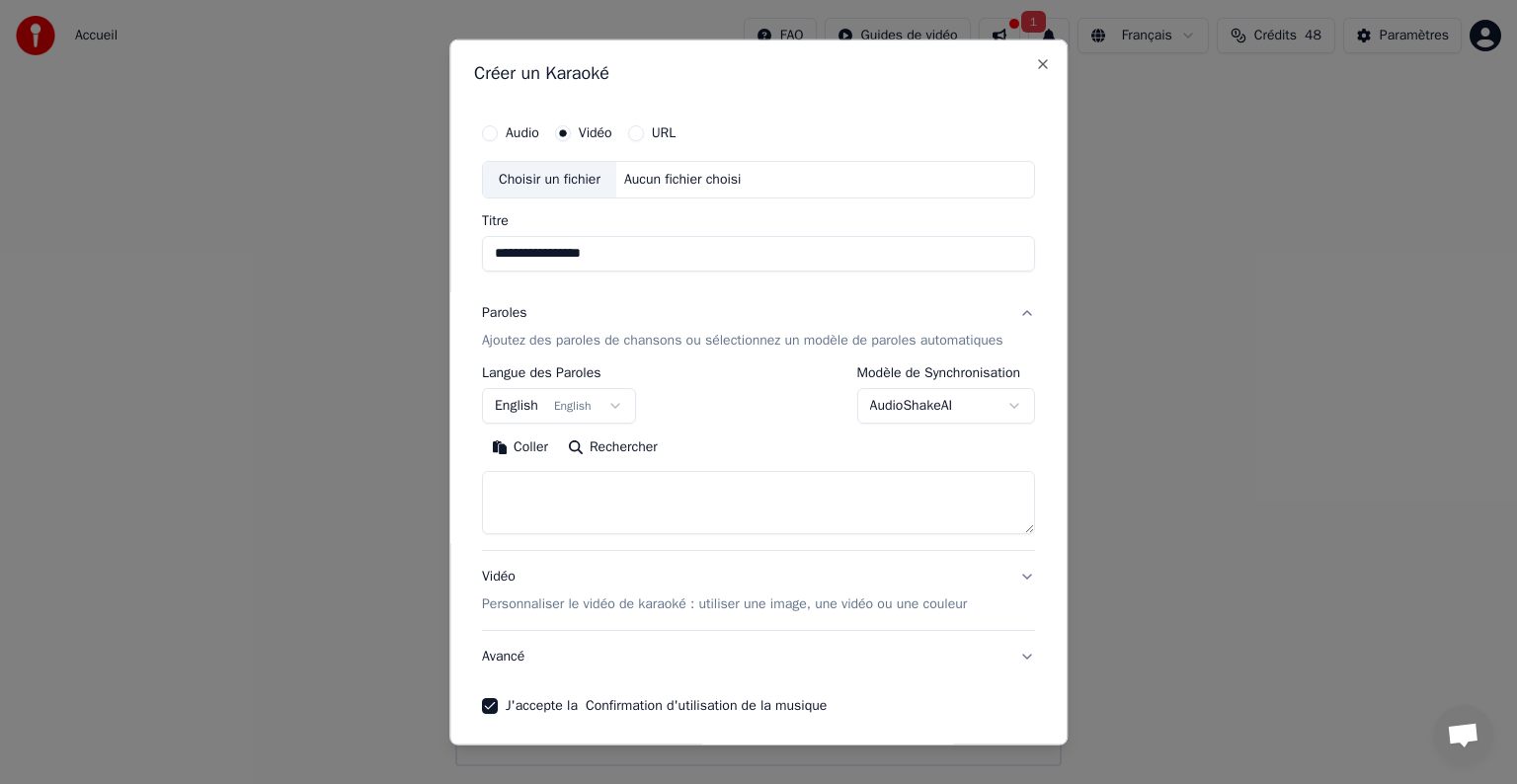 click on "English English" at bounding box center [559, 406] 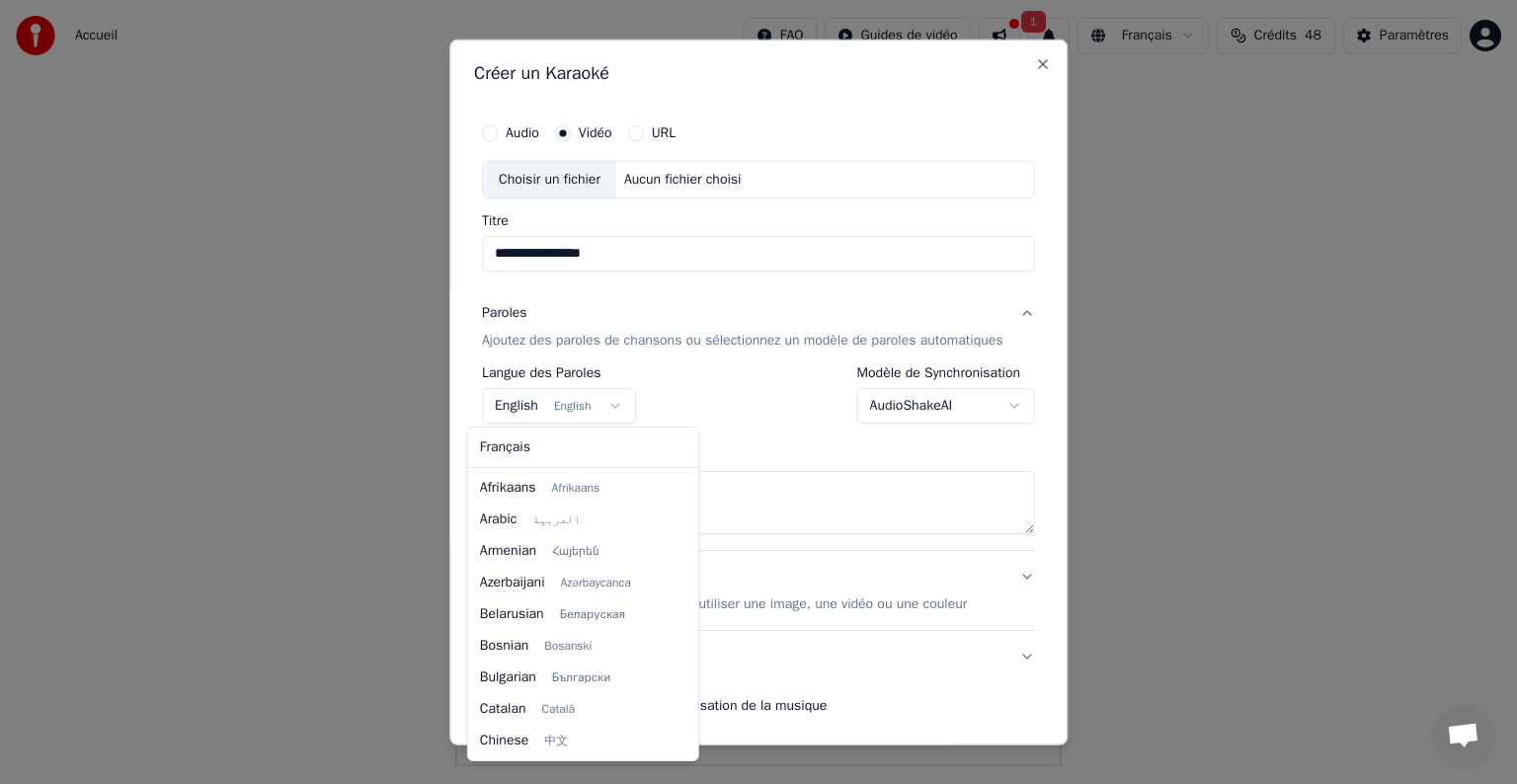 scroll, scrollTop: 158, scrollLeft: 0, axis: vertical 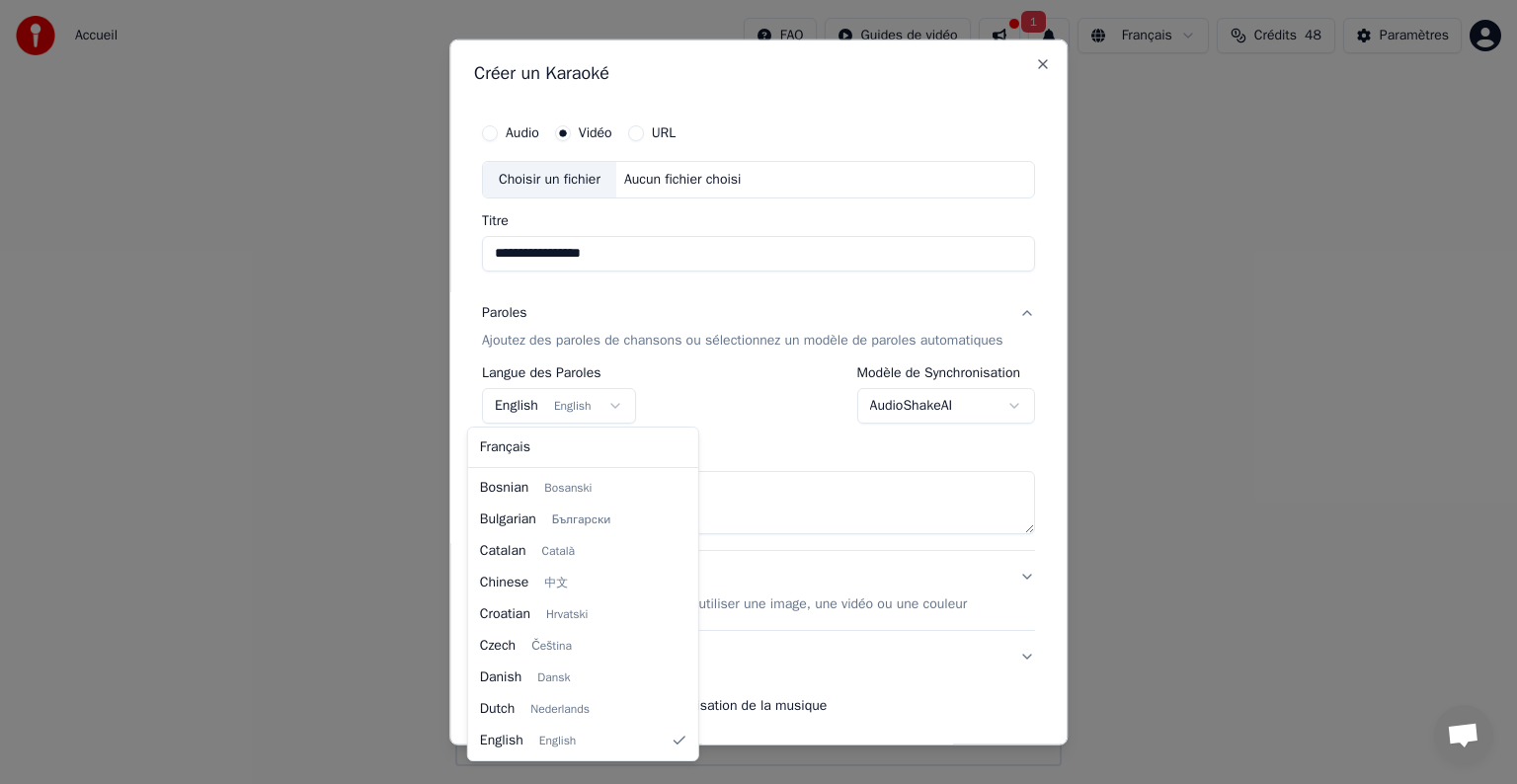 select on "**" 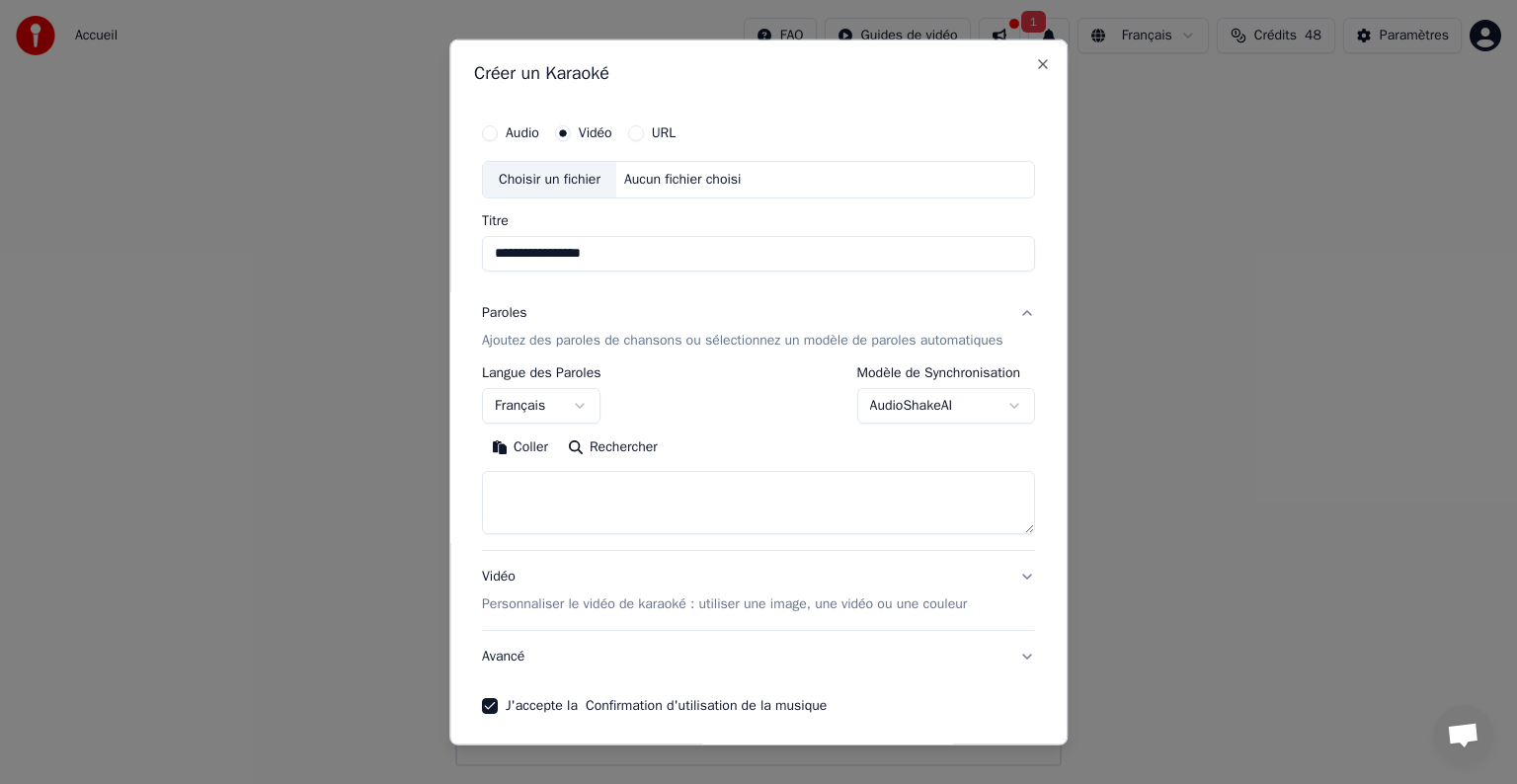 click on "Rechercher" at bounding box center [612, 447] 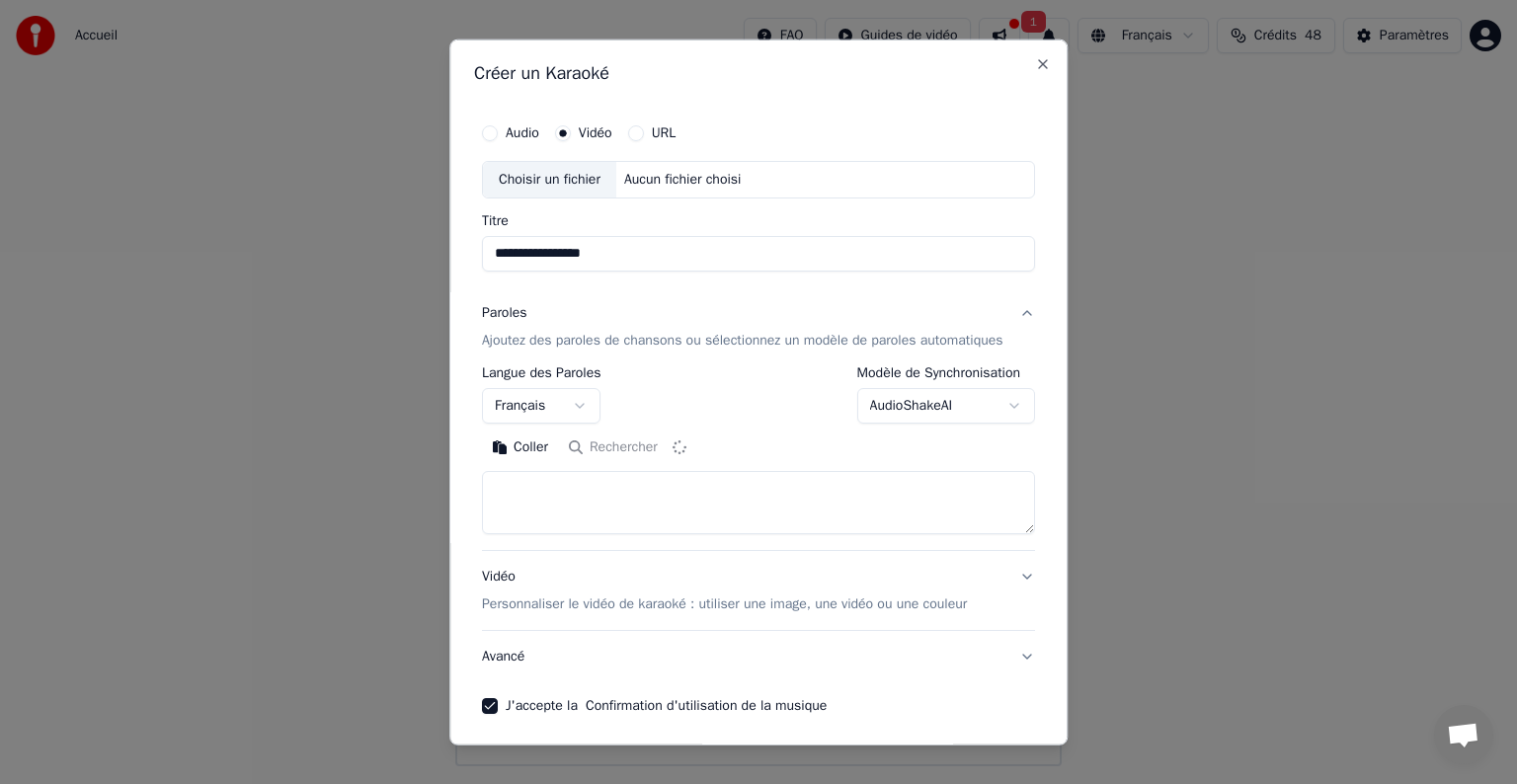 type on "**********" 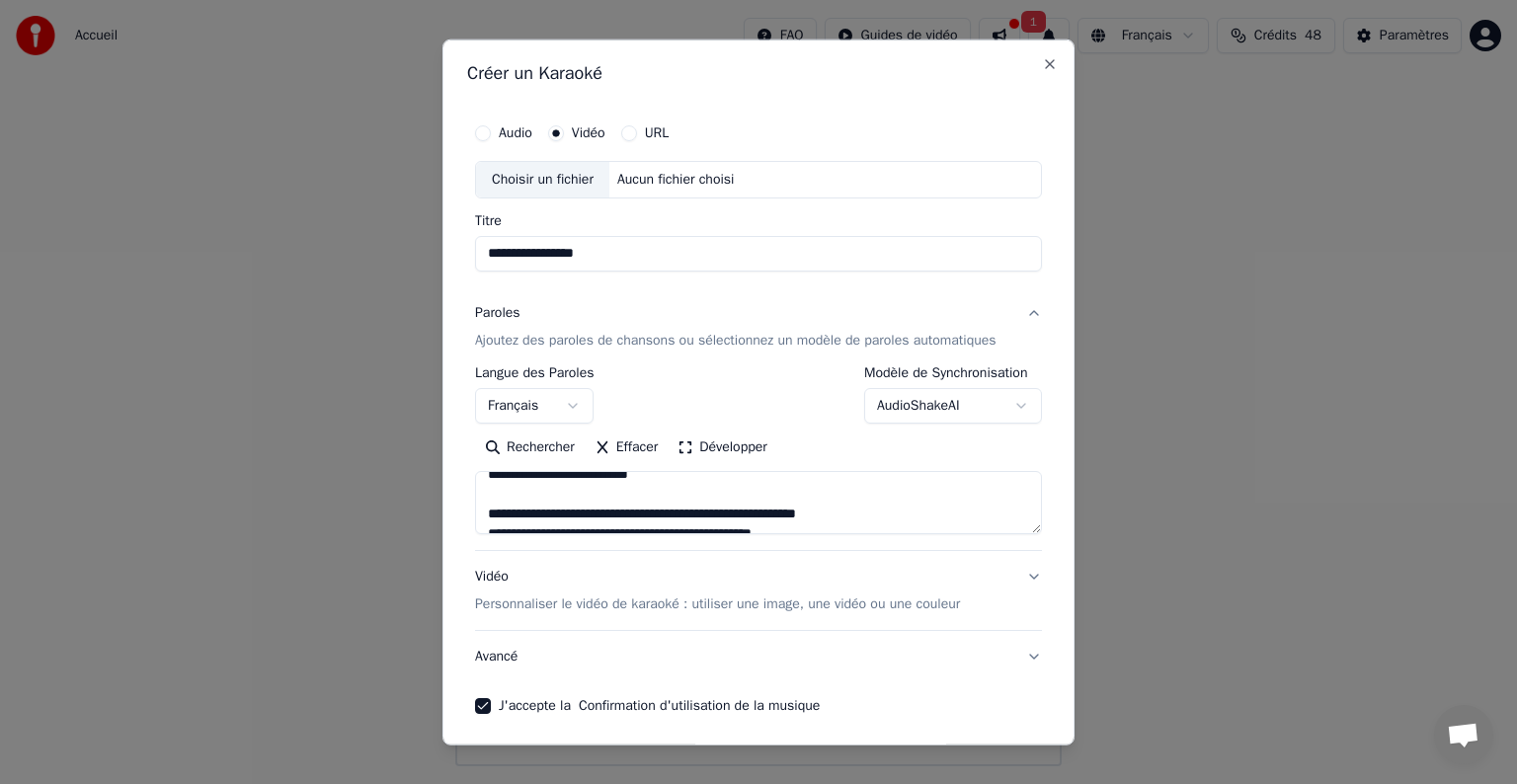 scroll, scrollTop: 316, scrollLeft: 0, axis: vertical 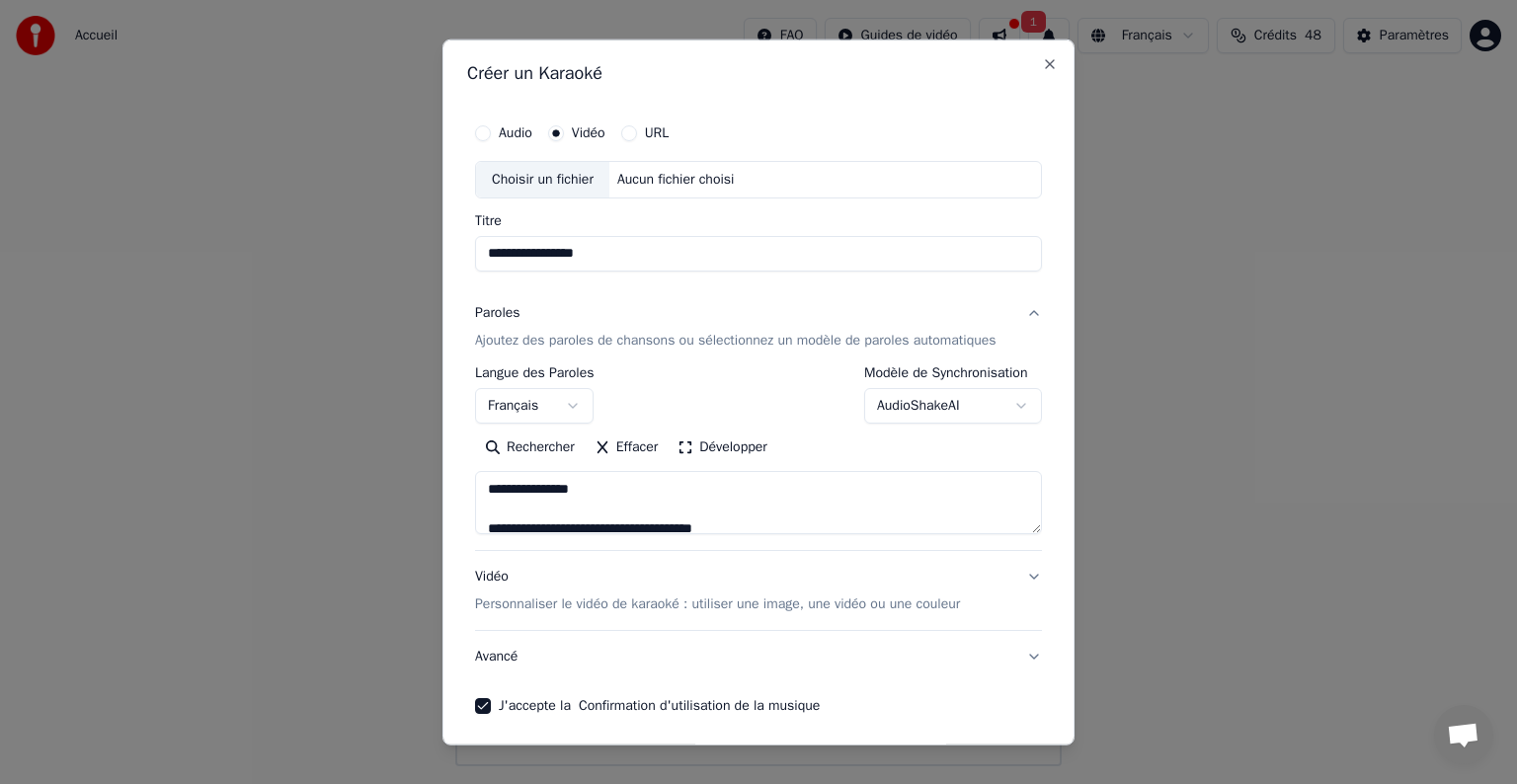 drag, startPoint x: 687, startPoint y: 516, endPoint x: 368, endPoint y: 428, distance: 330.9154 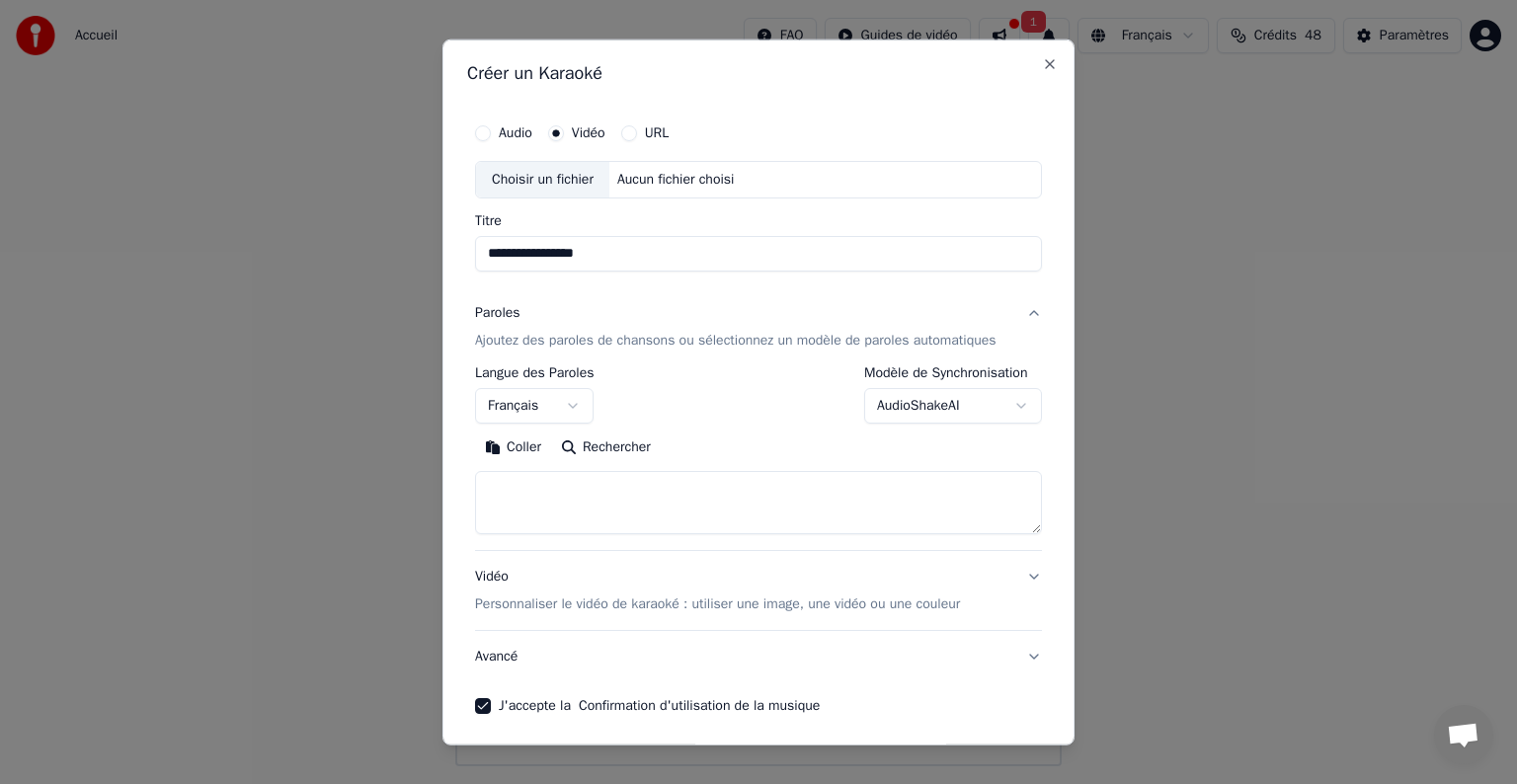 type 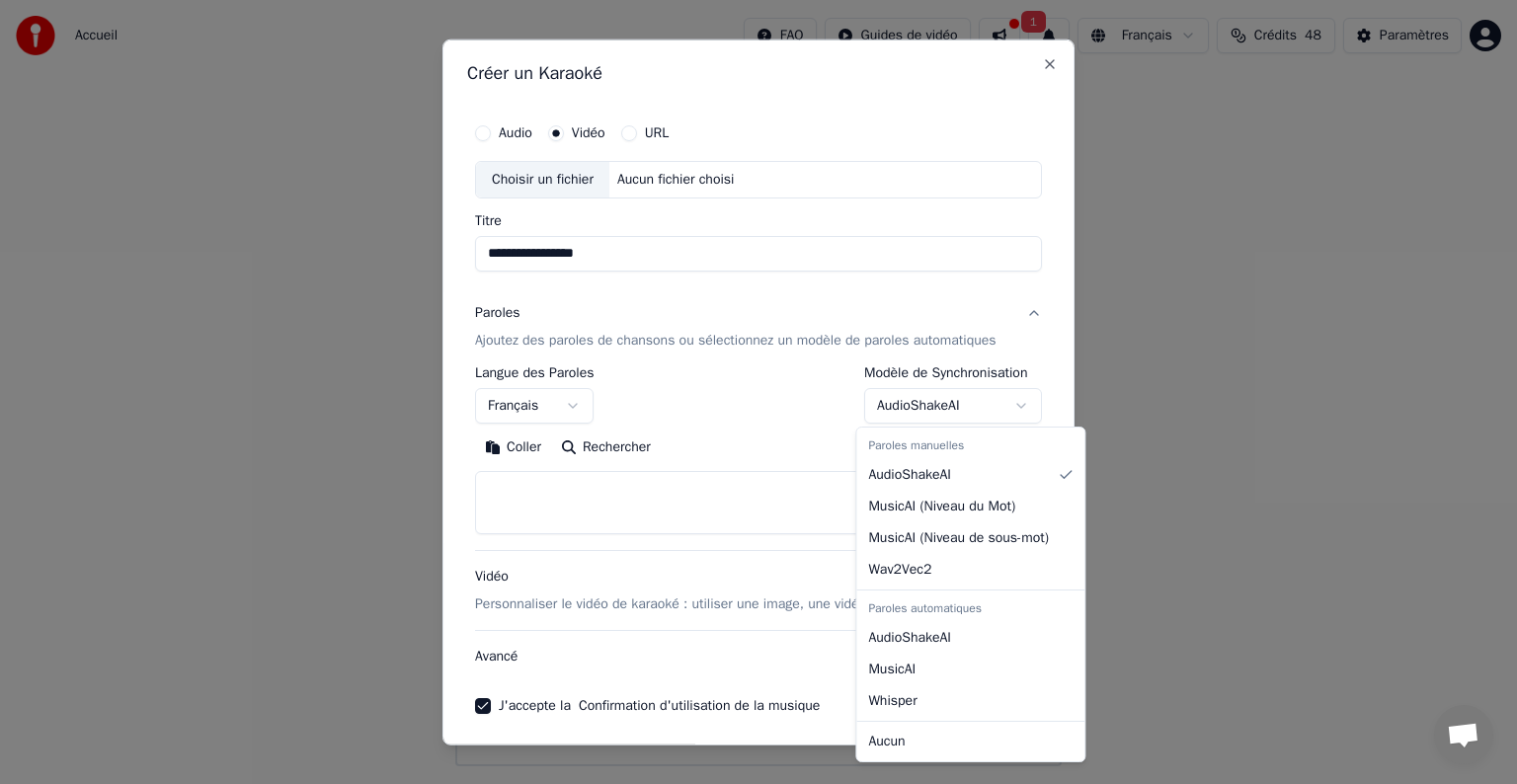 click on "Accueil FAQ Guides de vidéo 1 Français Crédits 48 Paramètres Bienvenue sur Youka Regarder la vidéo de démarrage rapide Bibliothèque Accédez et gérez toutes les pistes de karaoké que vous avez créées. Modifiez, organisez et perfectionnez vos projets. Créer un Karaoké Créez un karaoké à partir de fichiers audio ou vidéo (MP3, MP4 et plus), ou collez une URL pour générer instantanément une vidéo de karaoké avec des paroles synchronisées. Messages [USERNAME] de Youka Desktop Autres canaux Continuer par Email Réseau hors-ligne. Reconnexion... Aucun message ne peut être échangé pour le moment. Youka Desktop Bonjour ! Comment puis-je vous aider ?  Vendredi, 4 Juillet Bonjour, je voudrais recharger du crédit 04/07/2025 [USERNAME] Bonjour, vous pouvez recharger ici  https://www.youka.io/fr/tarification/ 04/07/2025 Plans et tarifs de Karaoke Maker Merci c'est fait 04/07/2025 Lu Envoyer un fichier Insérer un emoji Envoyer un fichier Message audio We run on Crisp Créer un Karaoké Audio Vidéo URL   )" at bounding box center [758, 383] 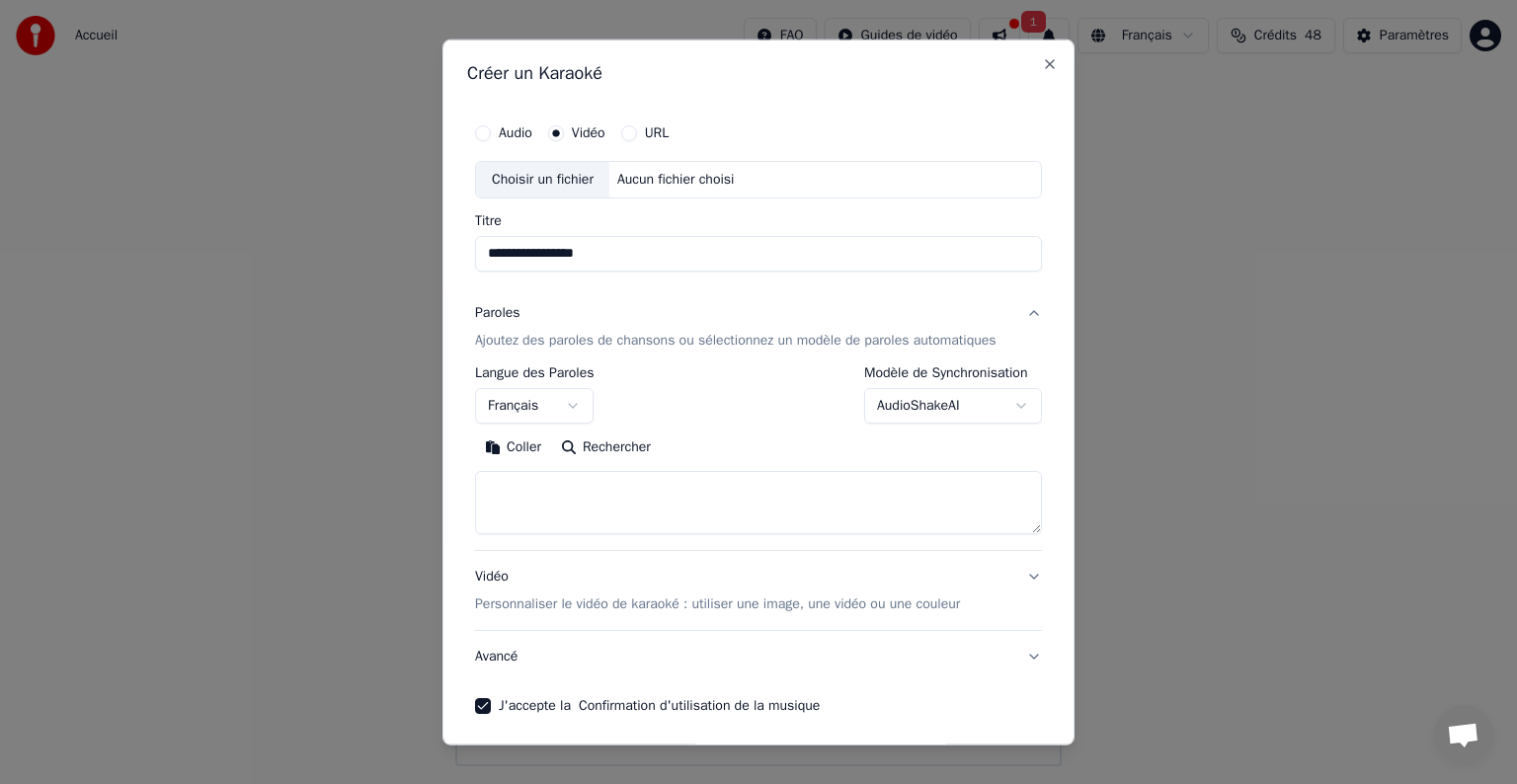 click on "Ajoutez des paroles de chansons ou sélectionnez un modèle de paroles automatiques" at bounding box center (736, 341) 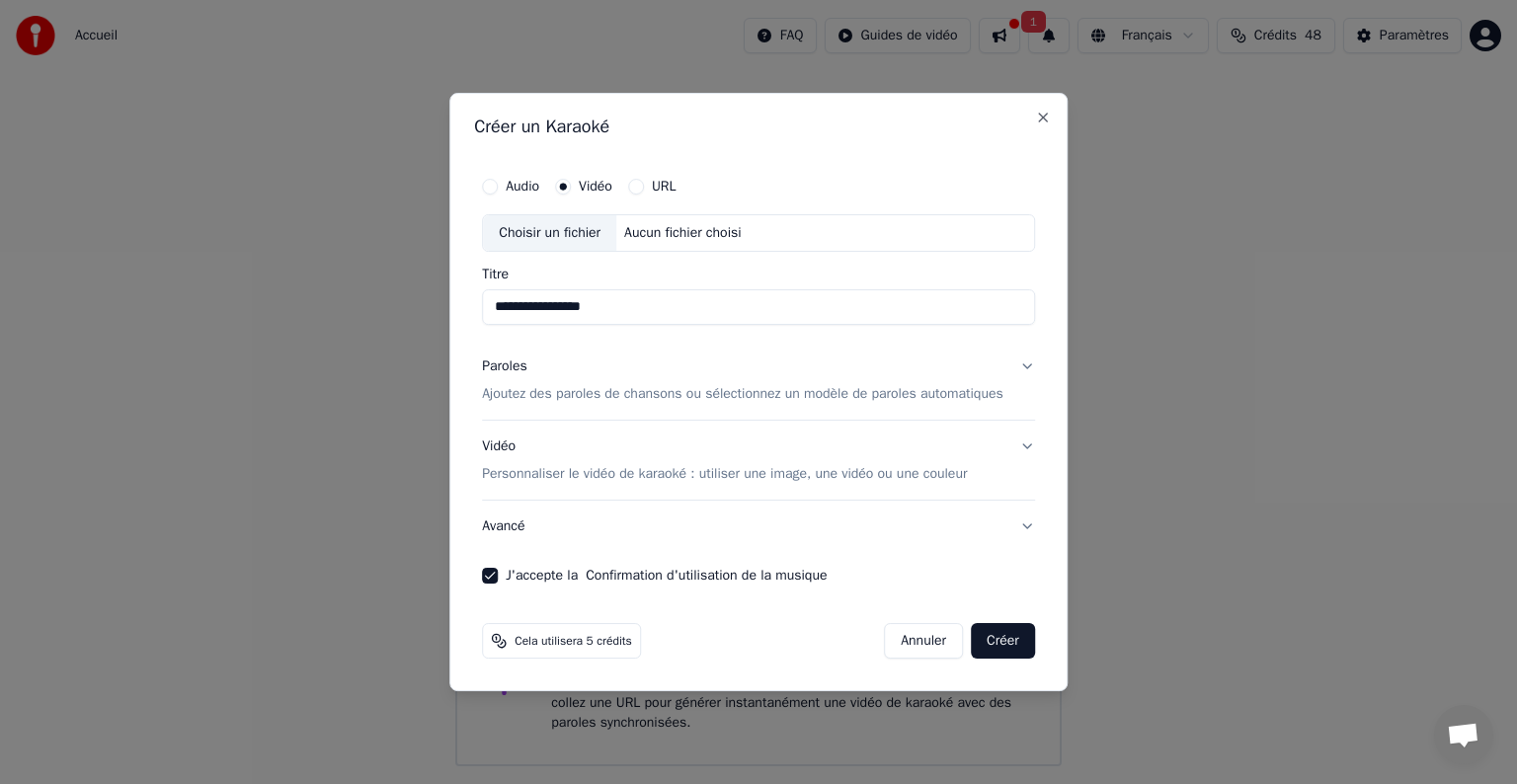 click on "Ajoutez des paroles de chansons ou sélectionnez un modèle de paroles automatiques" at bounding box center (743, 394) 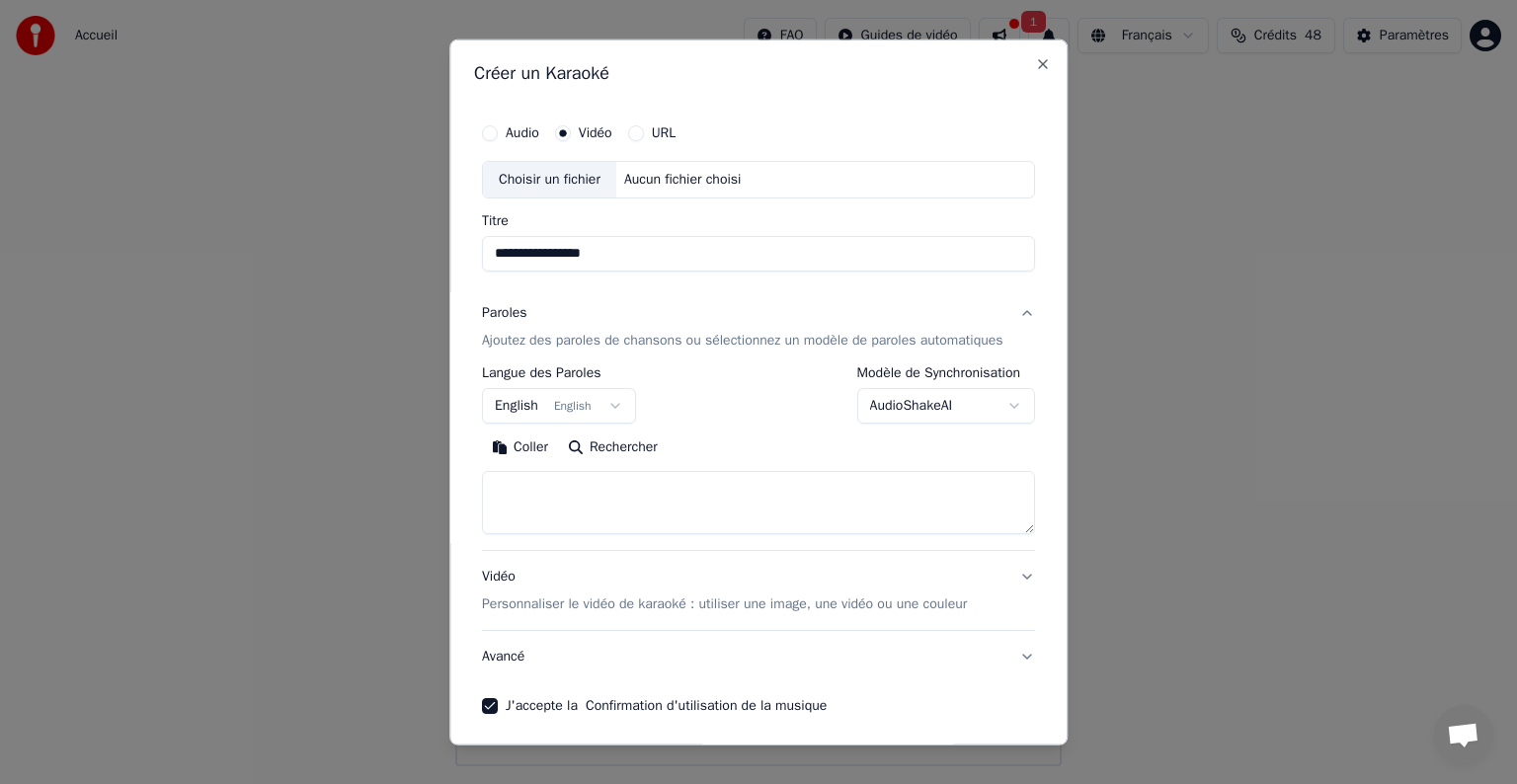 click on "Rechercher" at bounding box center [612, 447] 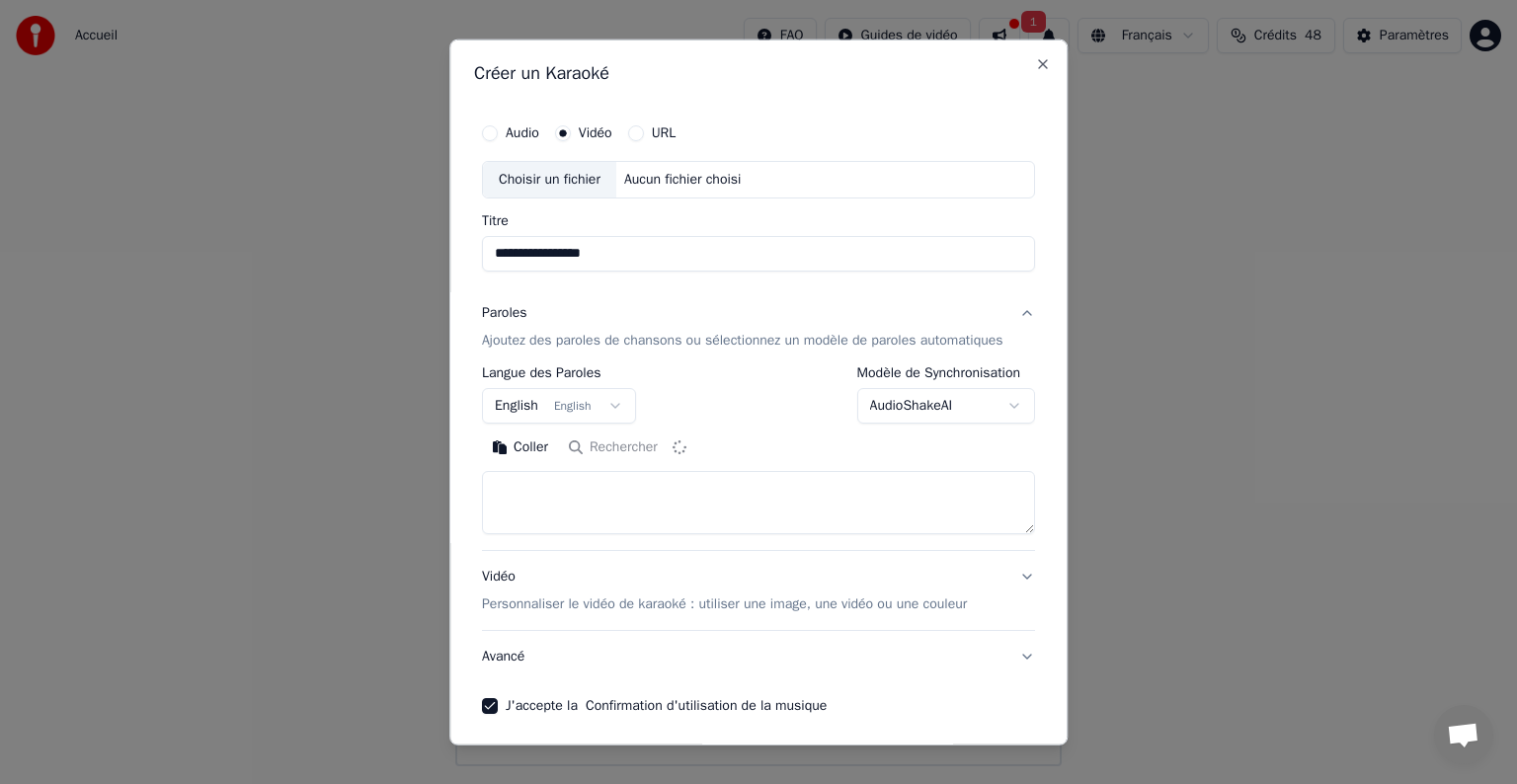 type on "**********" 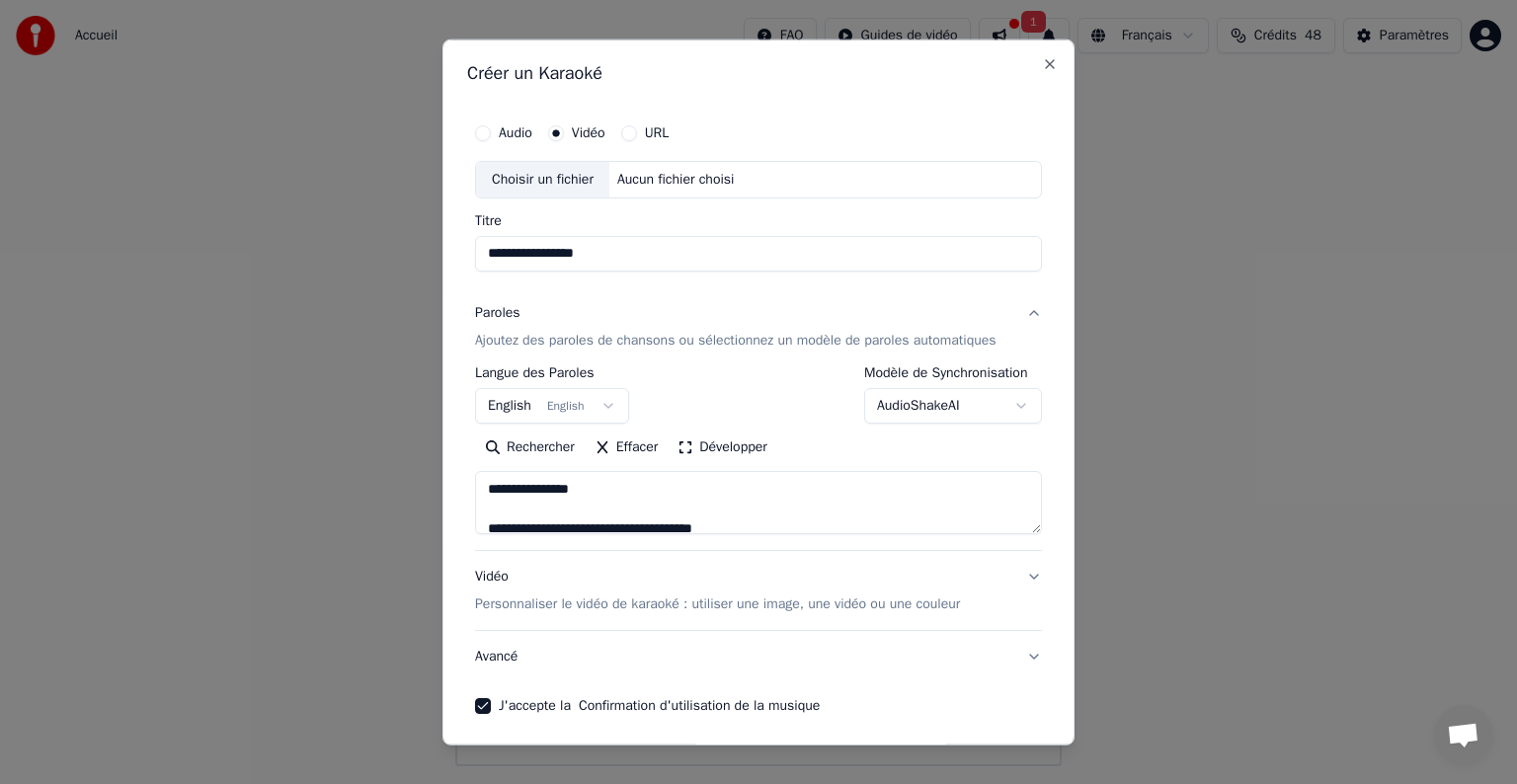 click on "Accueil FAQ Guides de vidéo 1 Français Crédits 48 Paramètres Bienvenue sur Youka Regarder la vidéo de démarrage rapide Bibliothèque Accédez et gérez toutes les pistes de karaoké que vous avez créées. Modifiez, organisez et perfectionnez vos projets. Créer un Karaoké Créez un karaoké à partir de fichiers audio ou vidéo (MP3, MP4 et plus), ou collez une URL pour générer instantanément une vidéo de karaoké avec des paroles synchronisées. Messages [USERNAME] de Youka Desktop Autres canaux Continuer par Email Réseau hors-ligne. Reconnexion... Aucun message ne peut être échangé pour le moment. Youka Desktop Bonjour ! Comment puis-je vous aider ?  Vendredi, 4 Juillet Bonjour, je voudrais recharger du crédit 04/07/2025 [USERNAME] Bonjour, vous pouvez recharger ici  https://www.youka.io/fr/tarification/ 04/07/2025 Plans et tarifs de Karaoke Maker Merci c'est fait 04/07/2025 Lu Envoyer un fichier Insérer un emoji Envoyer un fichier Message audio We run on Crisp Créer un Karaoké Audio Vidéo URL" at bounding box center (758, 383) 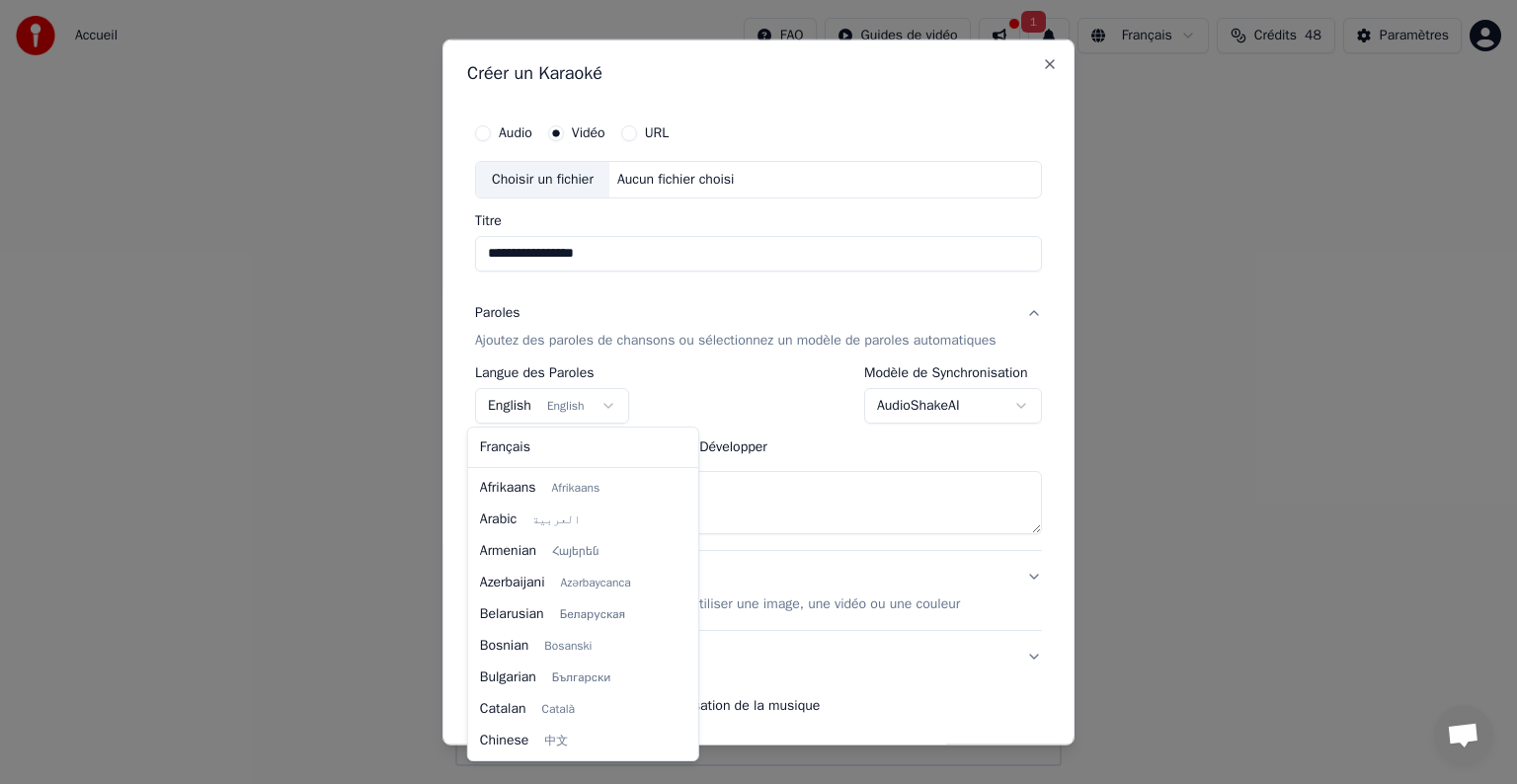 scroll, scrollTop: 158, scrollLeft: 0, axis: vertical 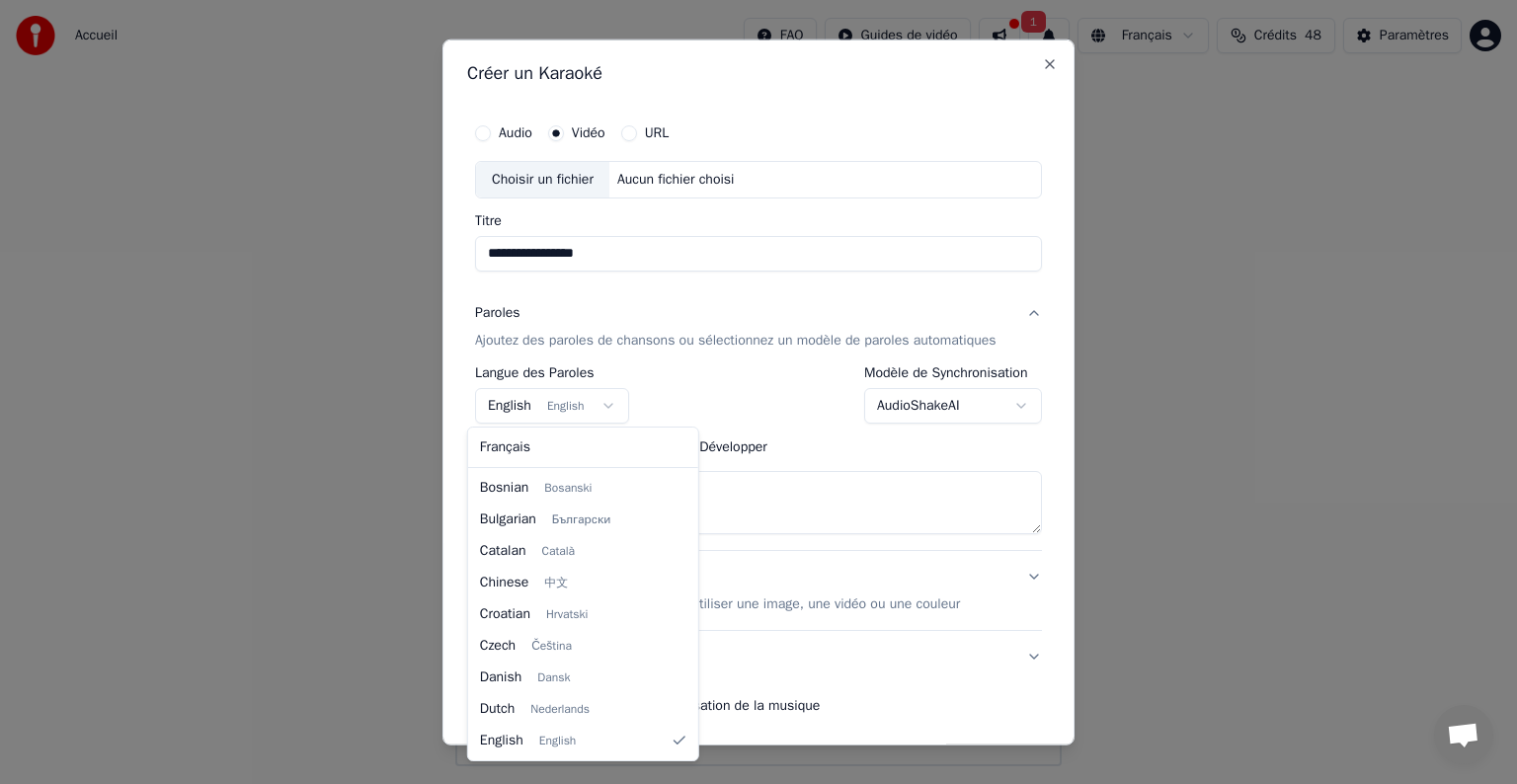 select on "**" 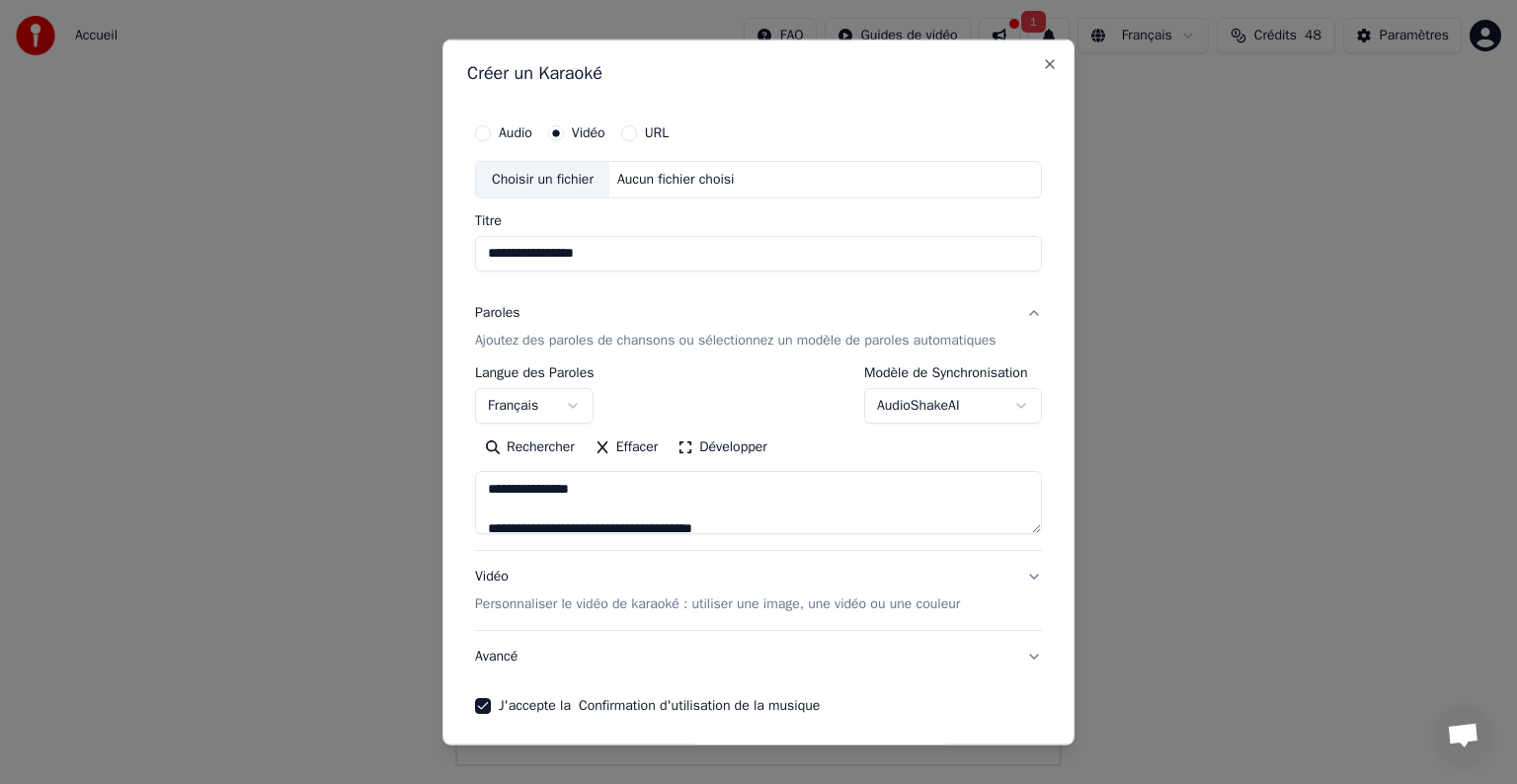 click on "Rechercher" at bounding box center [529, 447] 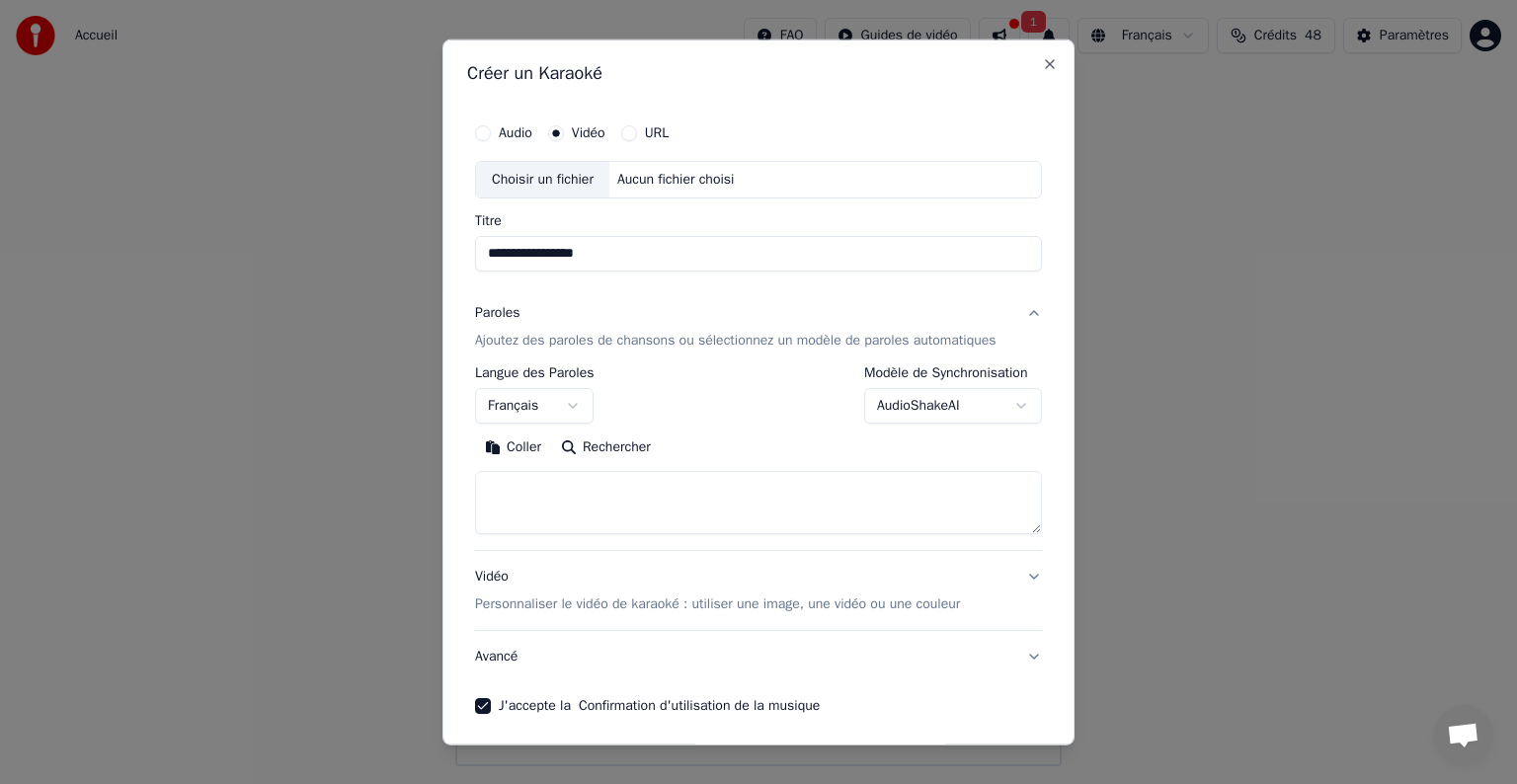 click at bounding box center [758, 503] 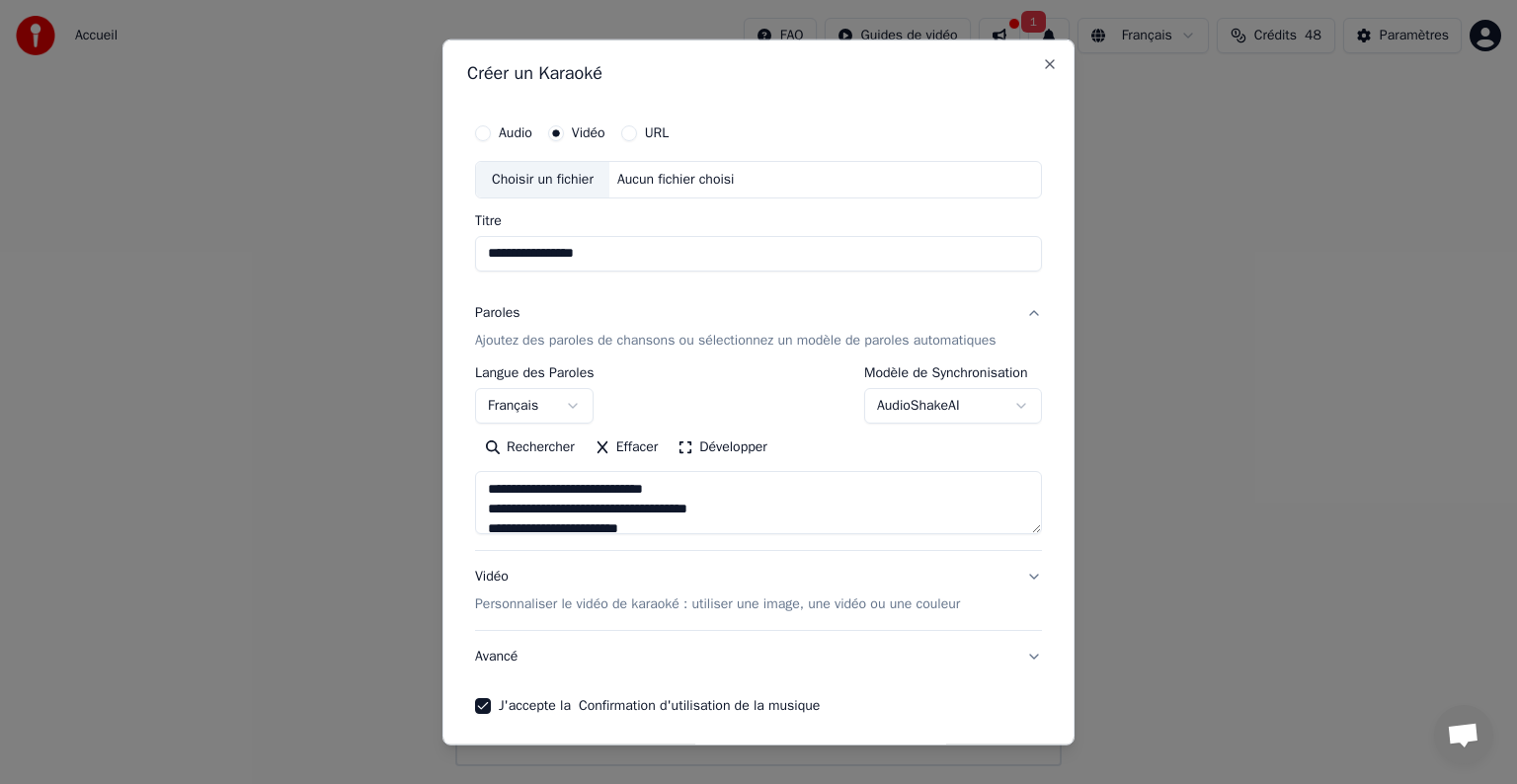 click on "Choisir un fichier" at bounding box center (542, 180) 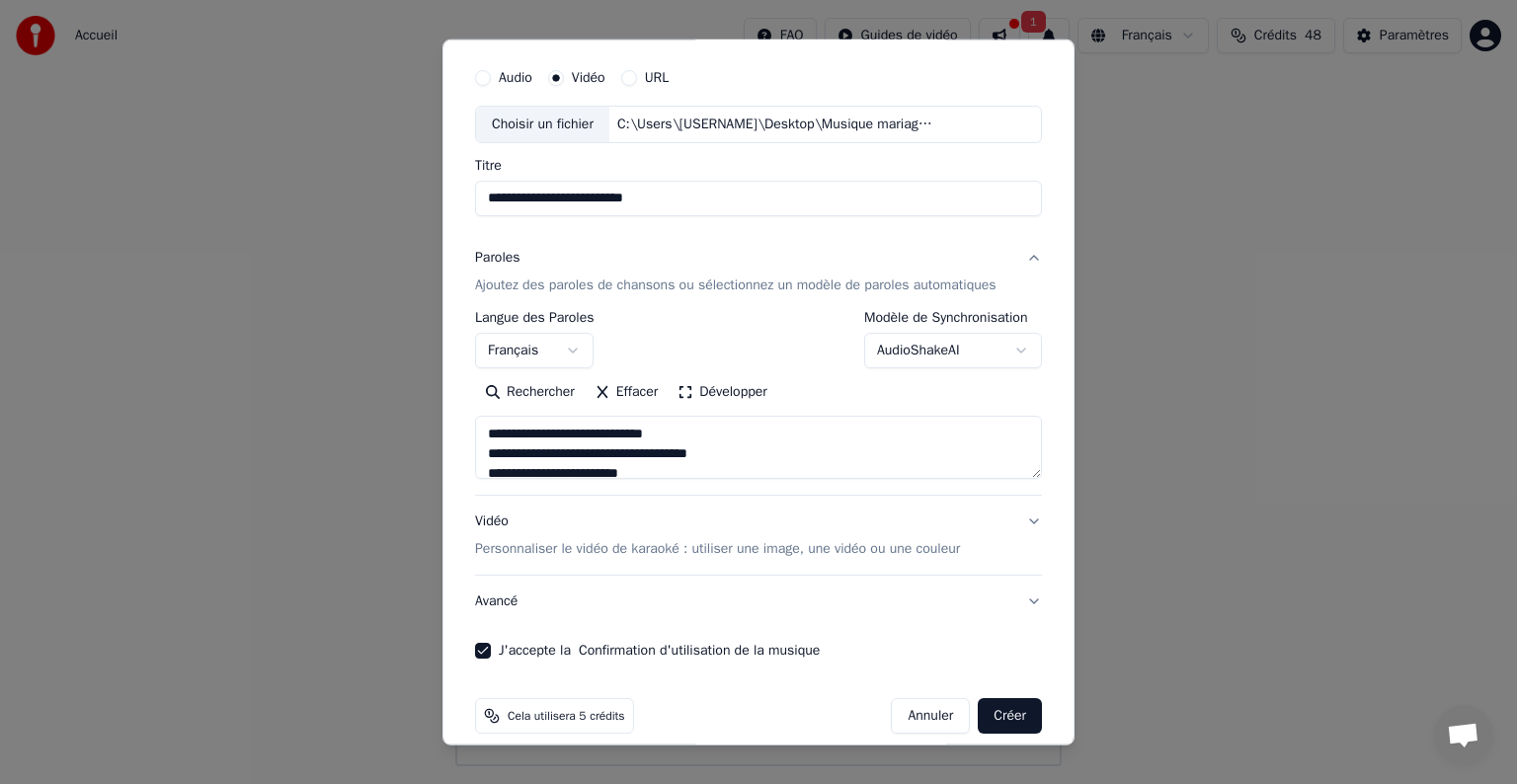 scroll, scrollTop: 75, scrollLeft: 0, axis: vertical 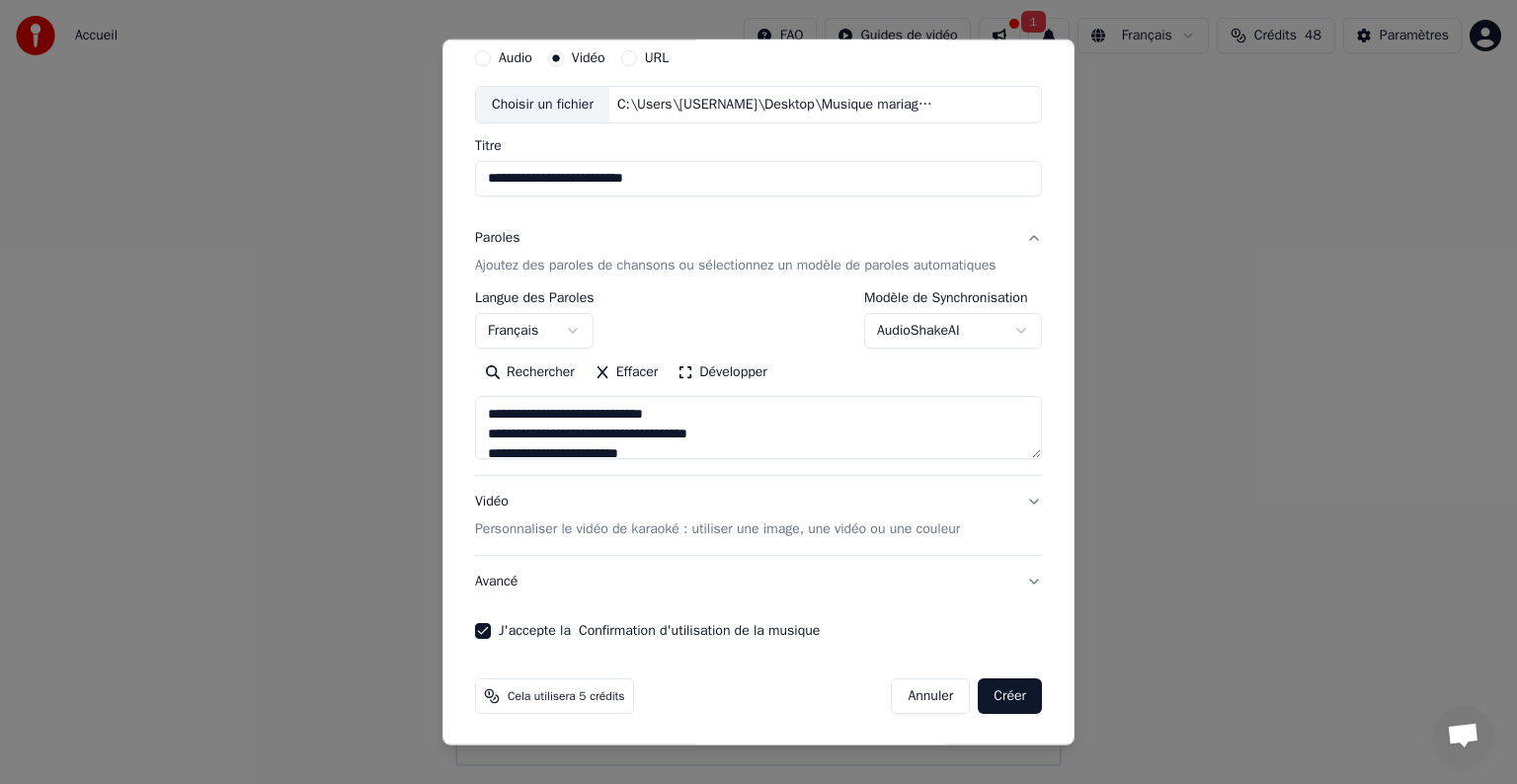 click on "Créer" at bounding box center (1009, 696) 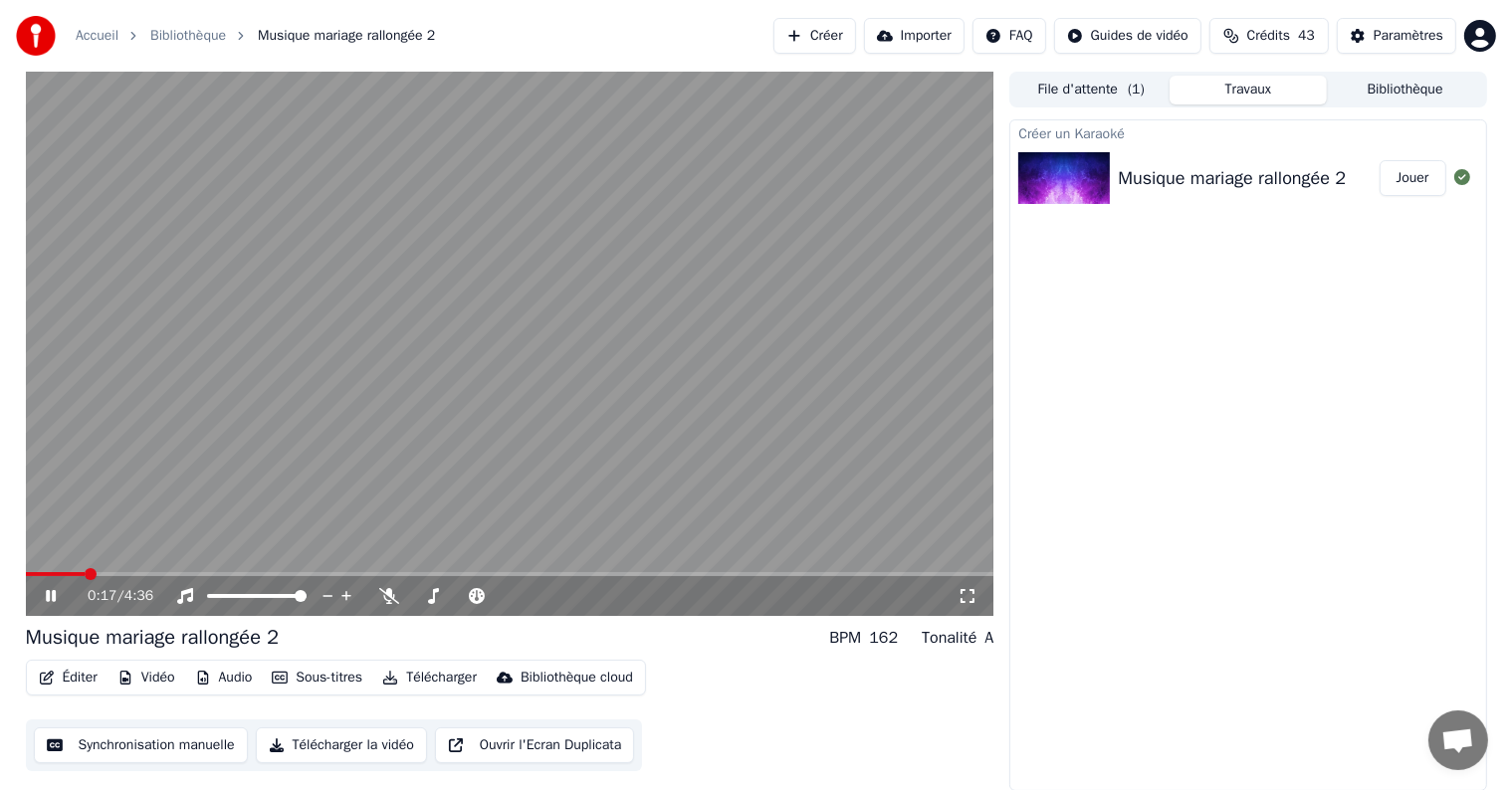 click 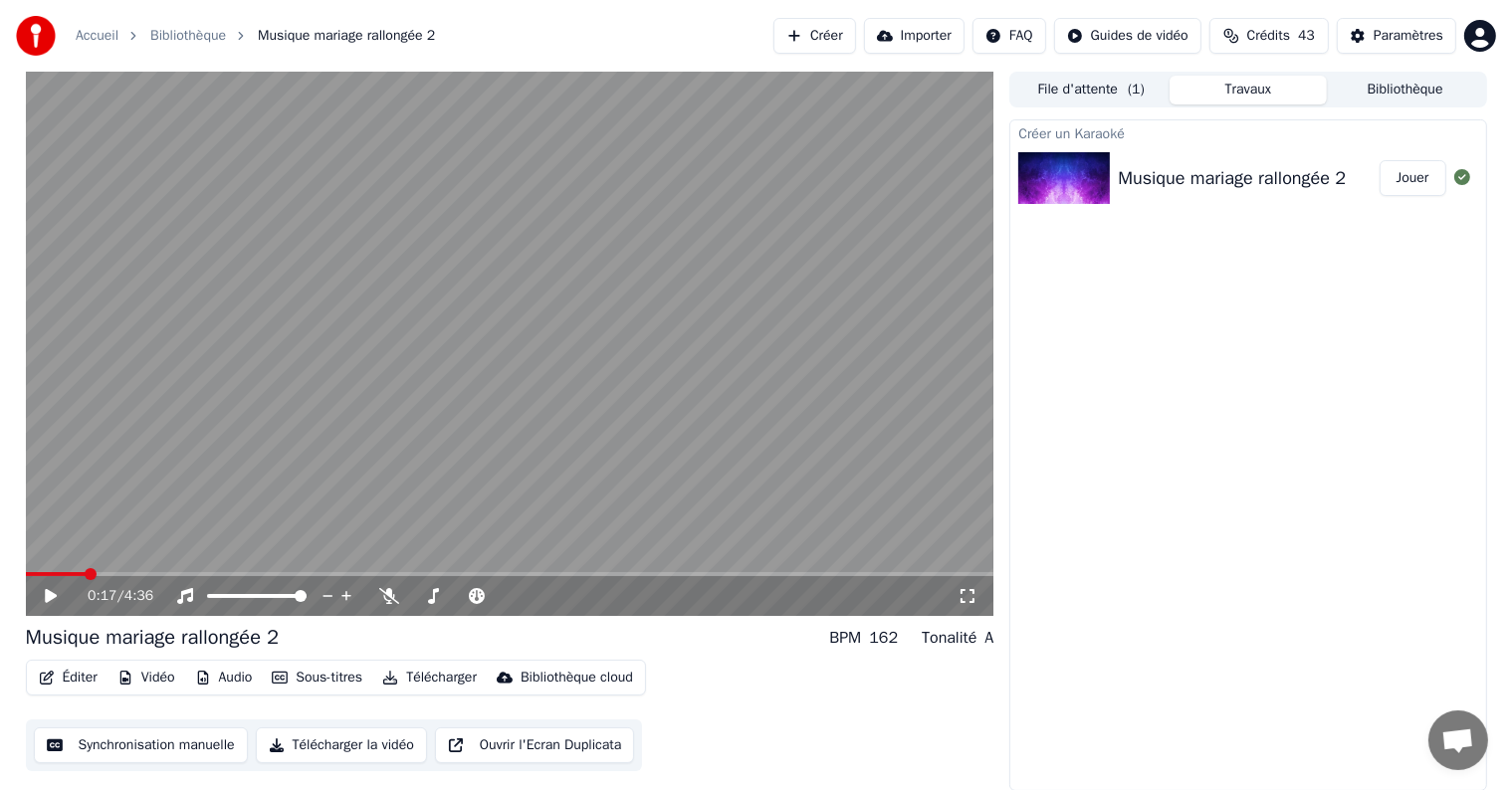 click on "Créer un Karaoké Musique mariage rallongée 2 Jouer" at bounding box center [1247, 455] 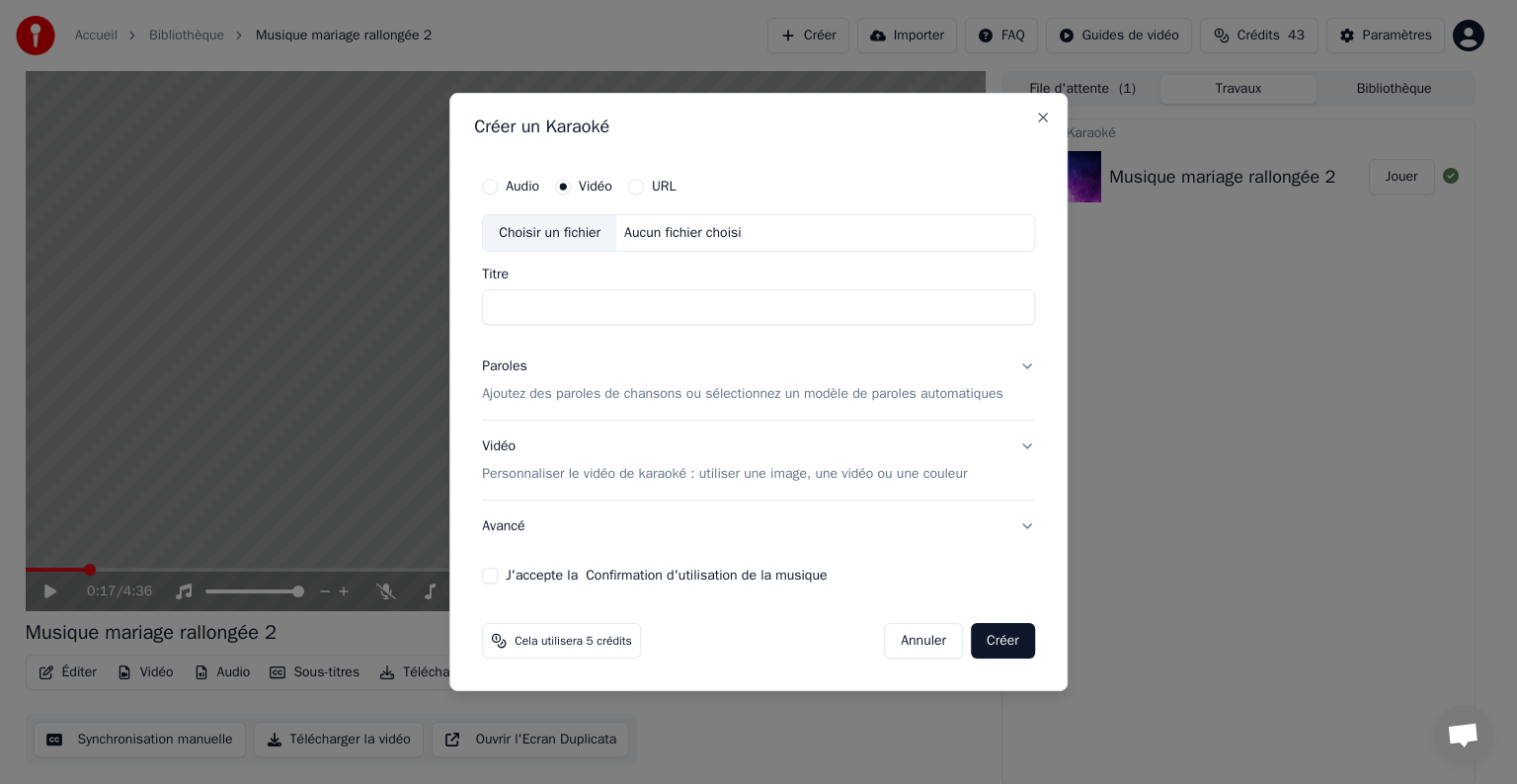 click on "Audio" at bounding box center [522, 187] 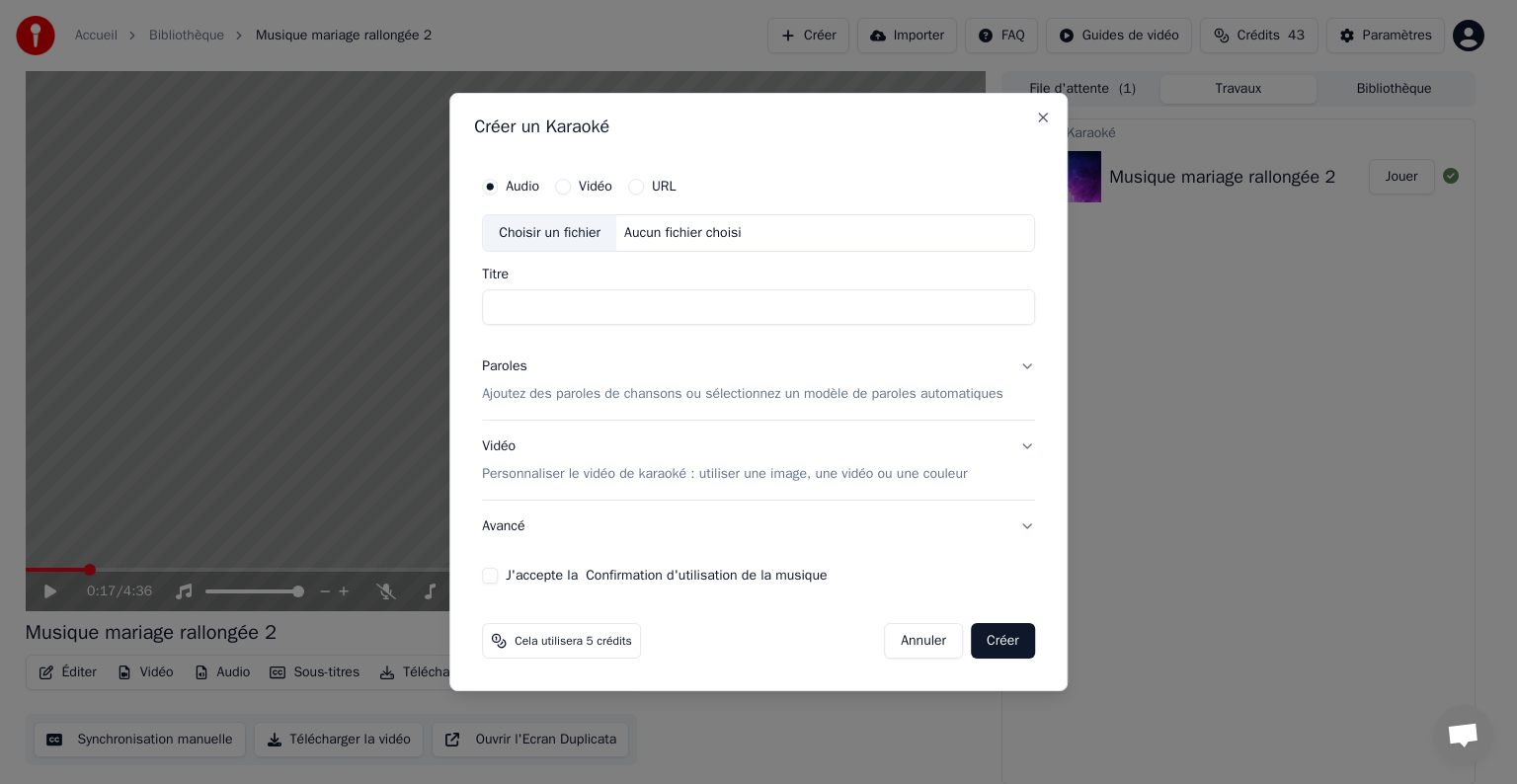 click on "Choisir un fichier" at bounding box center [549, 233] 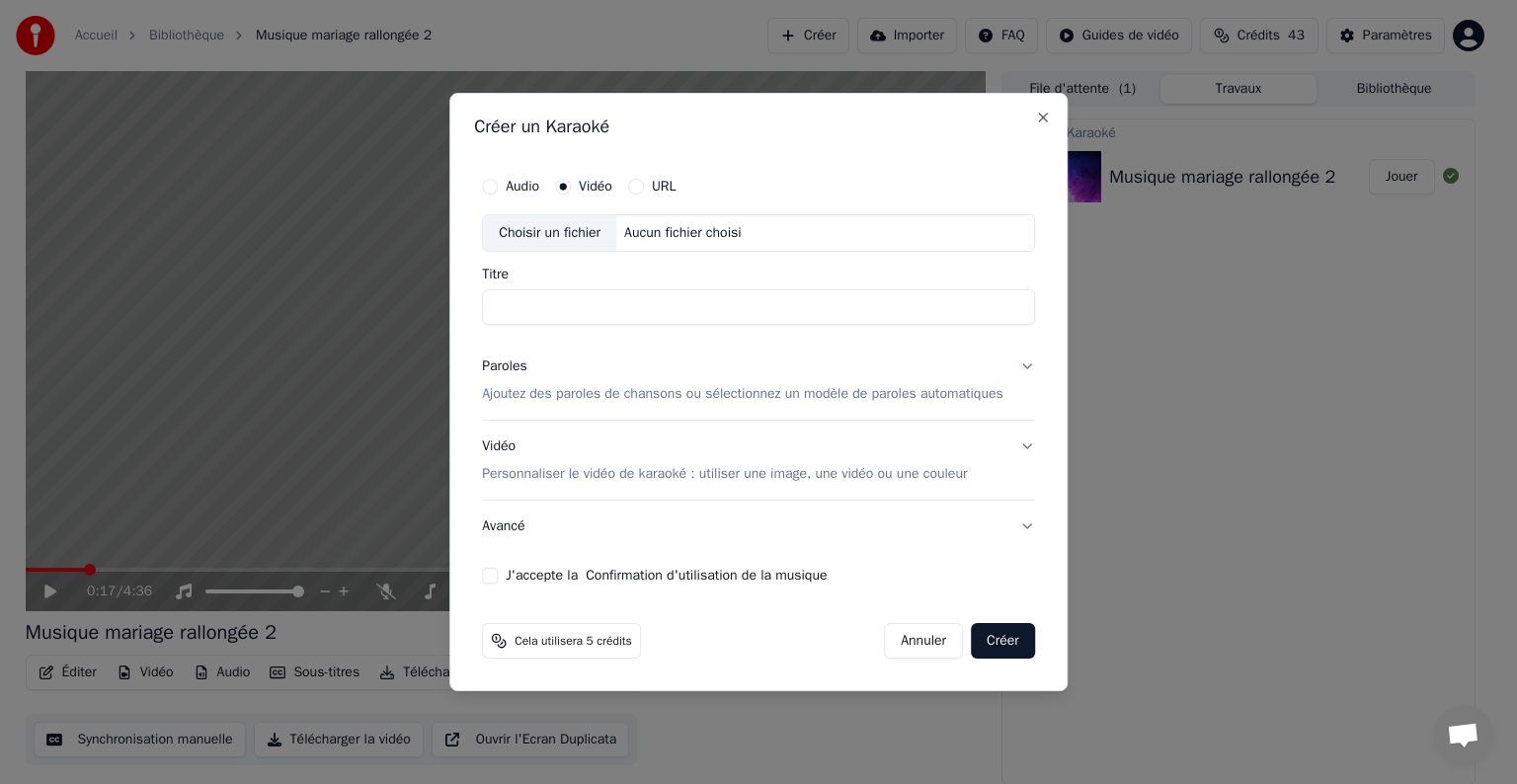 click on "Choisir un fichier" at bounding box center [549, 233] 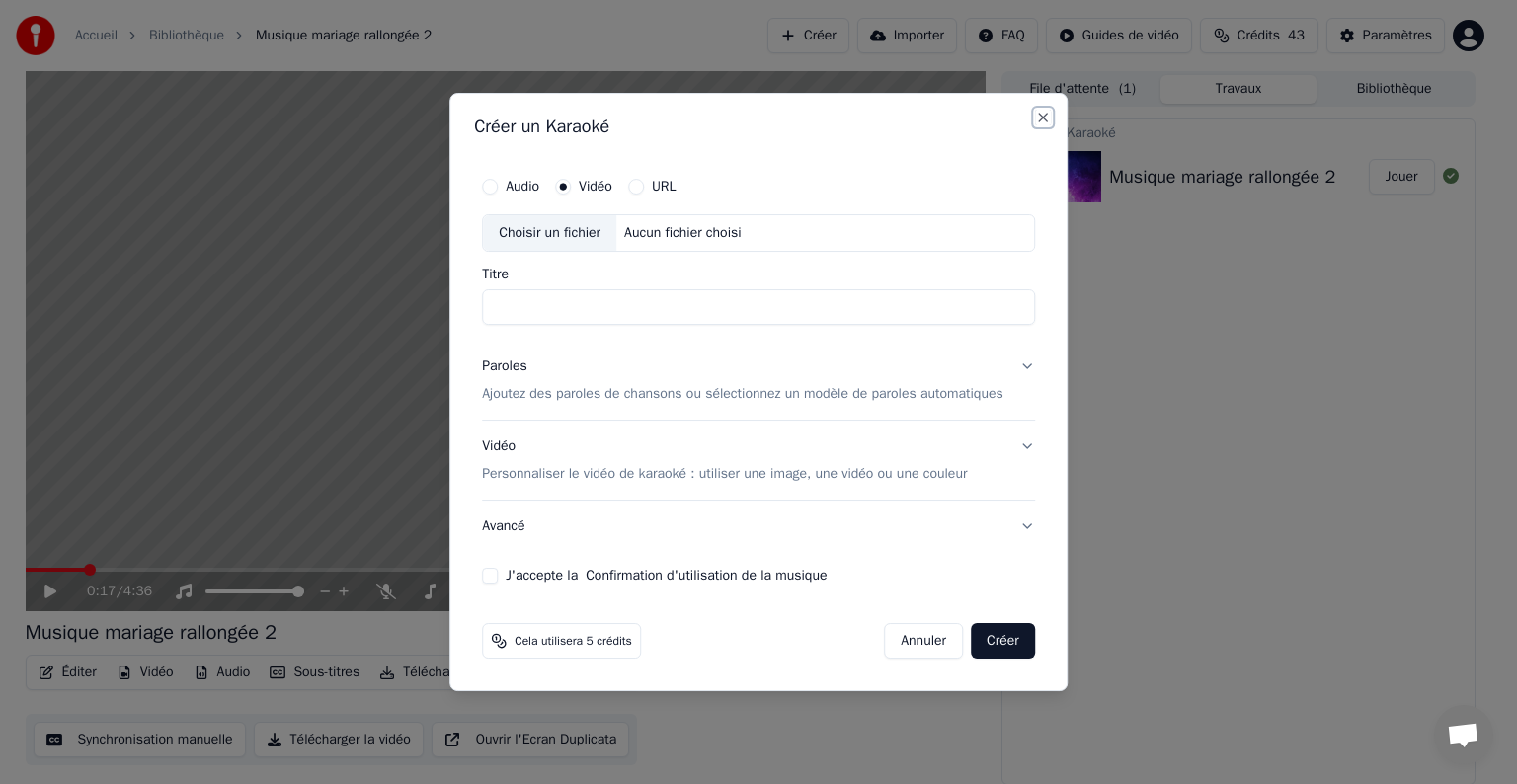 click on "Close" at bounding box center [1043, 118] 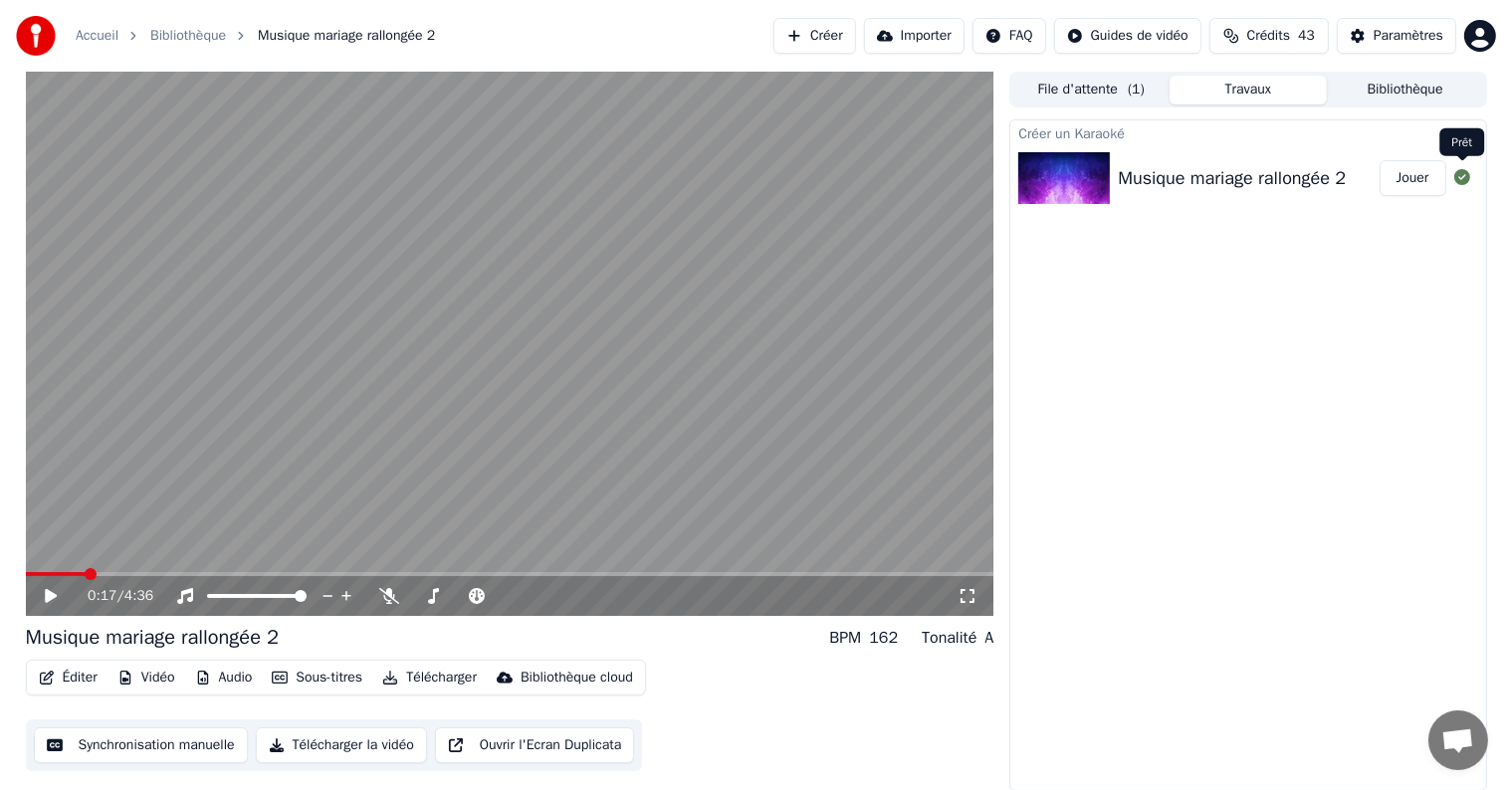 click 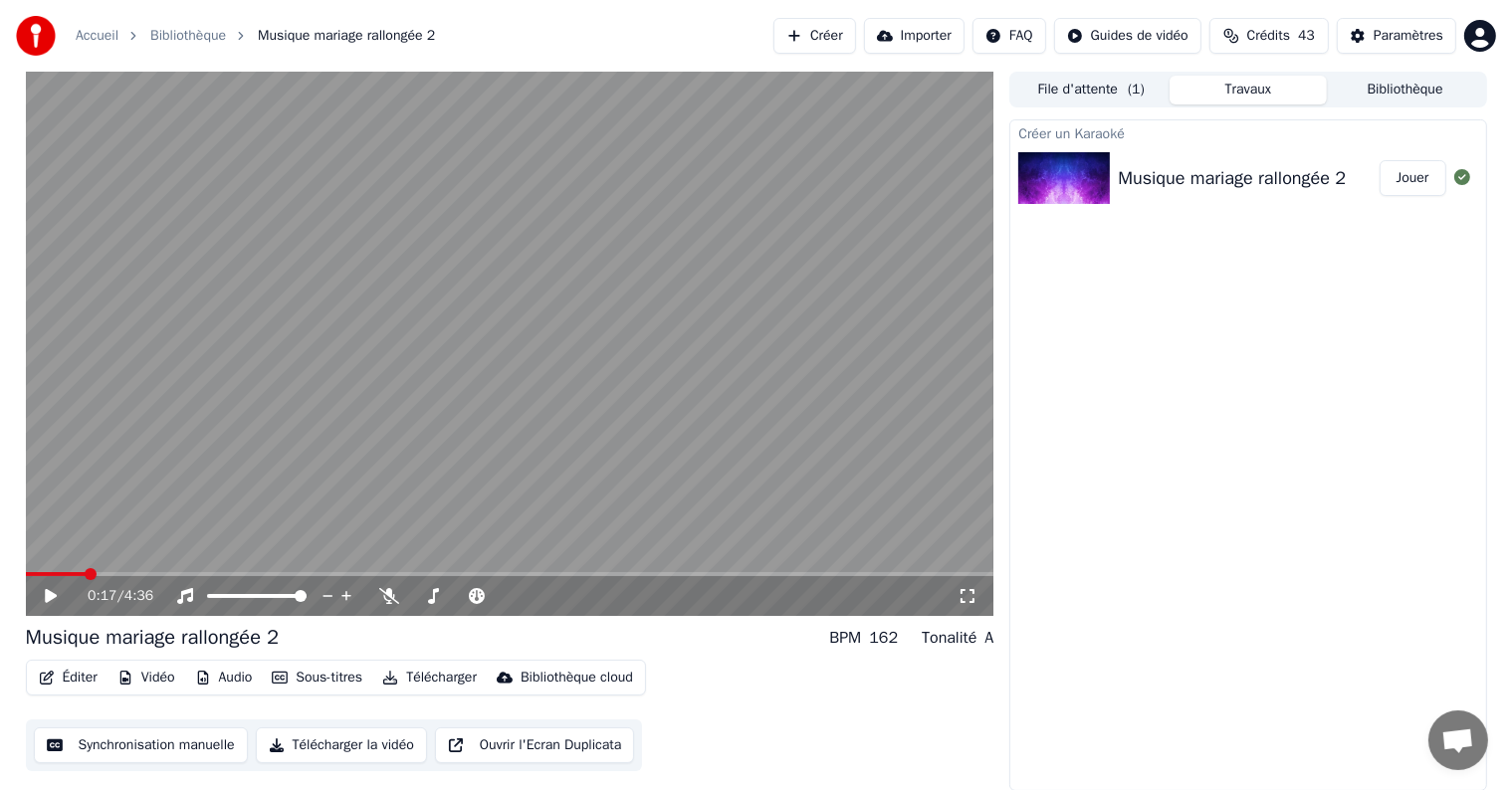 click on "File d'attente ( 1 )" at bounding box center [1091, 90] 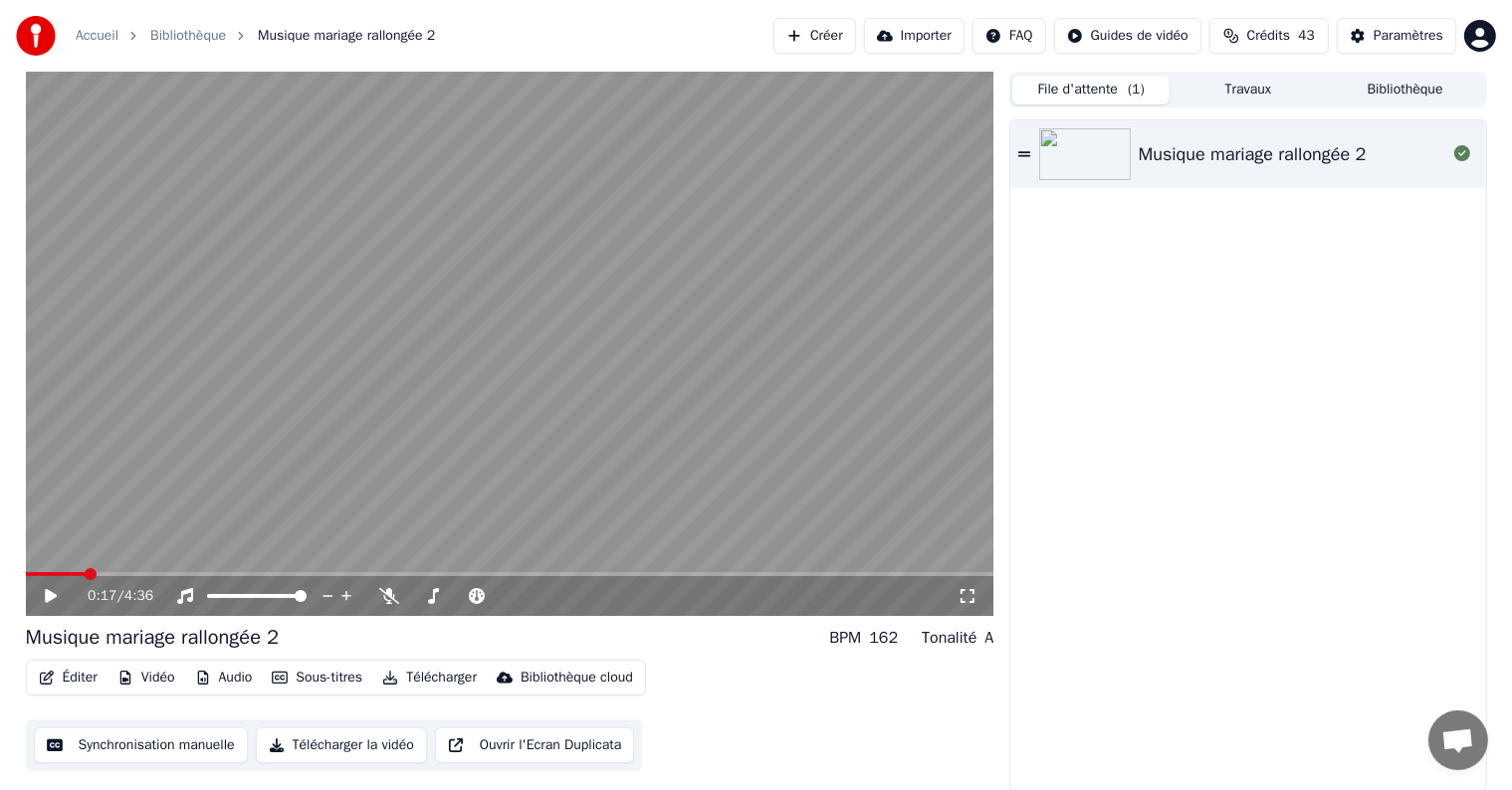 click 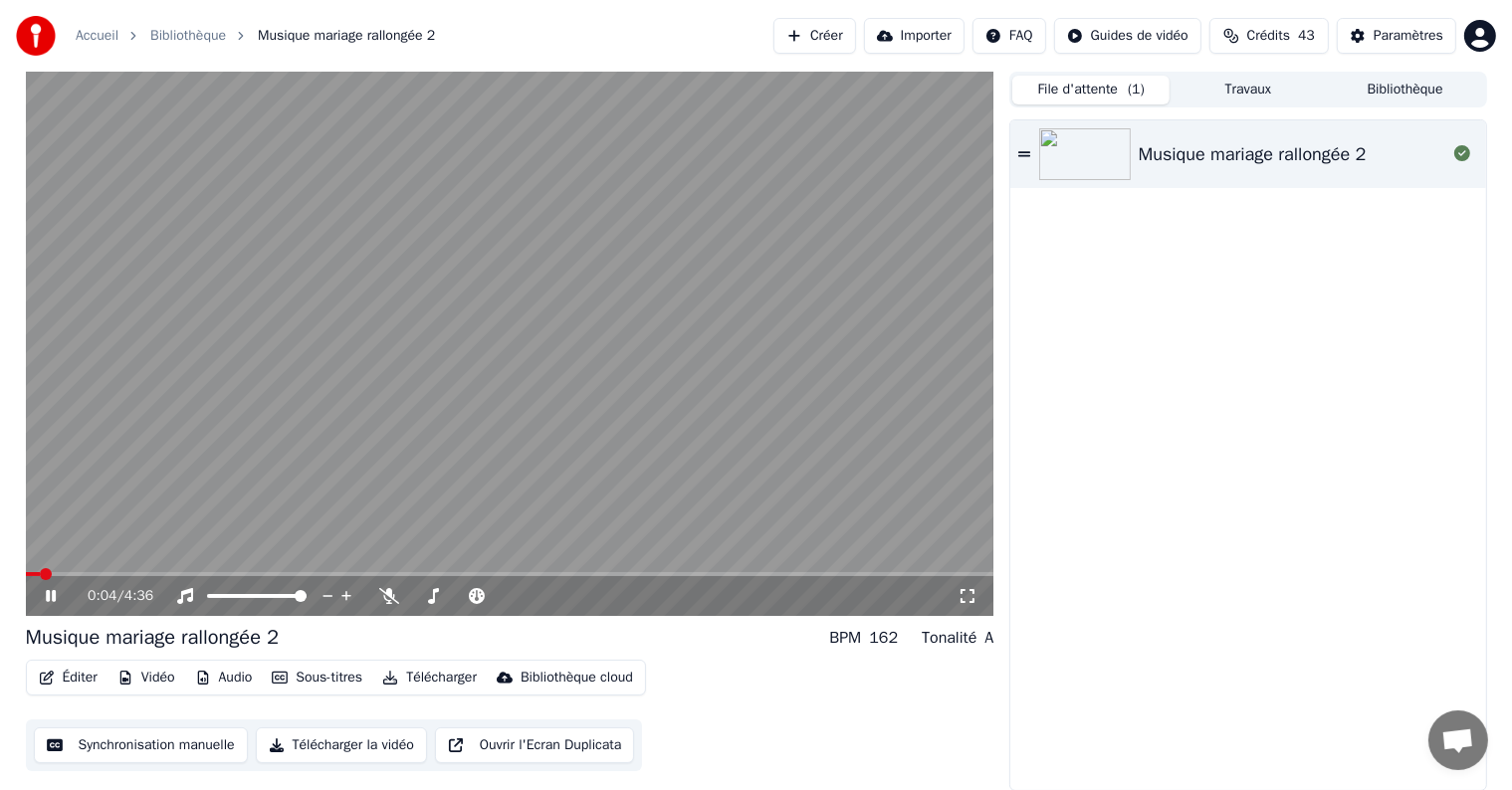 click 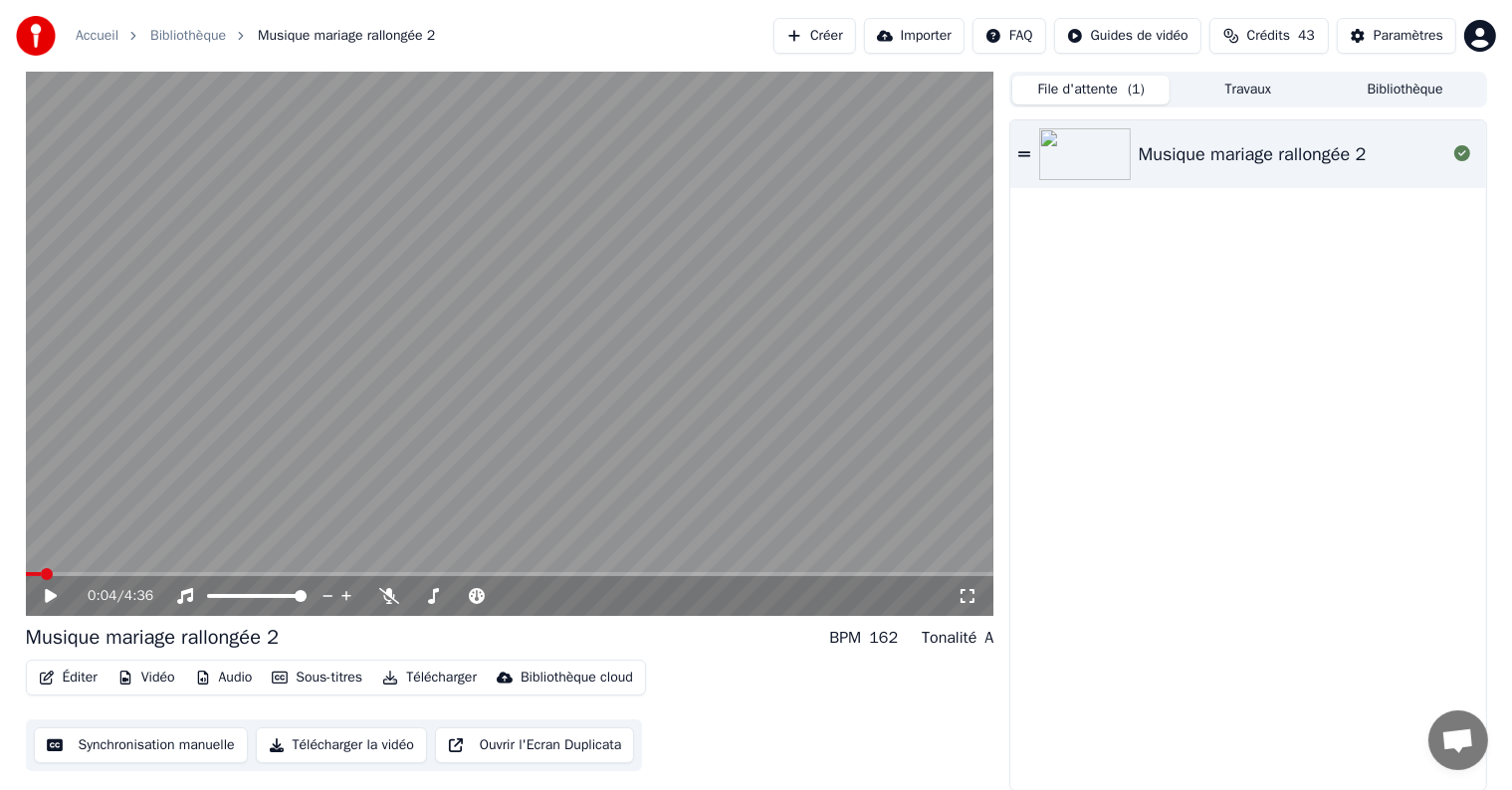 click on "Audio" at bounding box center [224, 678] 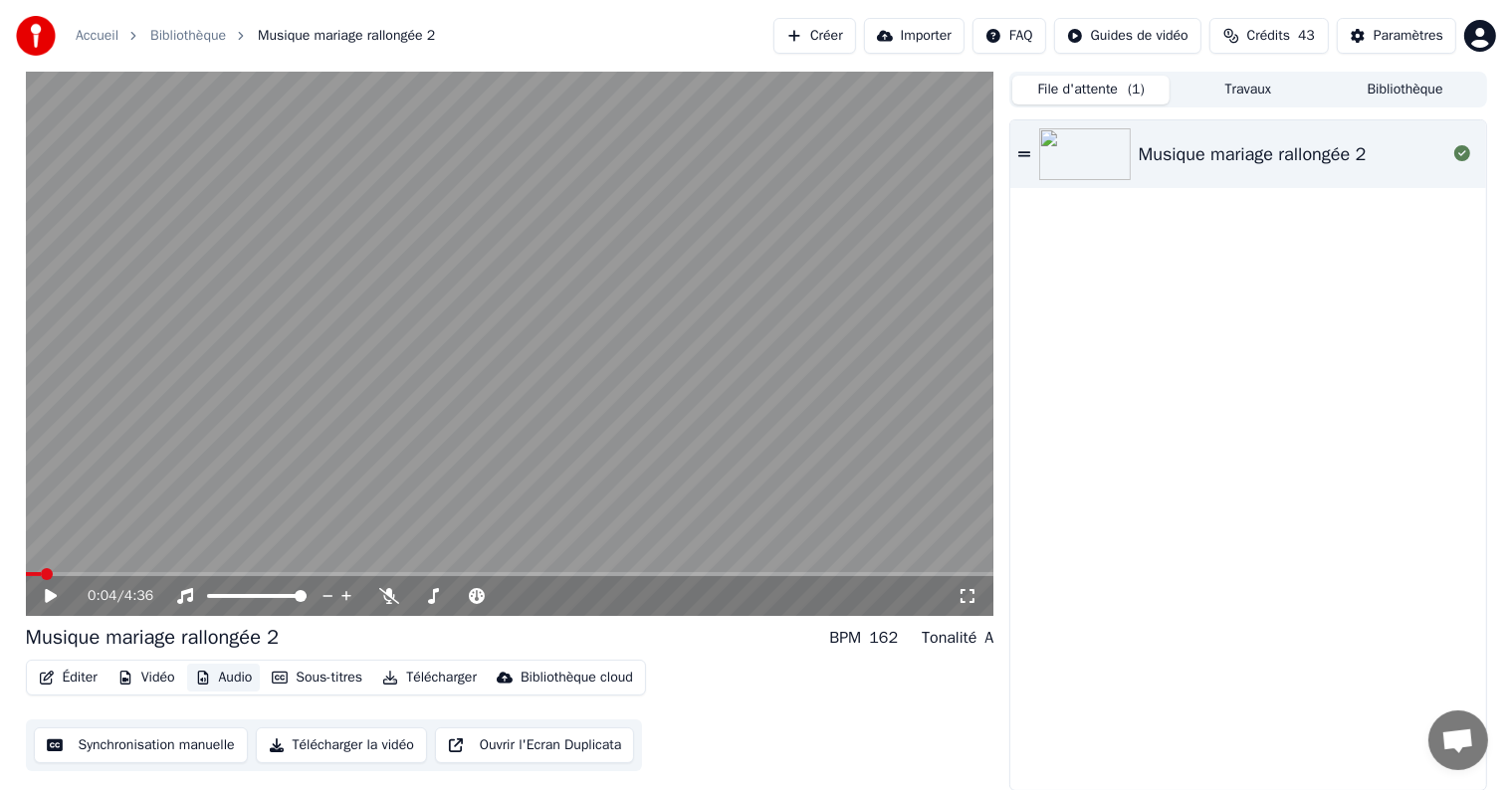 click on "Audio" at bounding box center (224, 678) 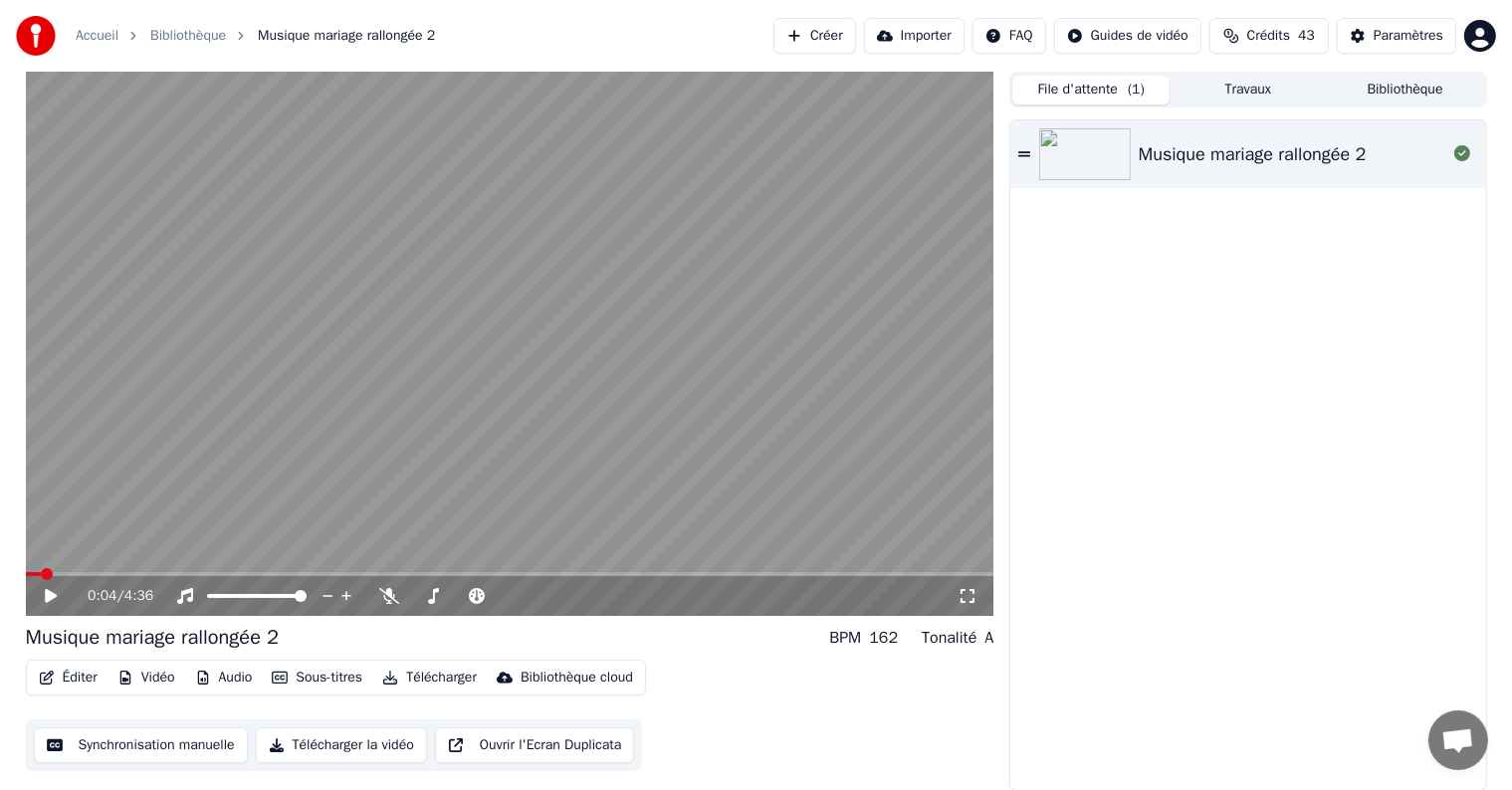 click on "Vidéo" at bounding box center (146, 678) 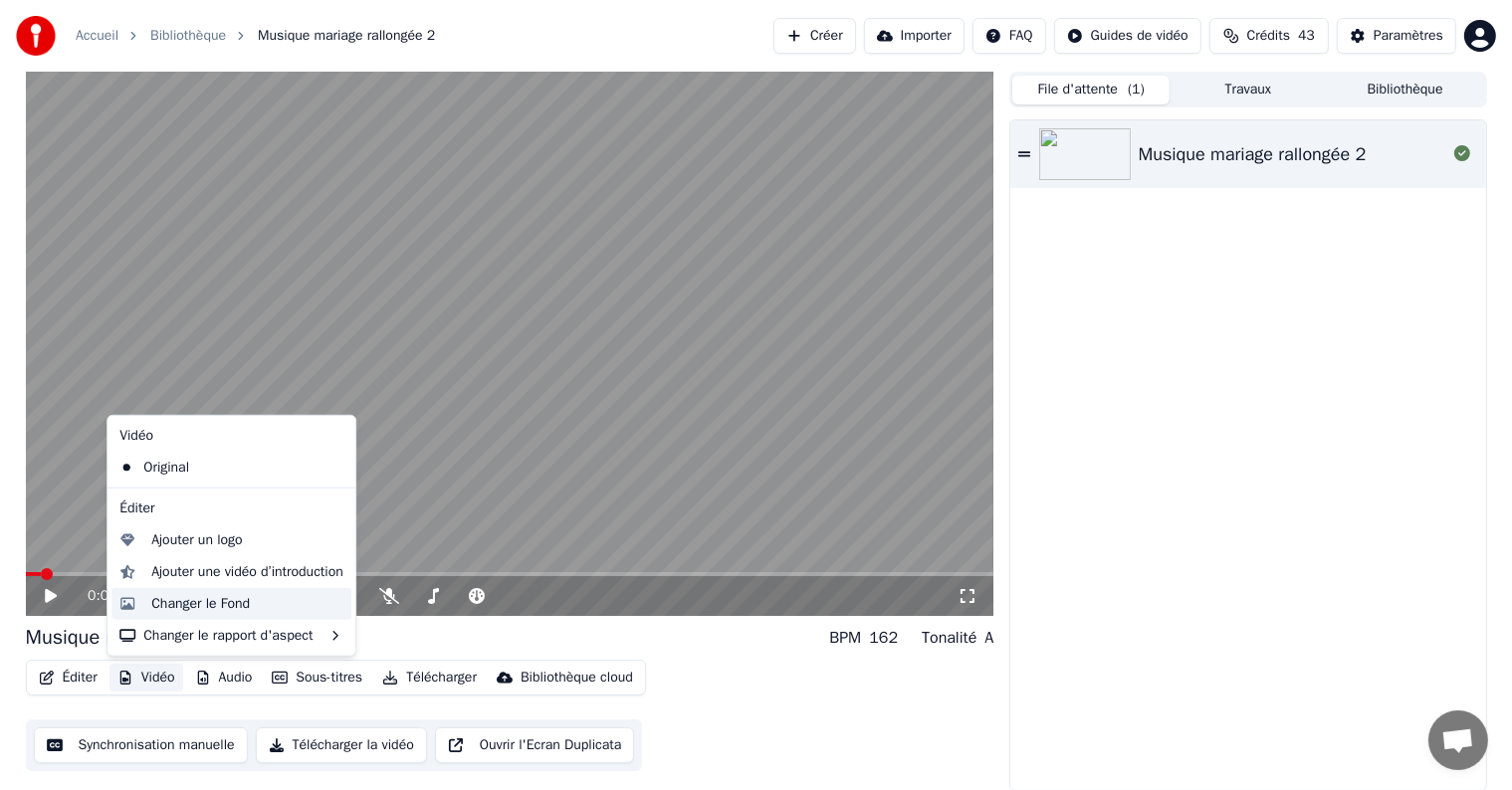click on "Changer le Fond" at bounding box center (200, 604) 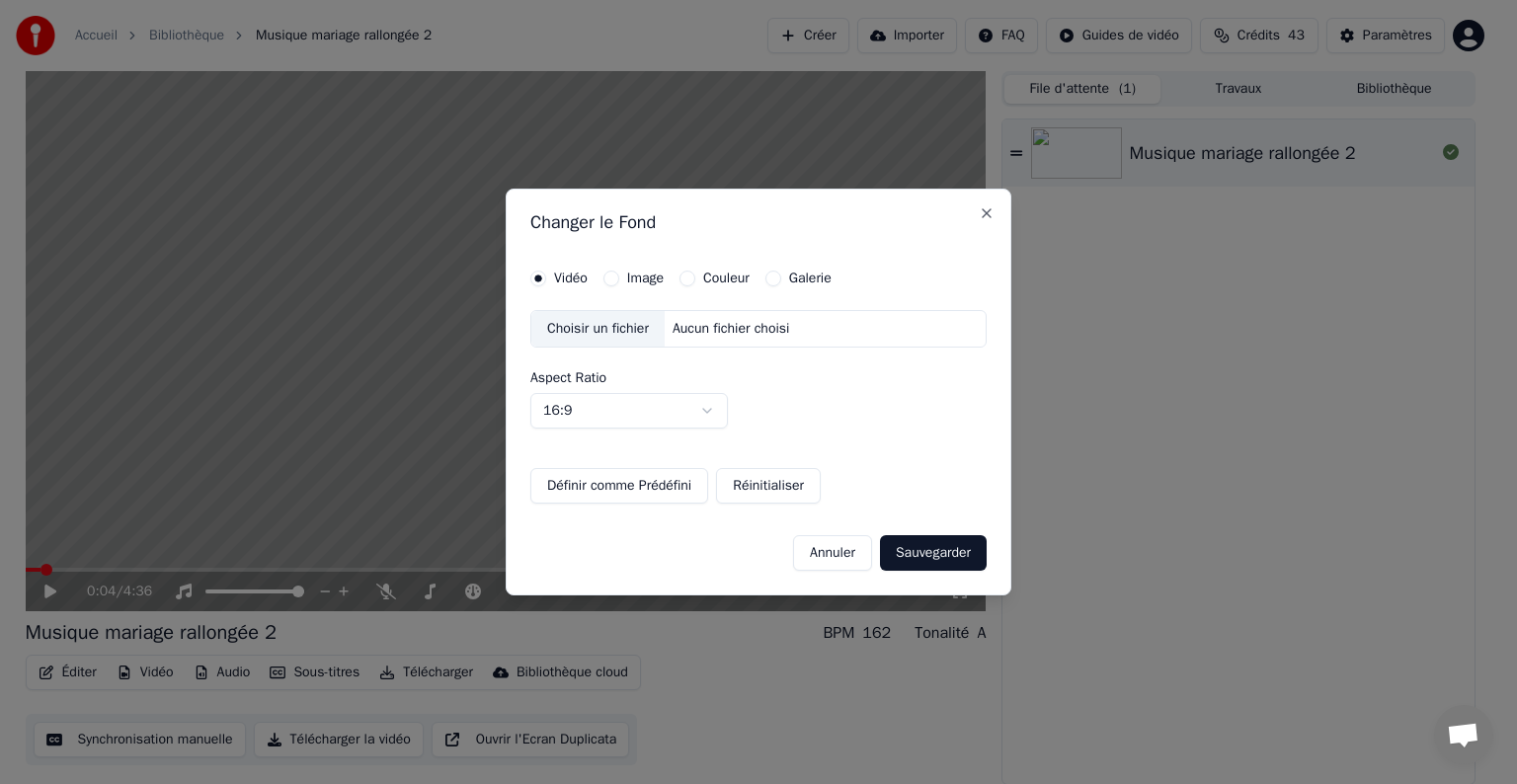 click on "Couleur" at bounding box center (726, 278) 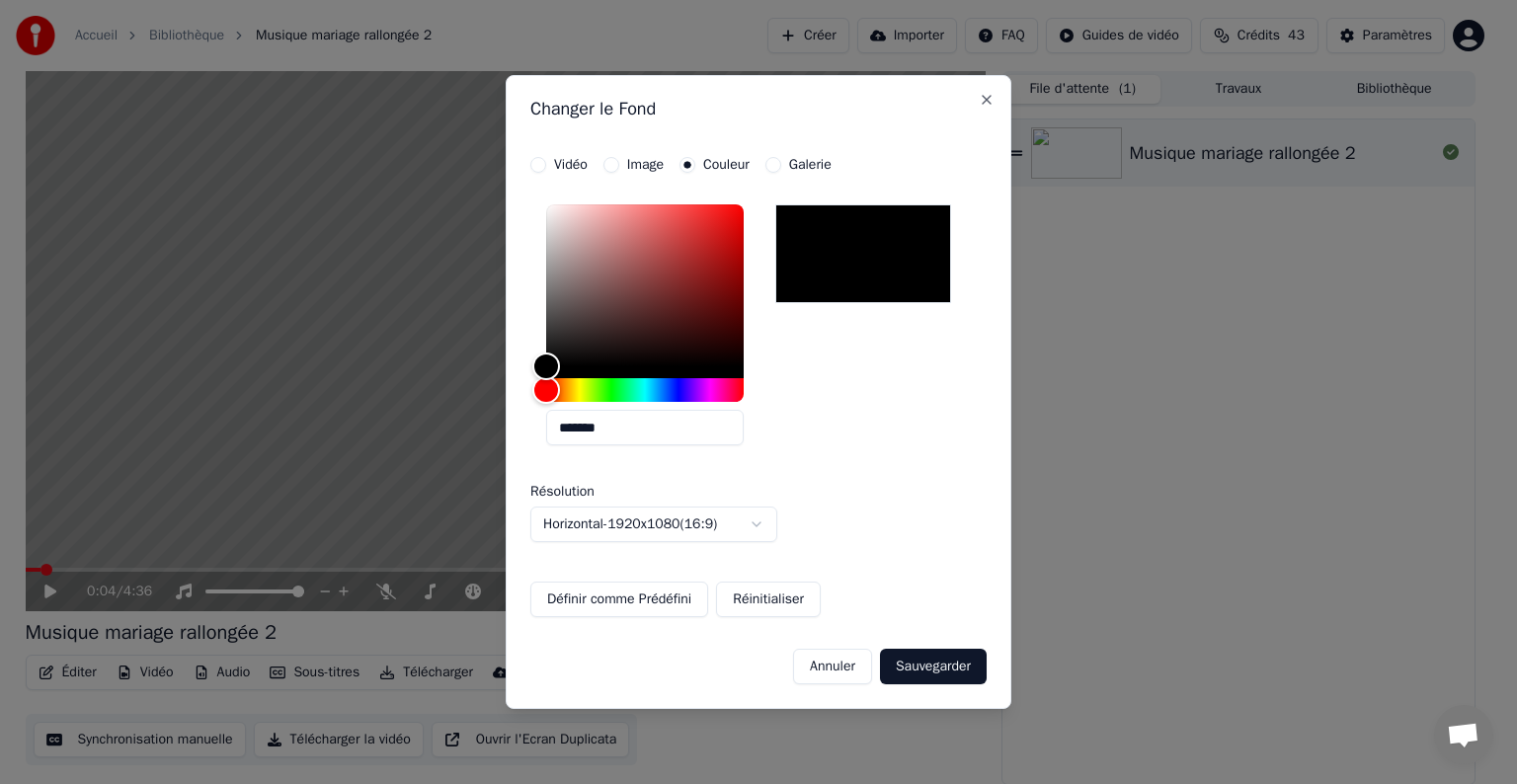 click at bounding box center (863, 254) 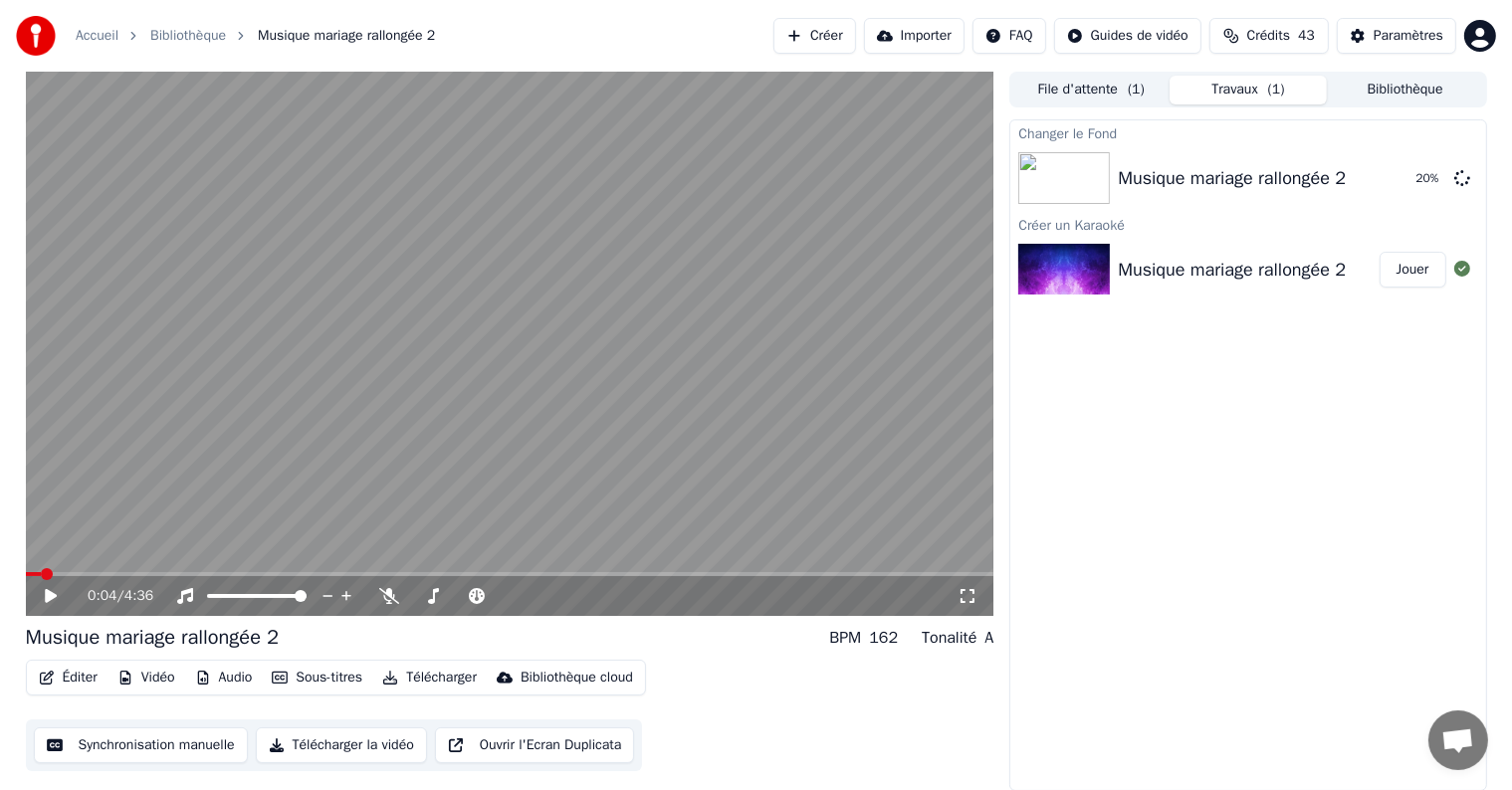 click 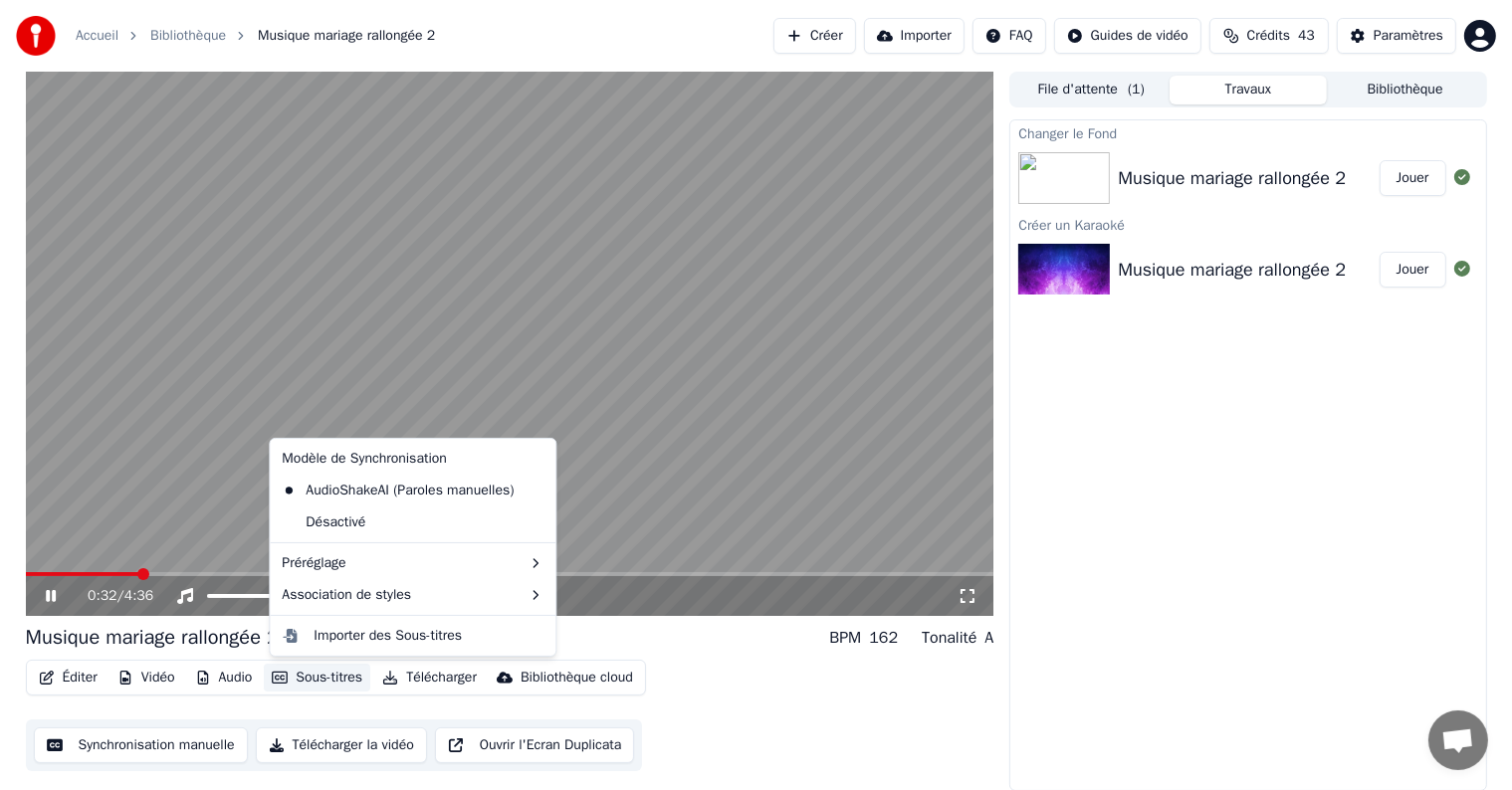 click on "Sous-titres" at bounding box center [317, 678] 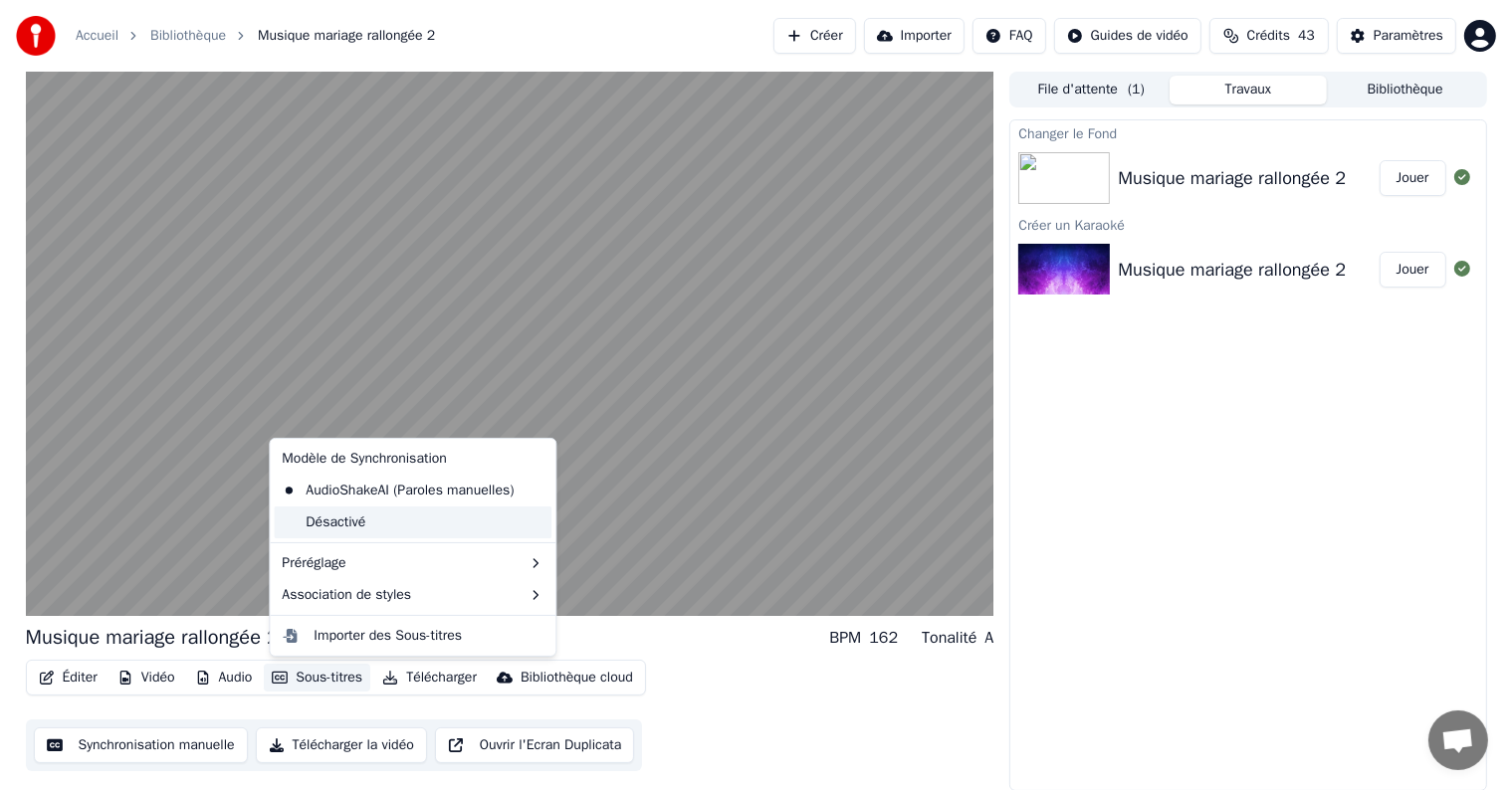 click on "Désactivé" at bounding box center [412, 522] 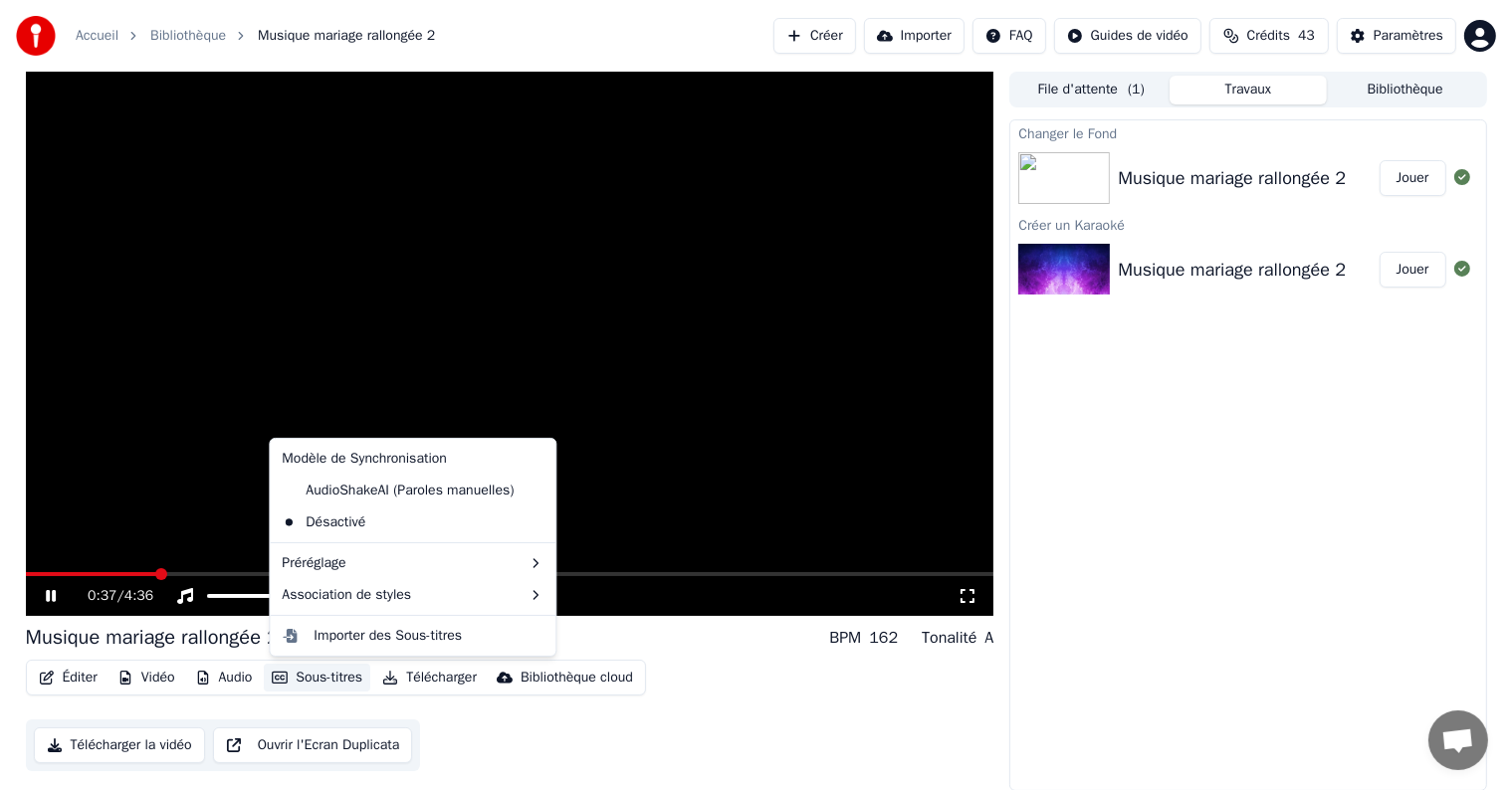 click on "Sous-titres" at bounding box center [317, 678] 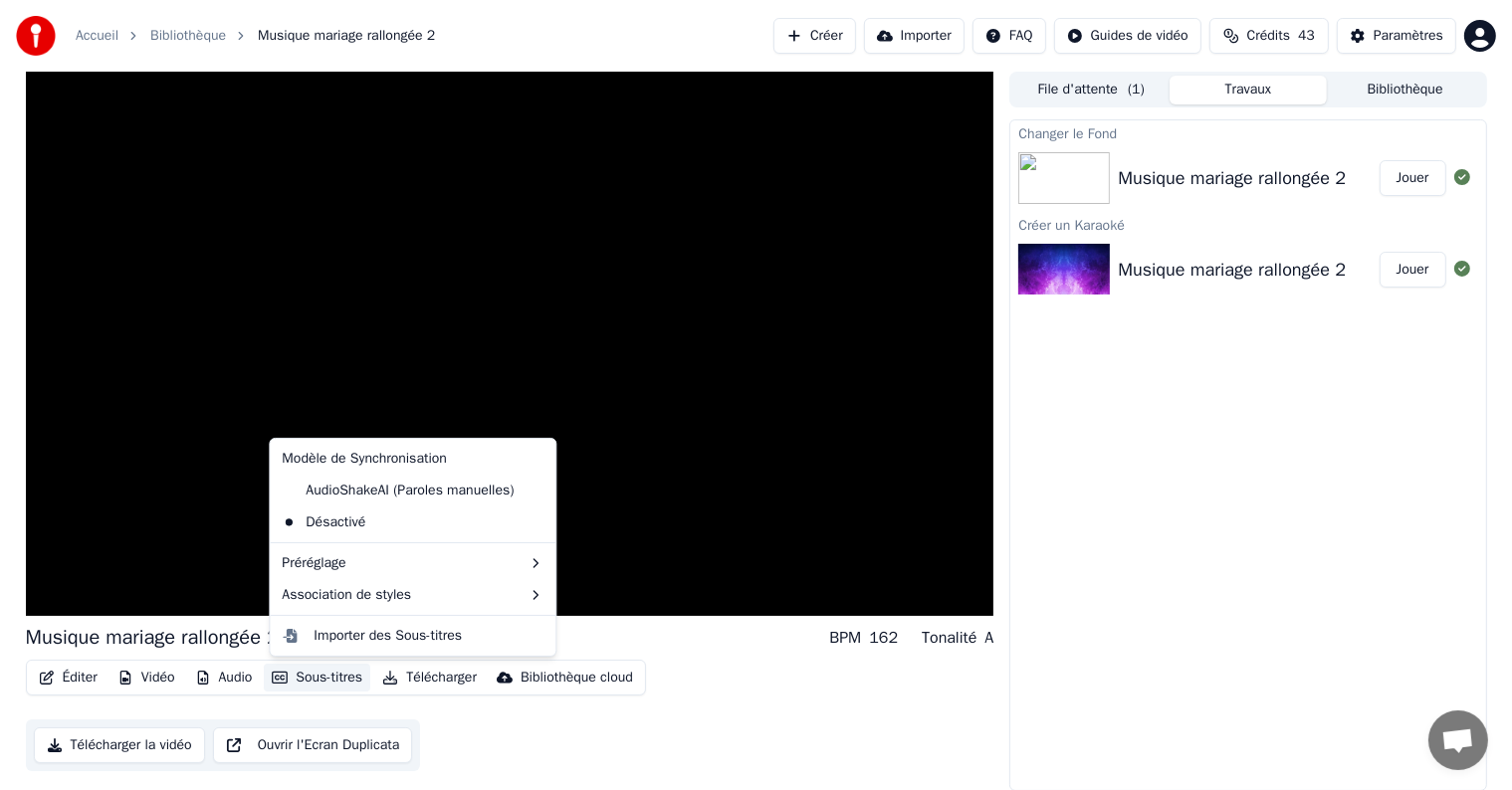 drag, startPoint x: 350, startPoint y: 635, endPoint x: 334, endPoint y: 528, distance: 108.18965 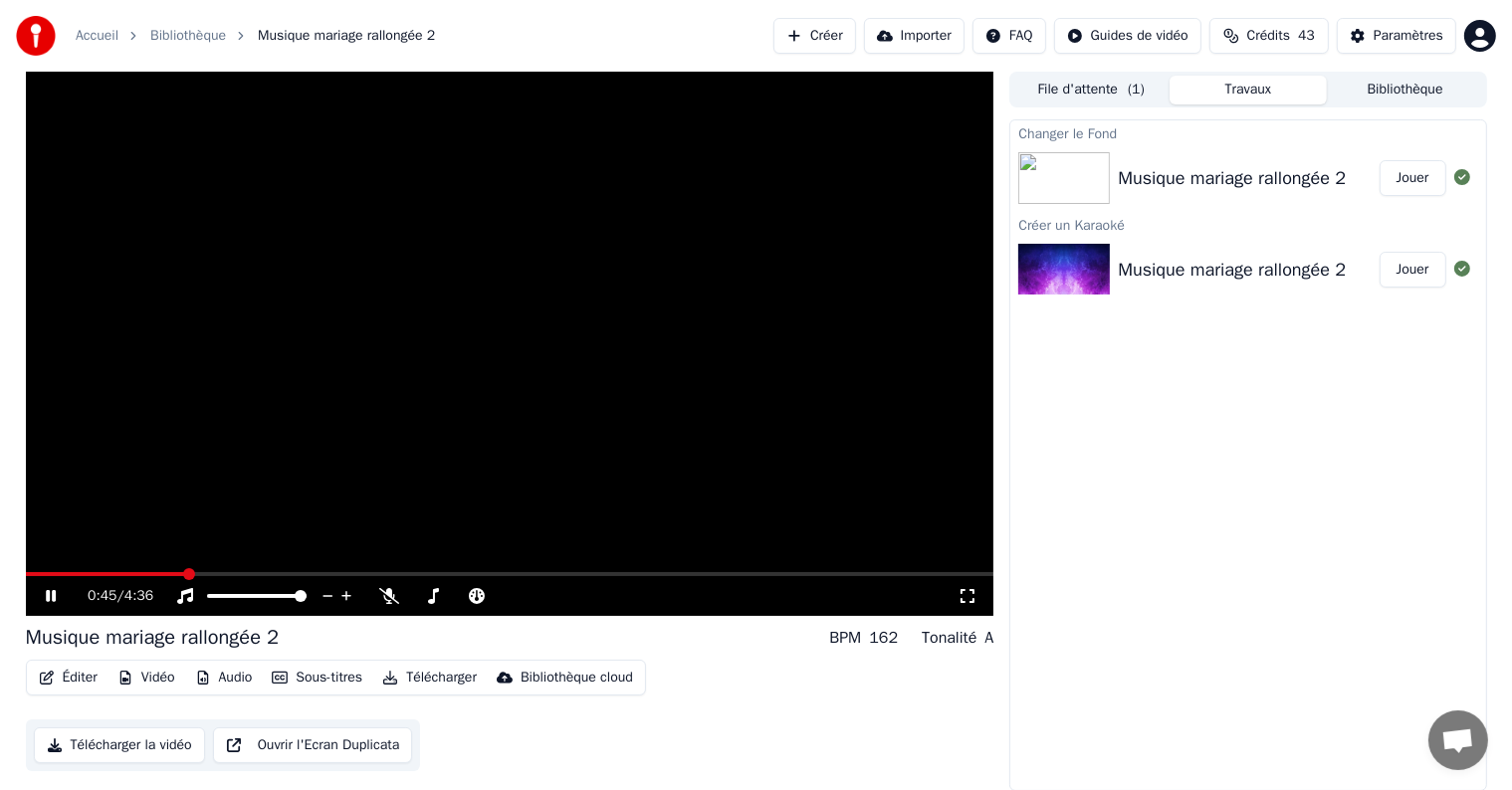 click on "Sous-titres" at bounding box center (317, 678) 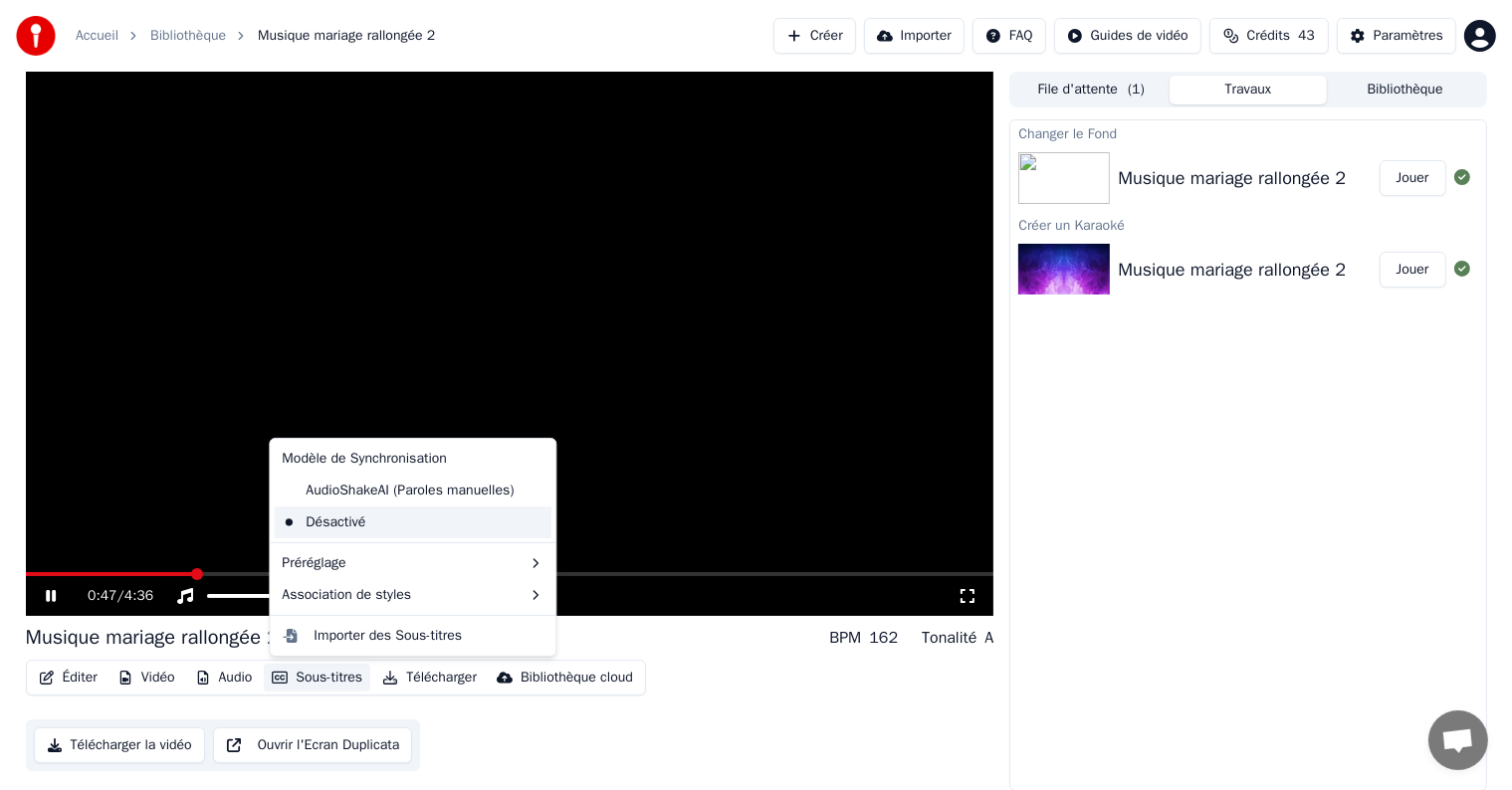 click on "Désactivé" at bounding box center [412, 522] 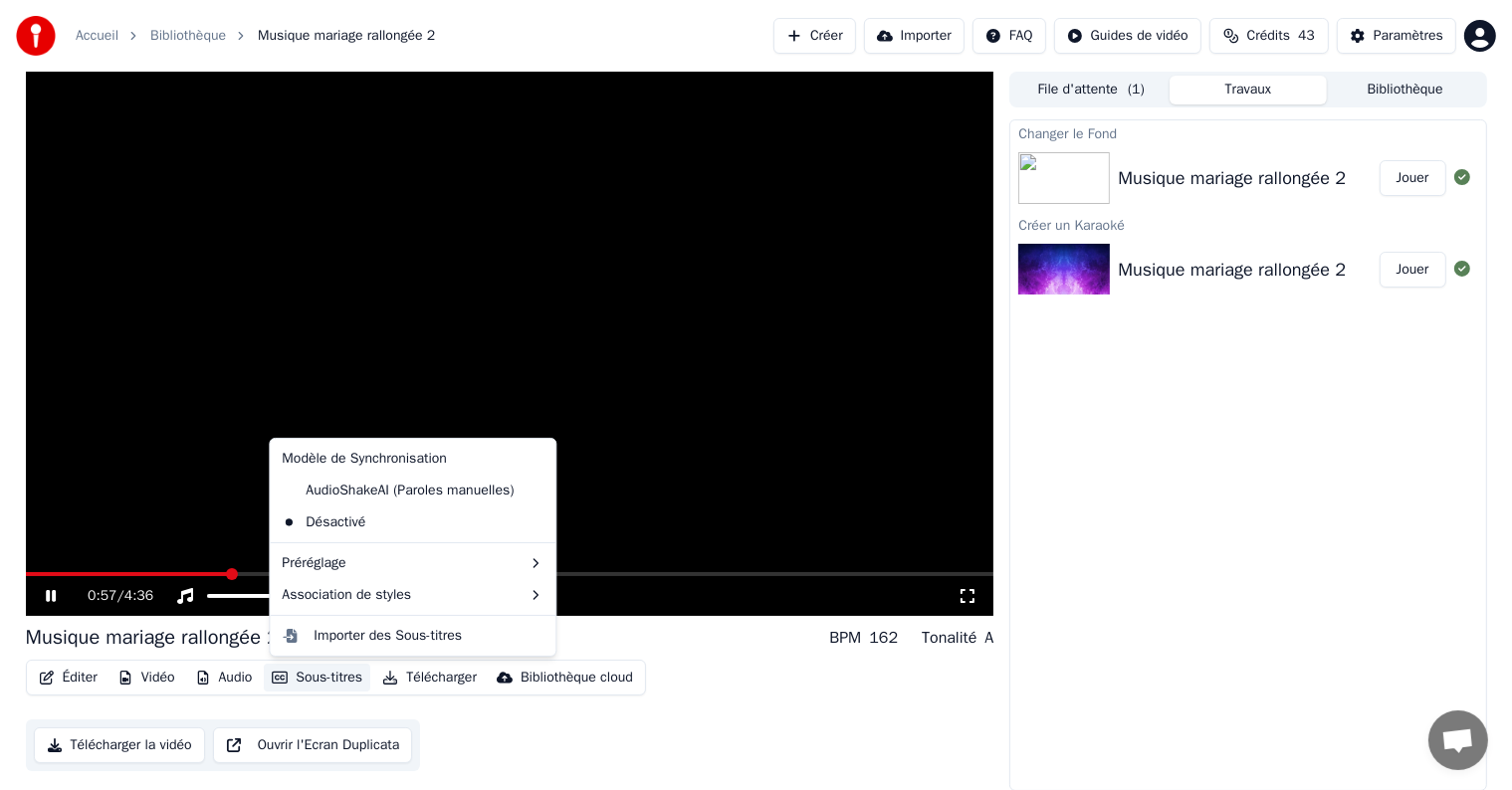 click on "Sous-titres" at bounding box center (317, 678) 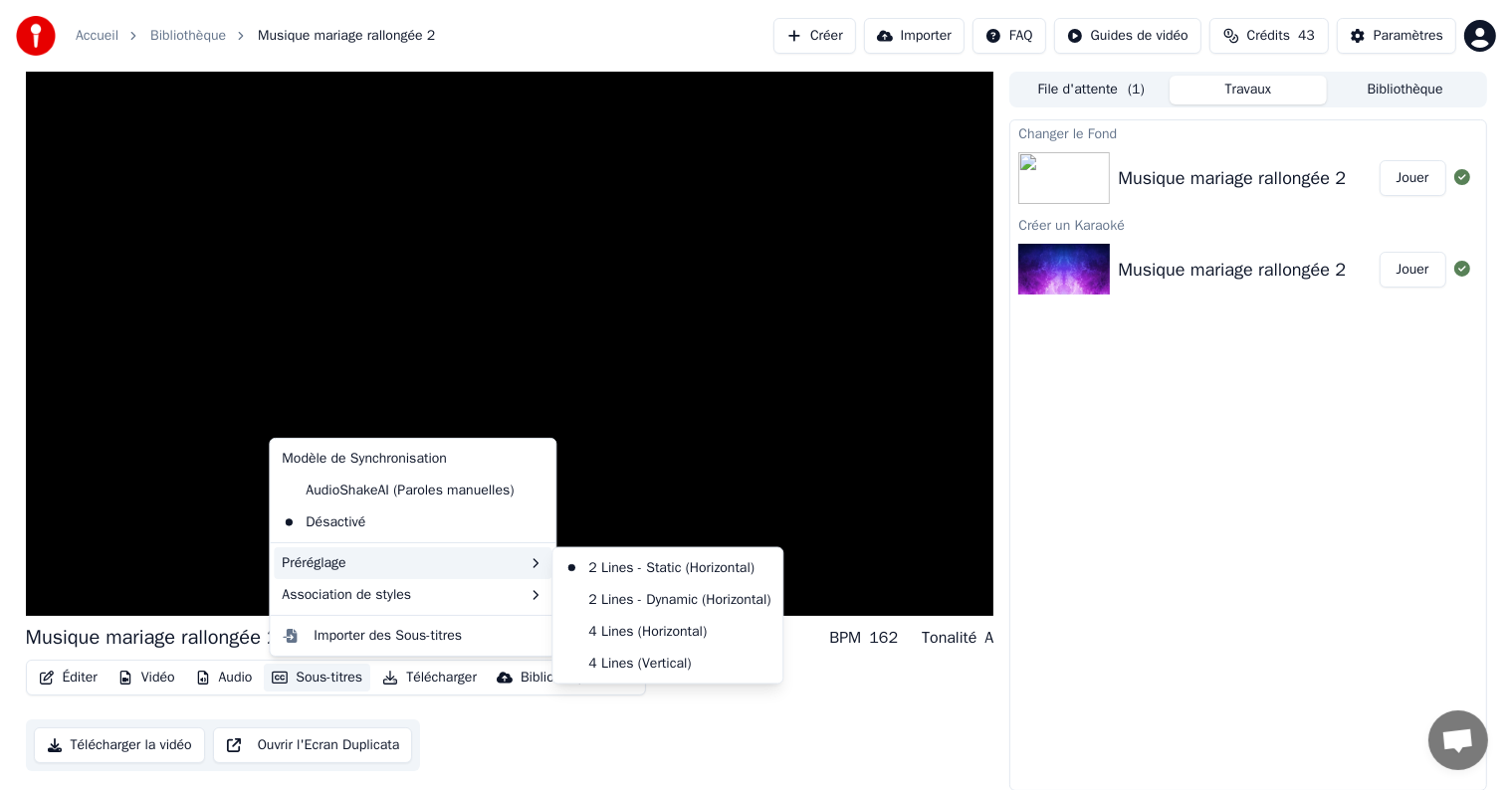 click 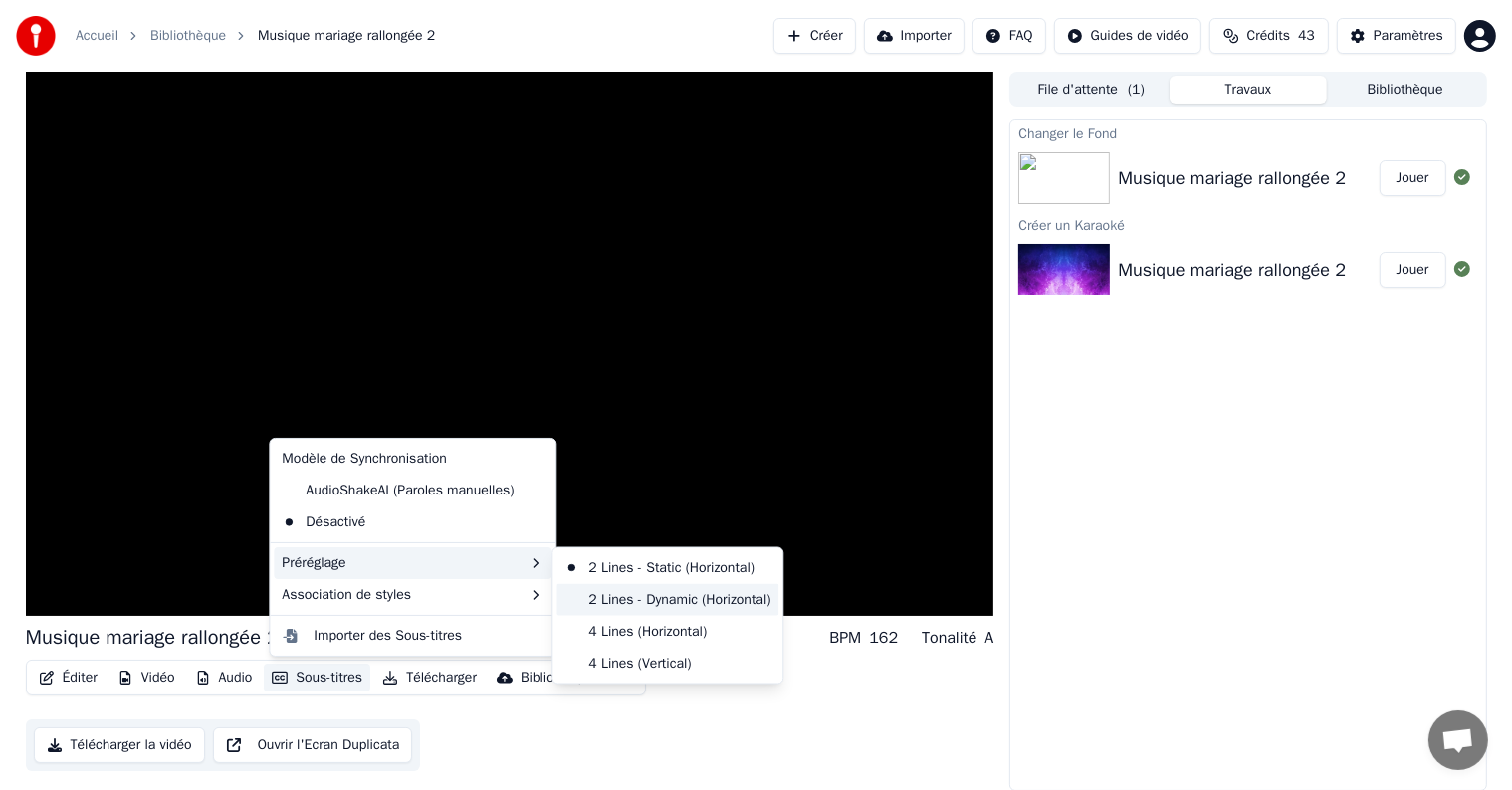 click on "2 Lines - Dynamic (Horizontal)" at bounding box center (667, 600) 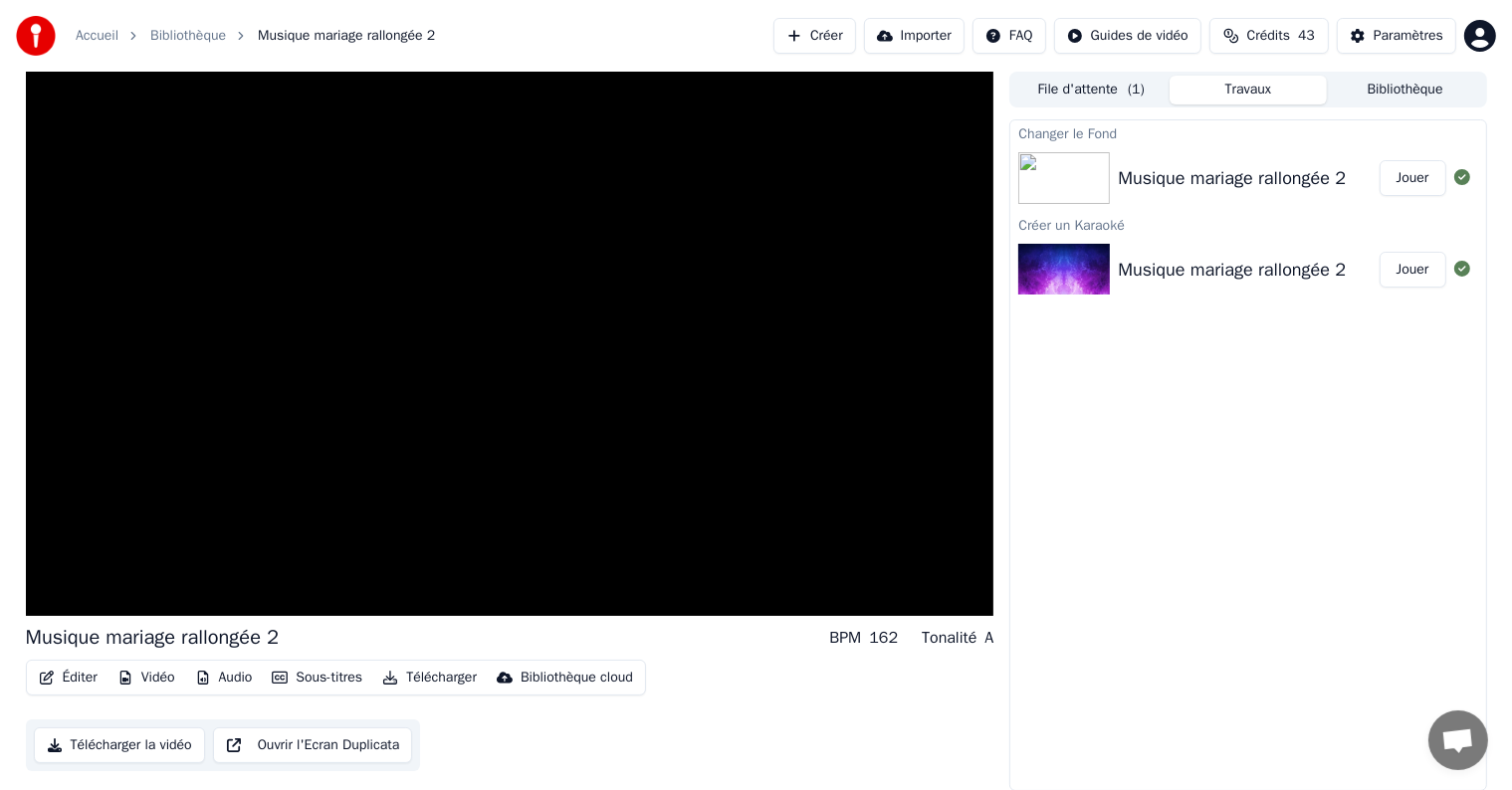 click at bounding box center (1064, 178) 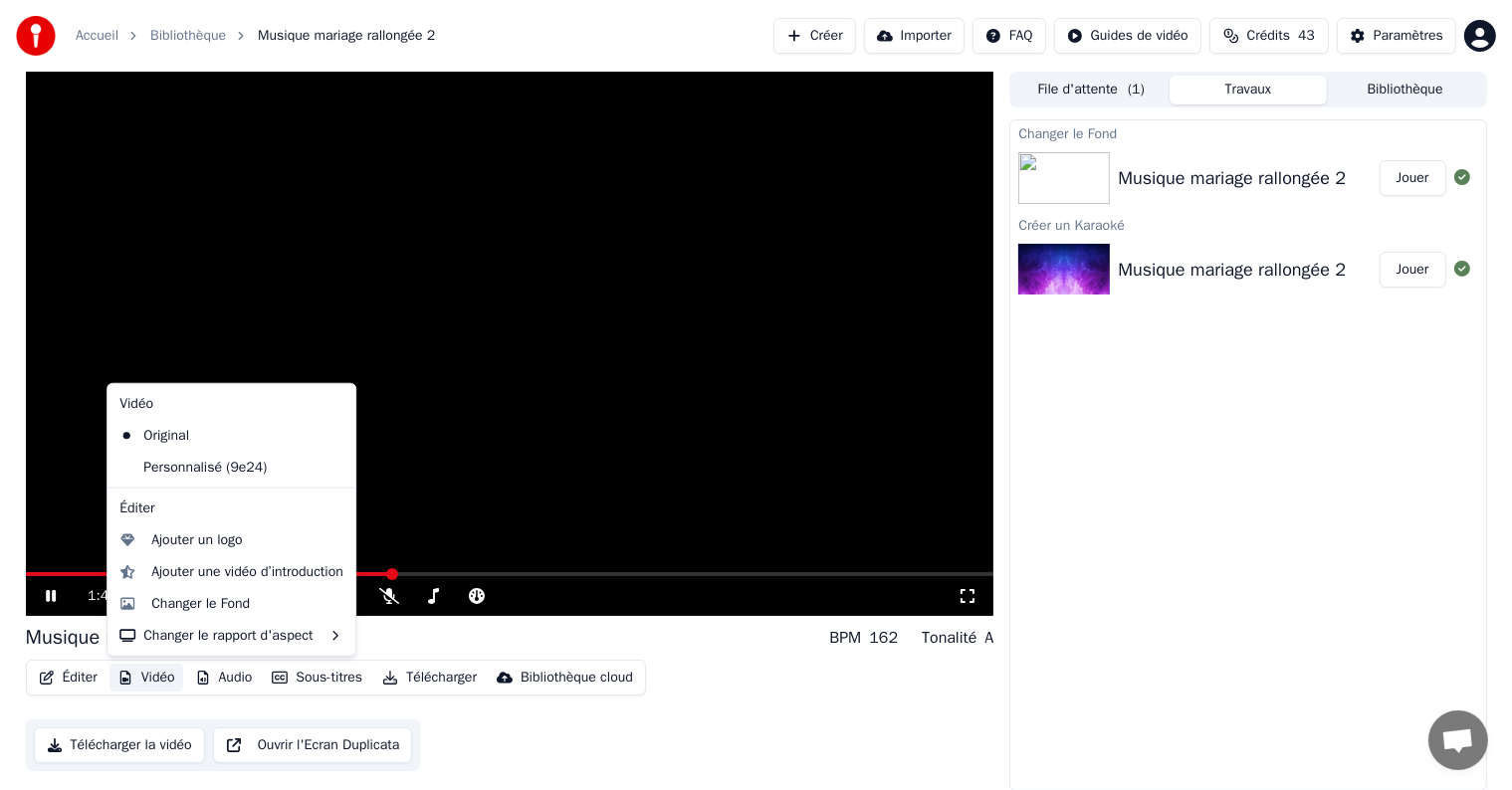 click on "Vidéo" at bounding box center [146, 678] 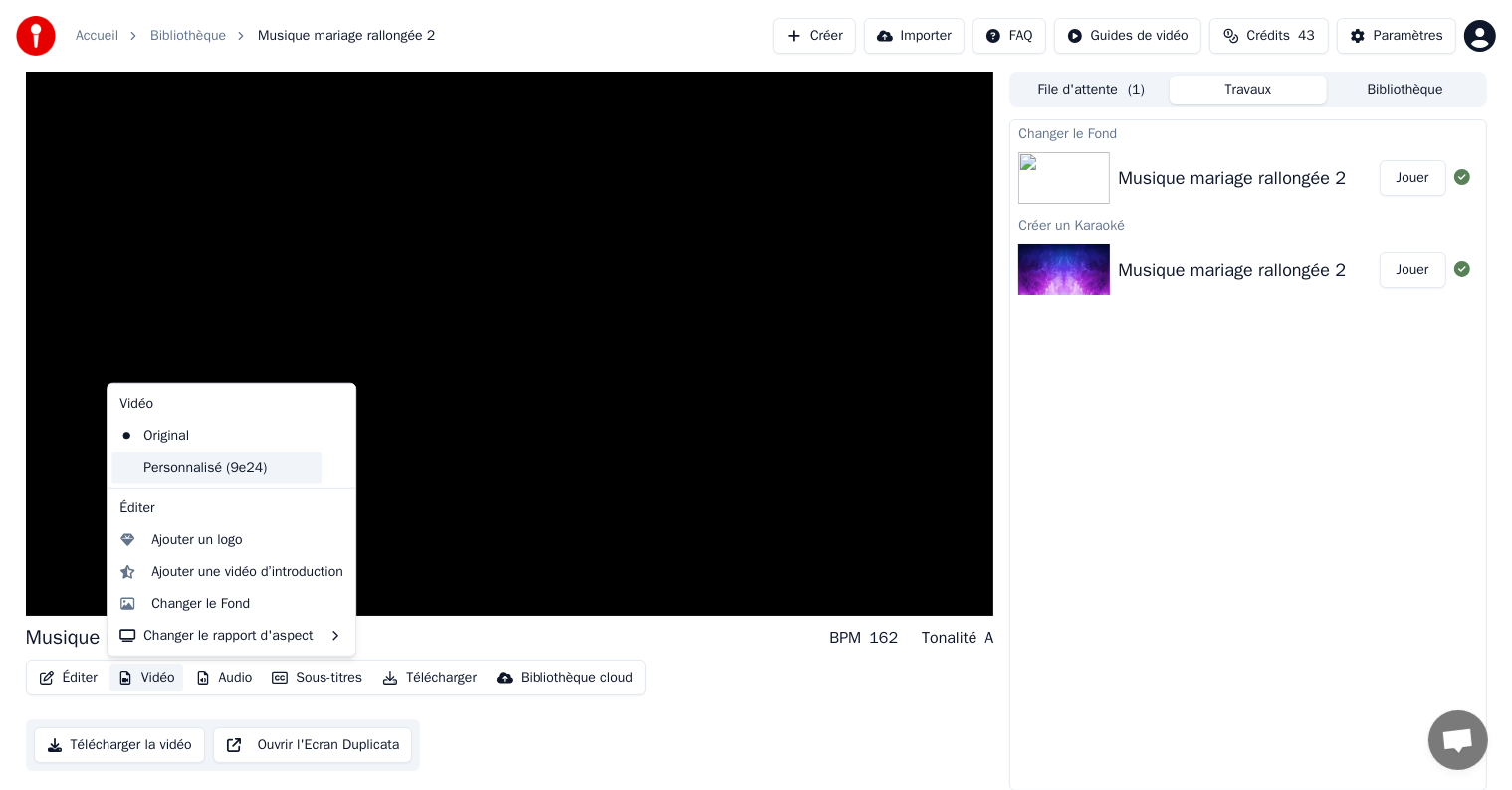 click on "Personnalisé (9e24)" at bounding box center (216, 468) 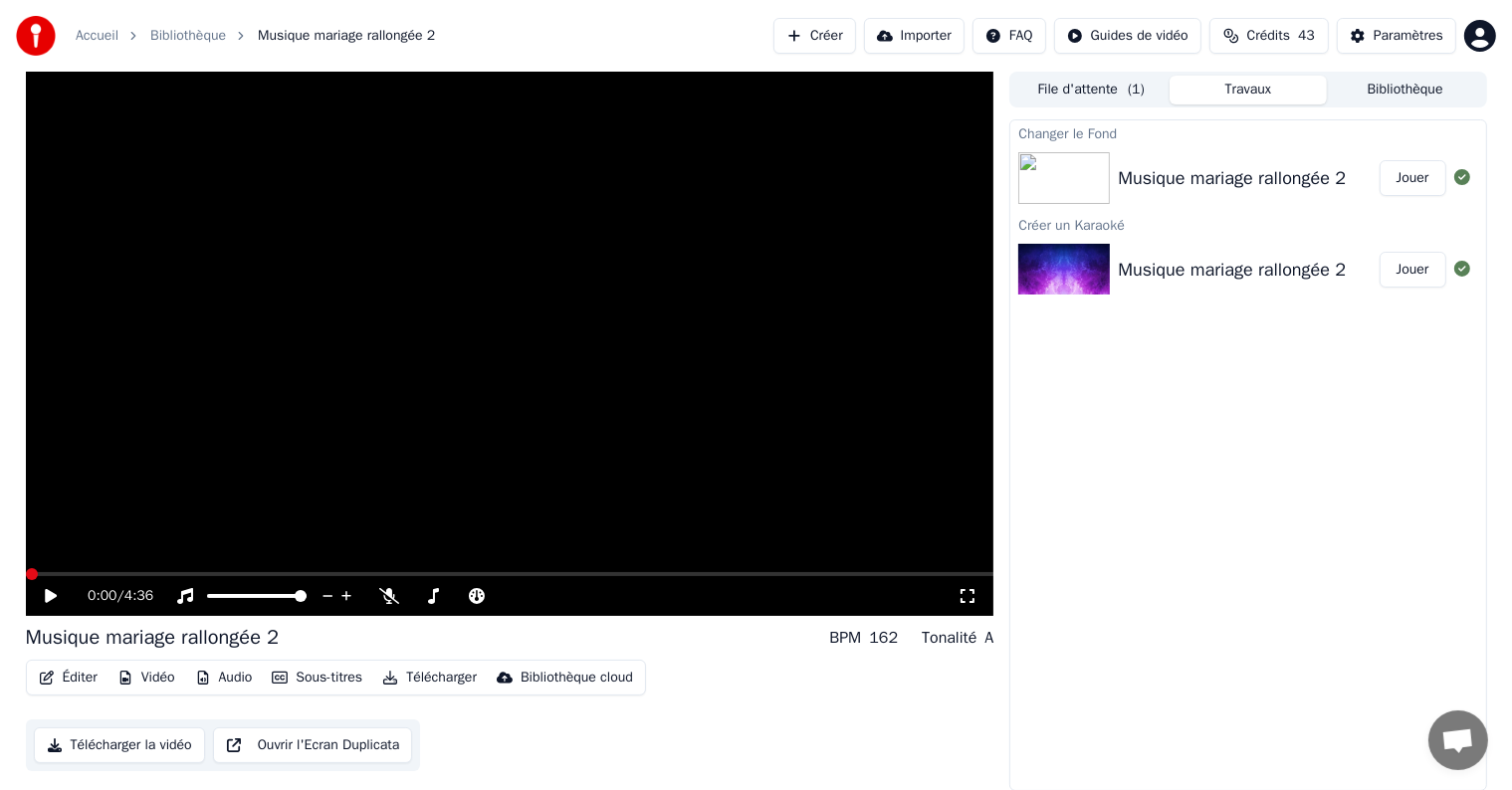 click 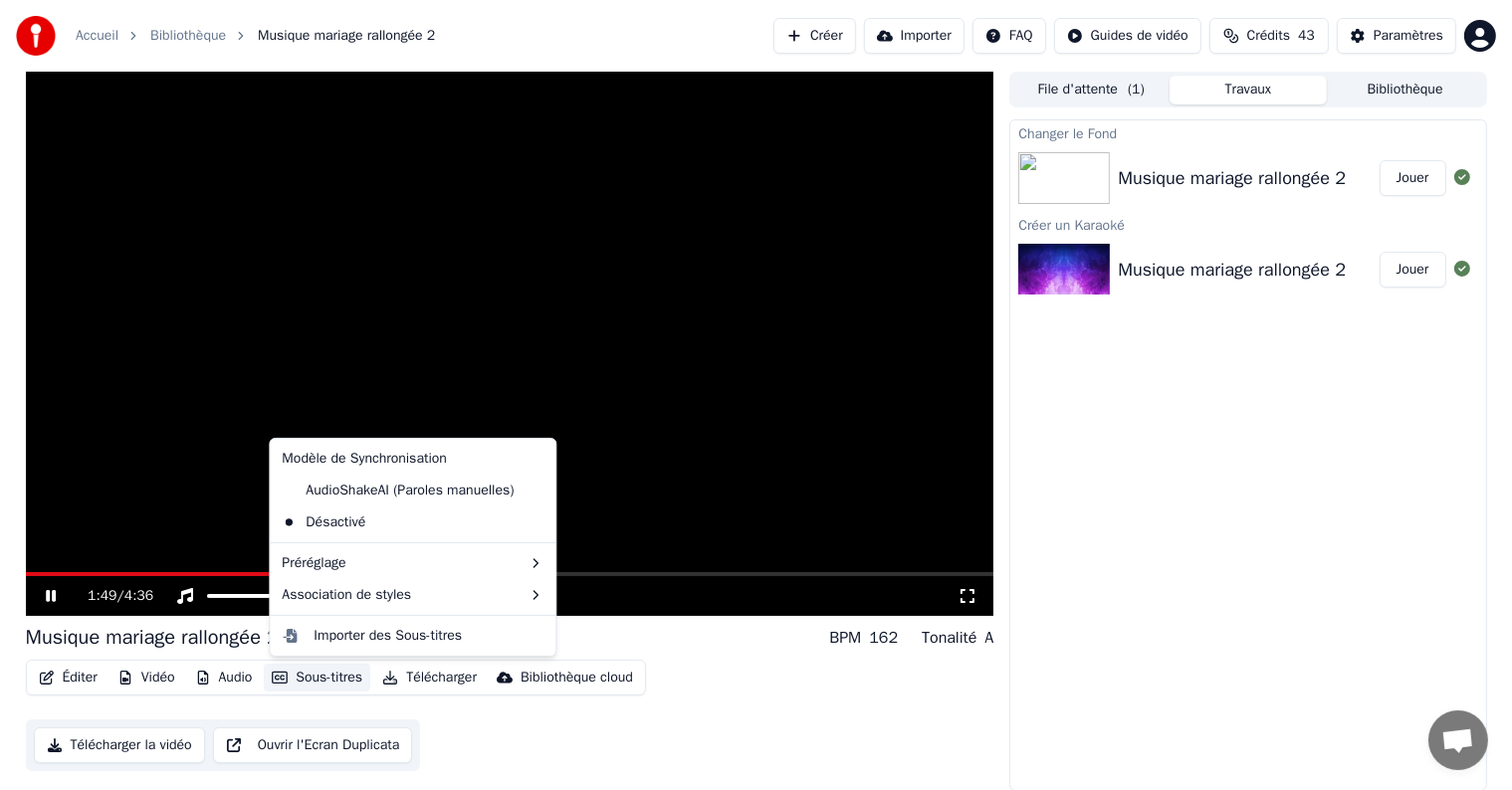 click on "Sous-titres" at bounding box center (317, 678) 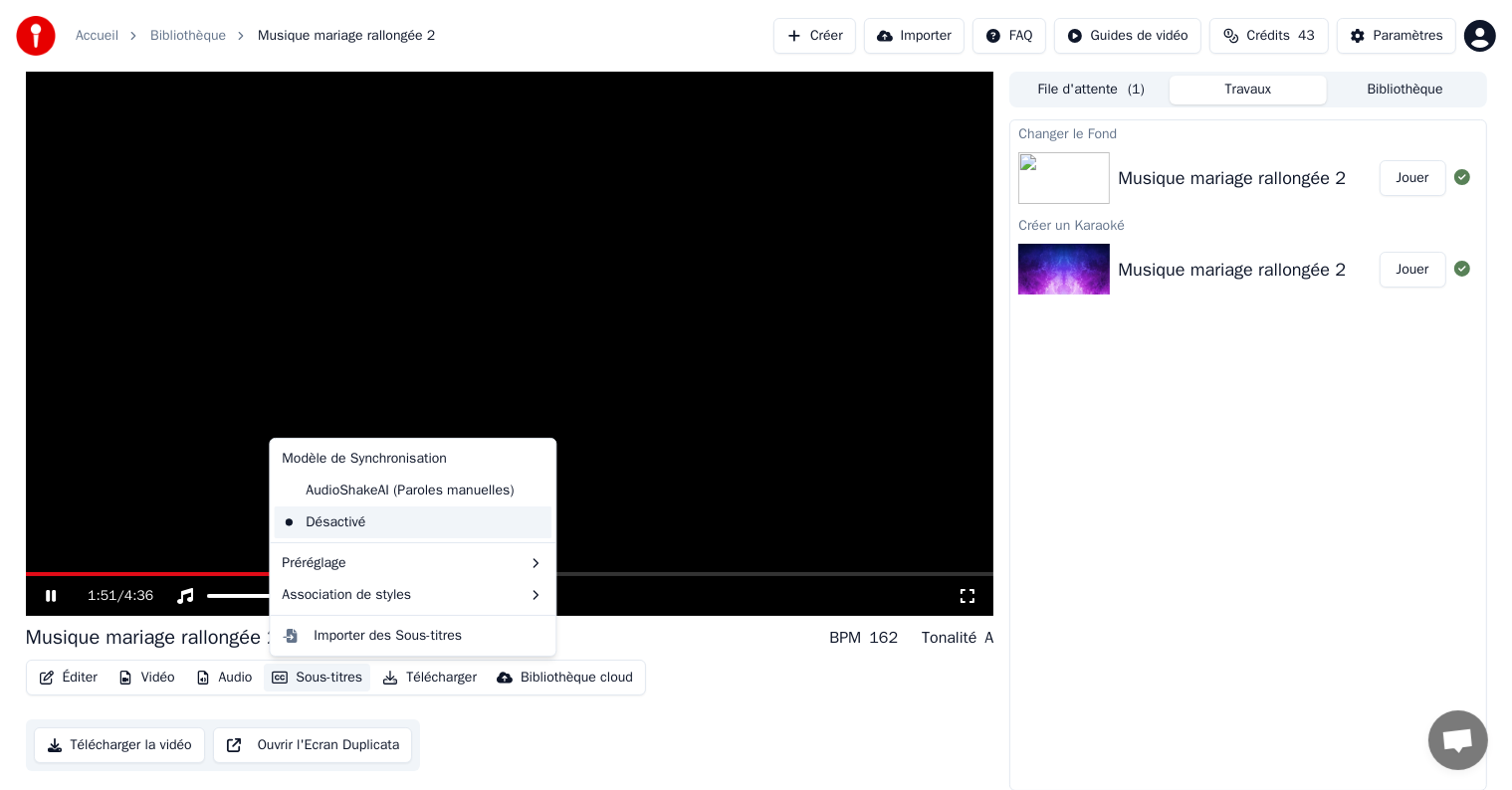 click on "Désactivé" at bounding box center (412, 522) 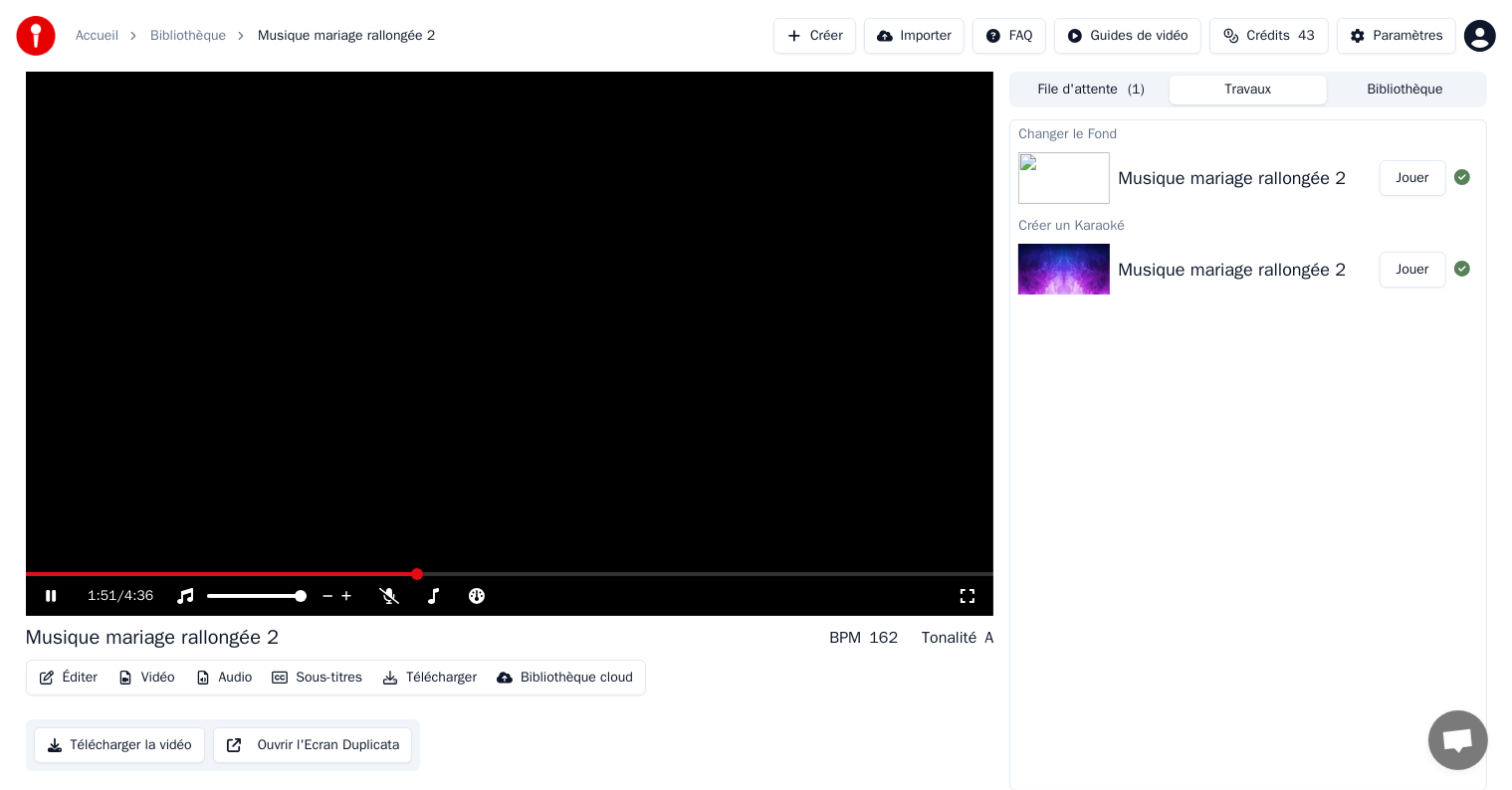 click at bounding box center (510, 343) 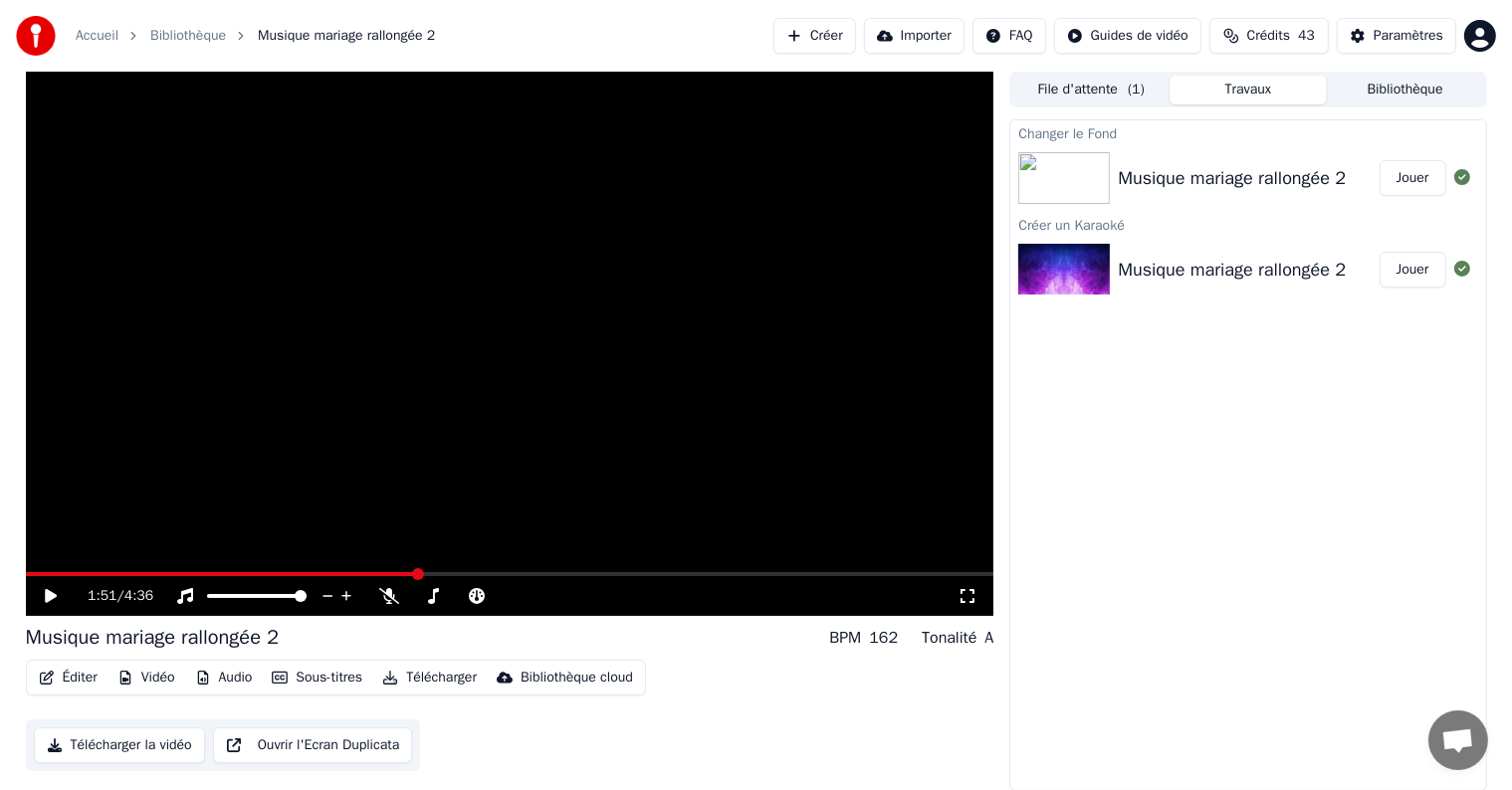click on "Musique mariage rallongée 2" at bounding box center (1231, 270) 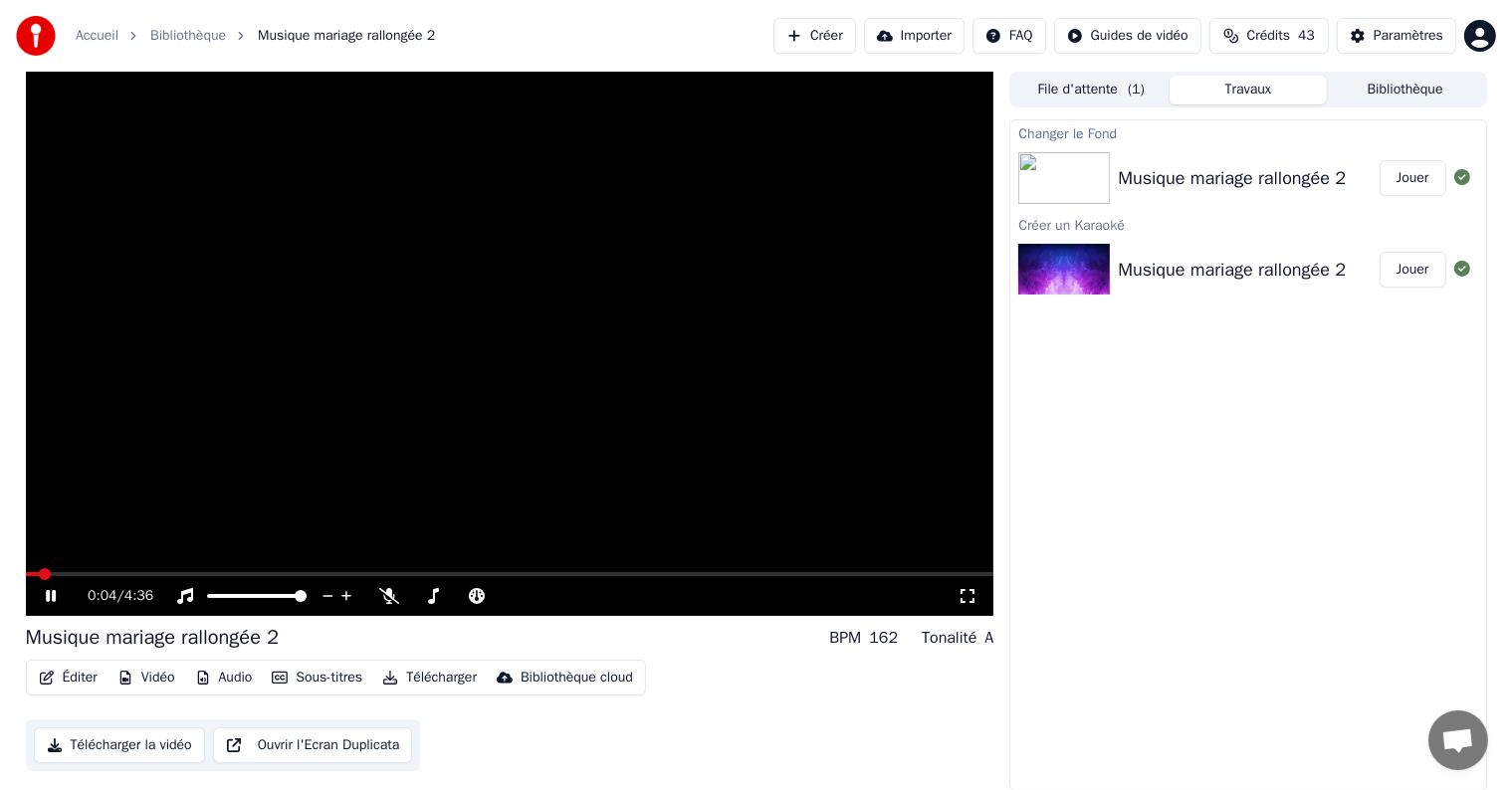 click on "Audio" at bounding box center (224, 678) 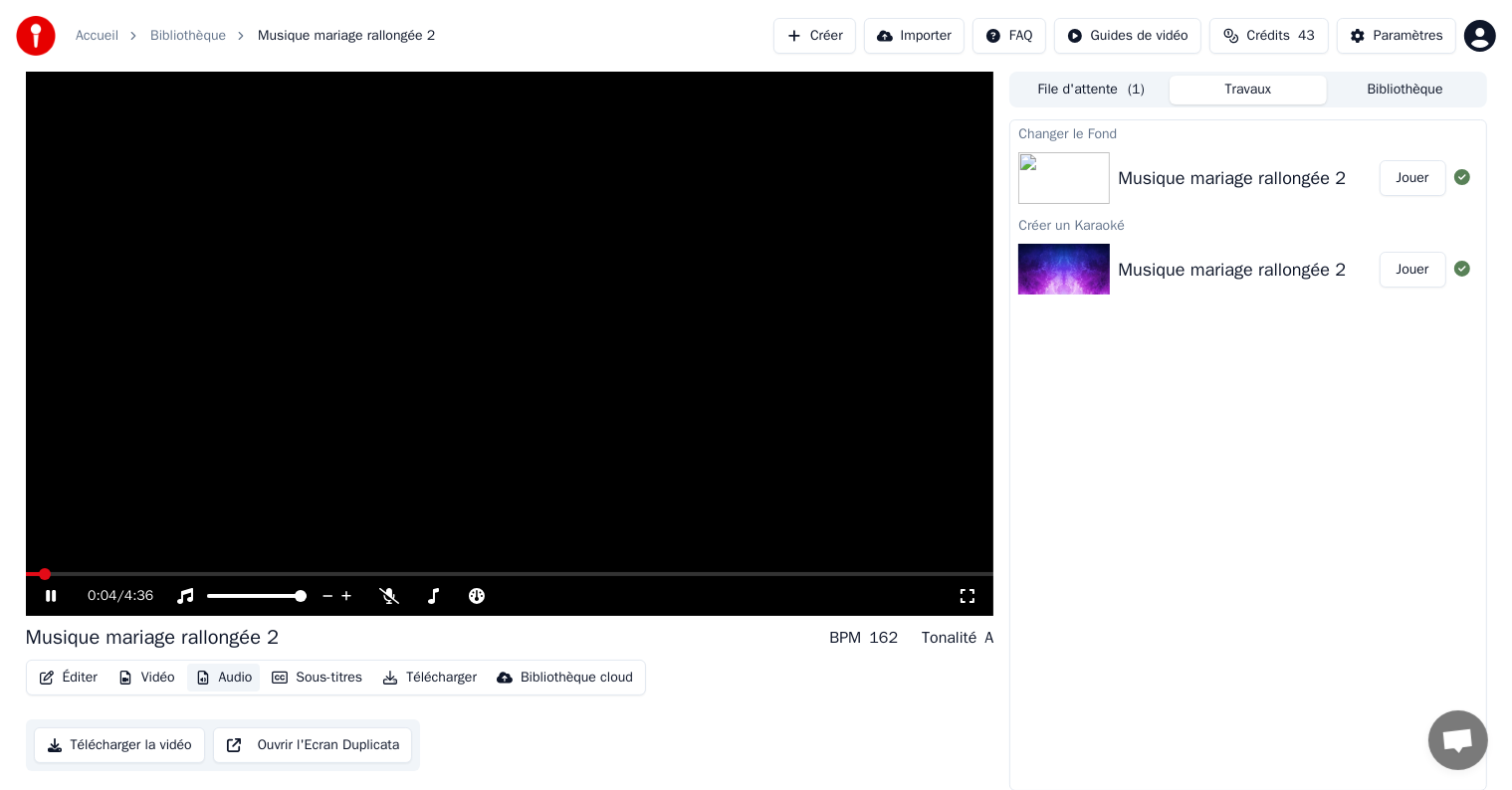 click on "Audio" at bounding box center [224, 678] 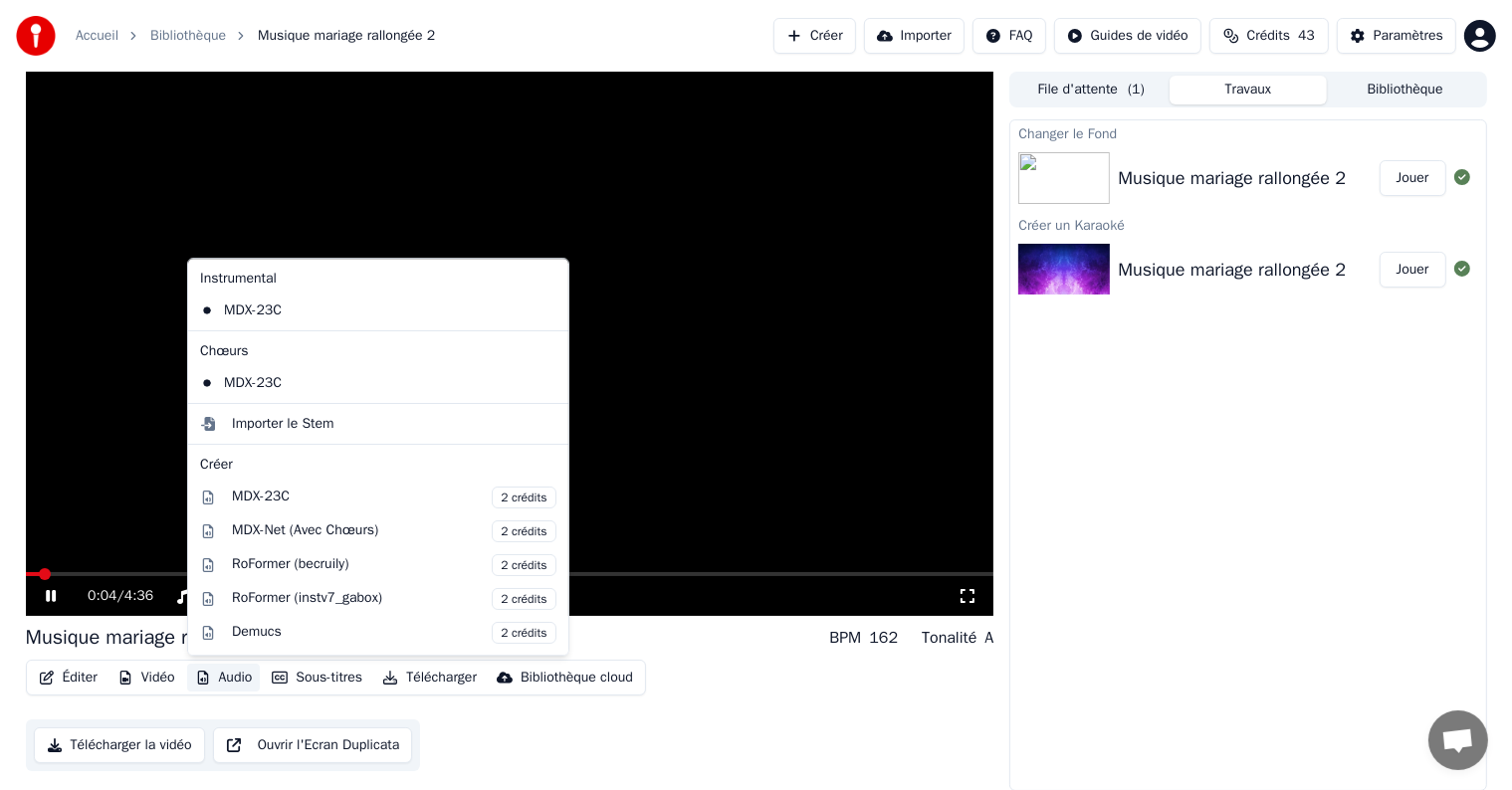 click on "Audio" at bounding box center [224, 678] 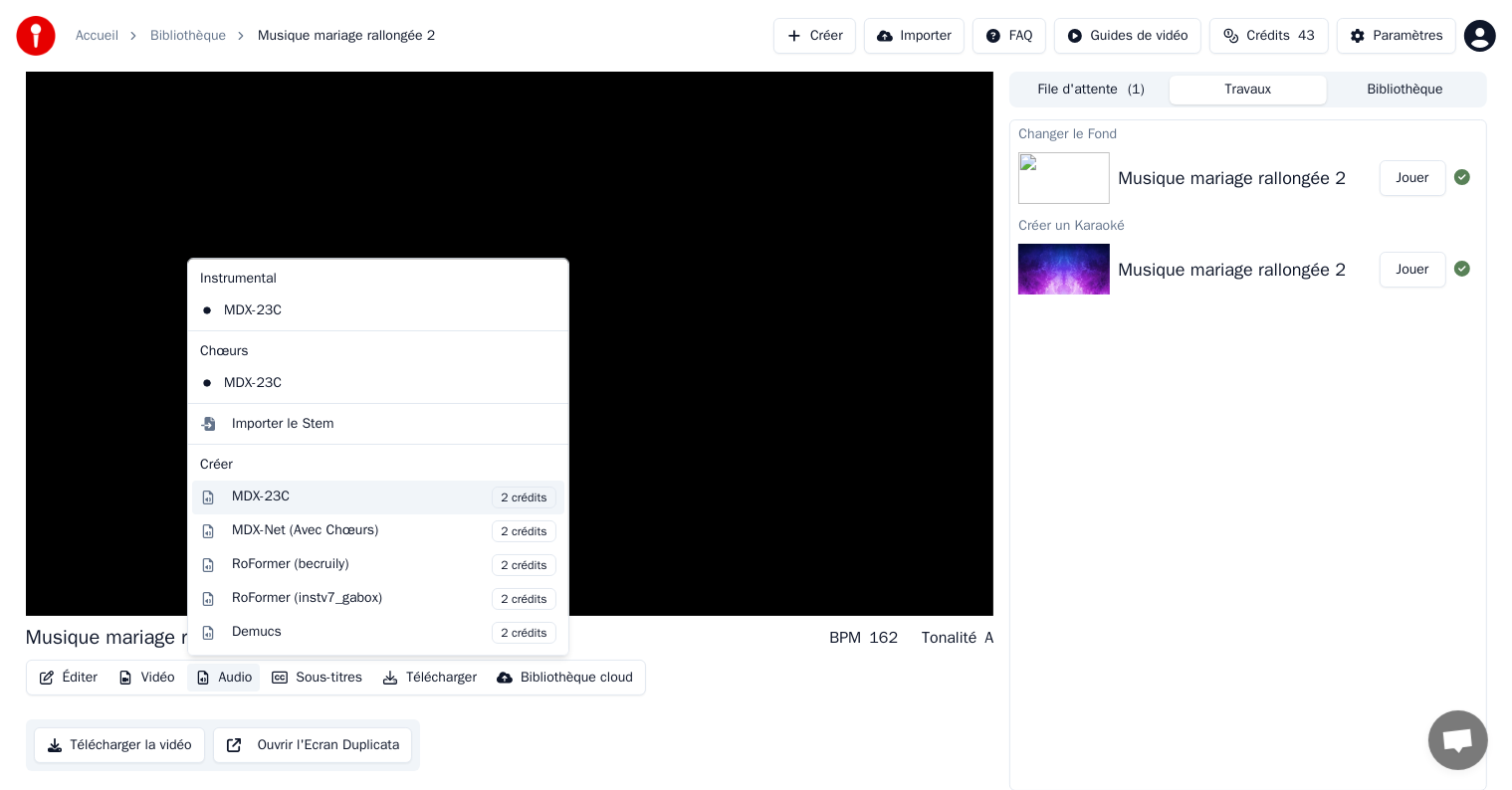 click on "MDX-23C 2 crédits" at bounding box center (394, 497) 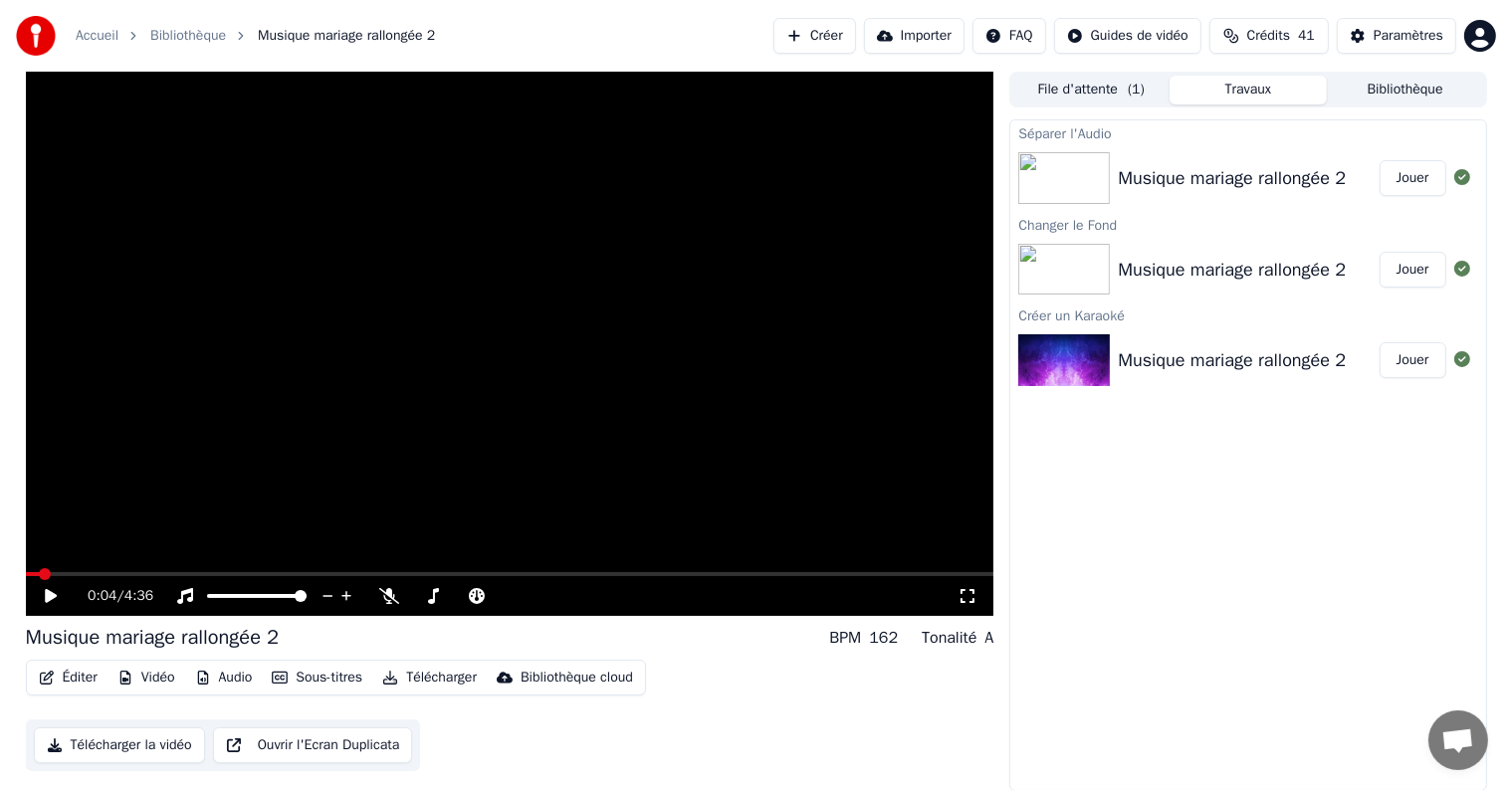 click on "Sous-titres" at bounding box center (317, 678) 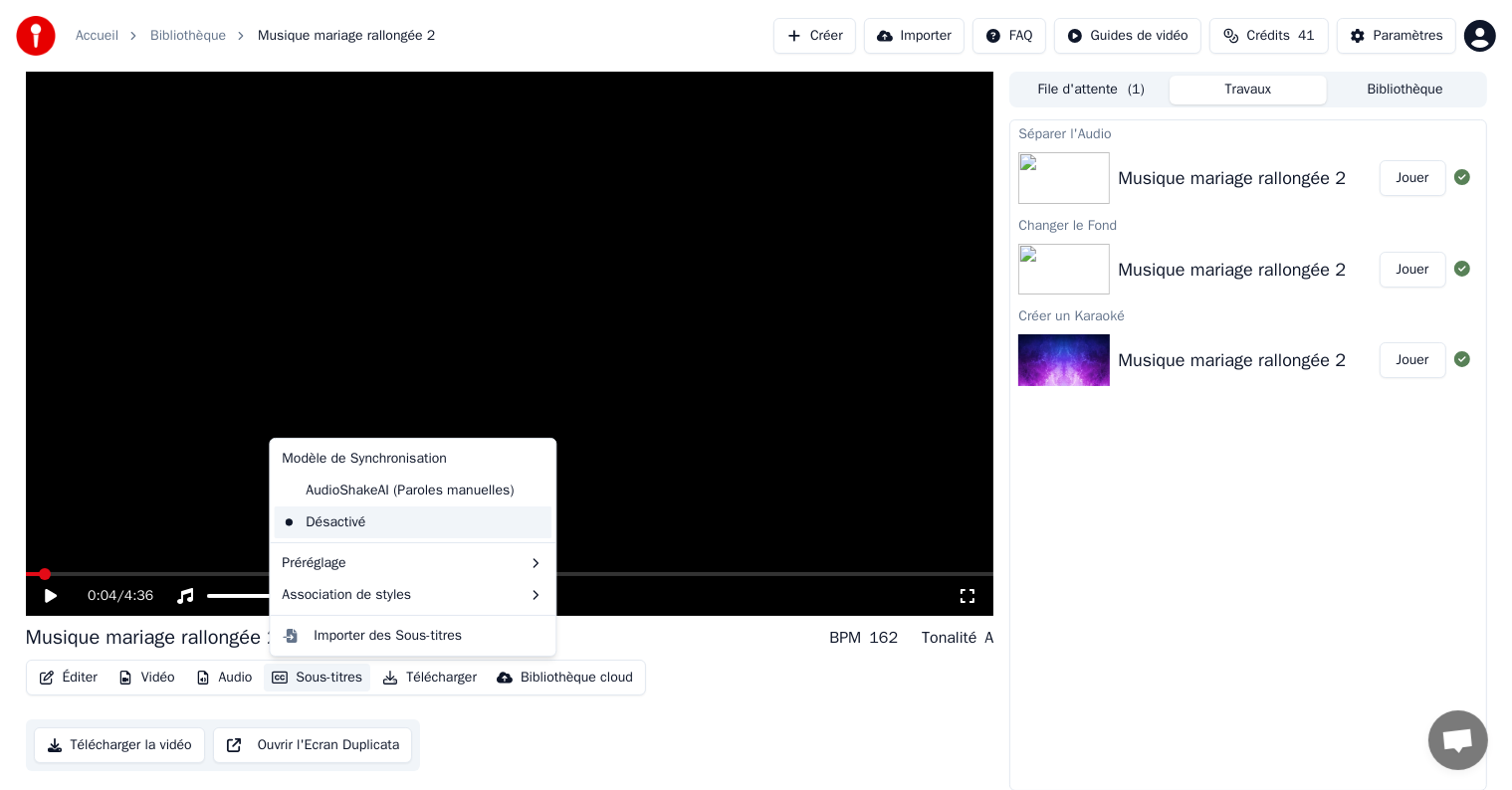 click on "Désactivé" at bounding box center (412, 522) 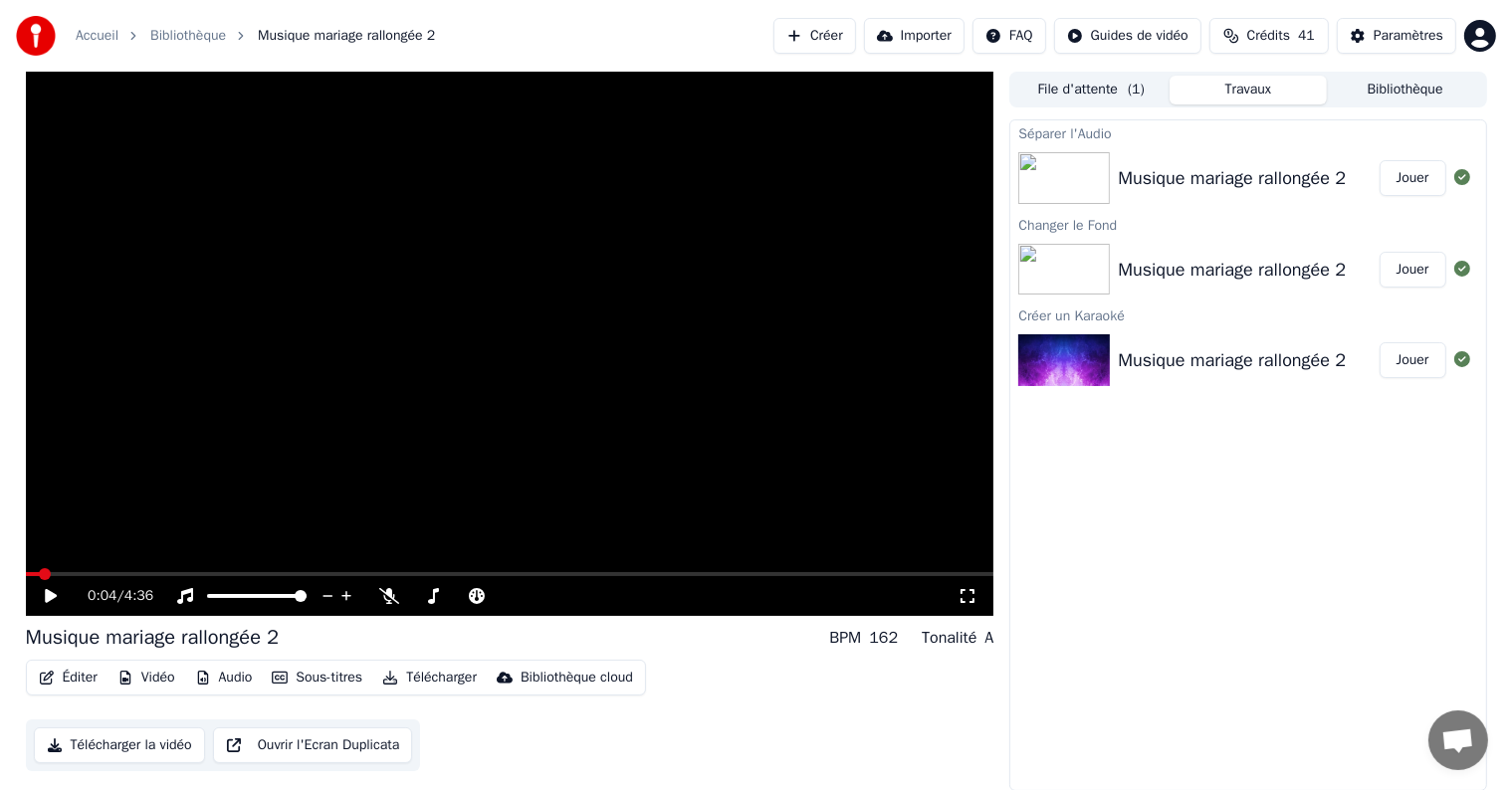 click at bounding box center (510, 343) 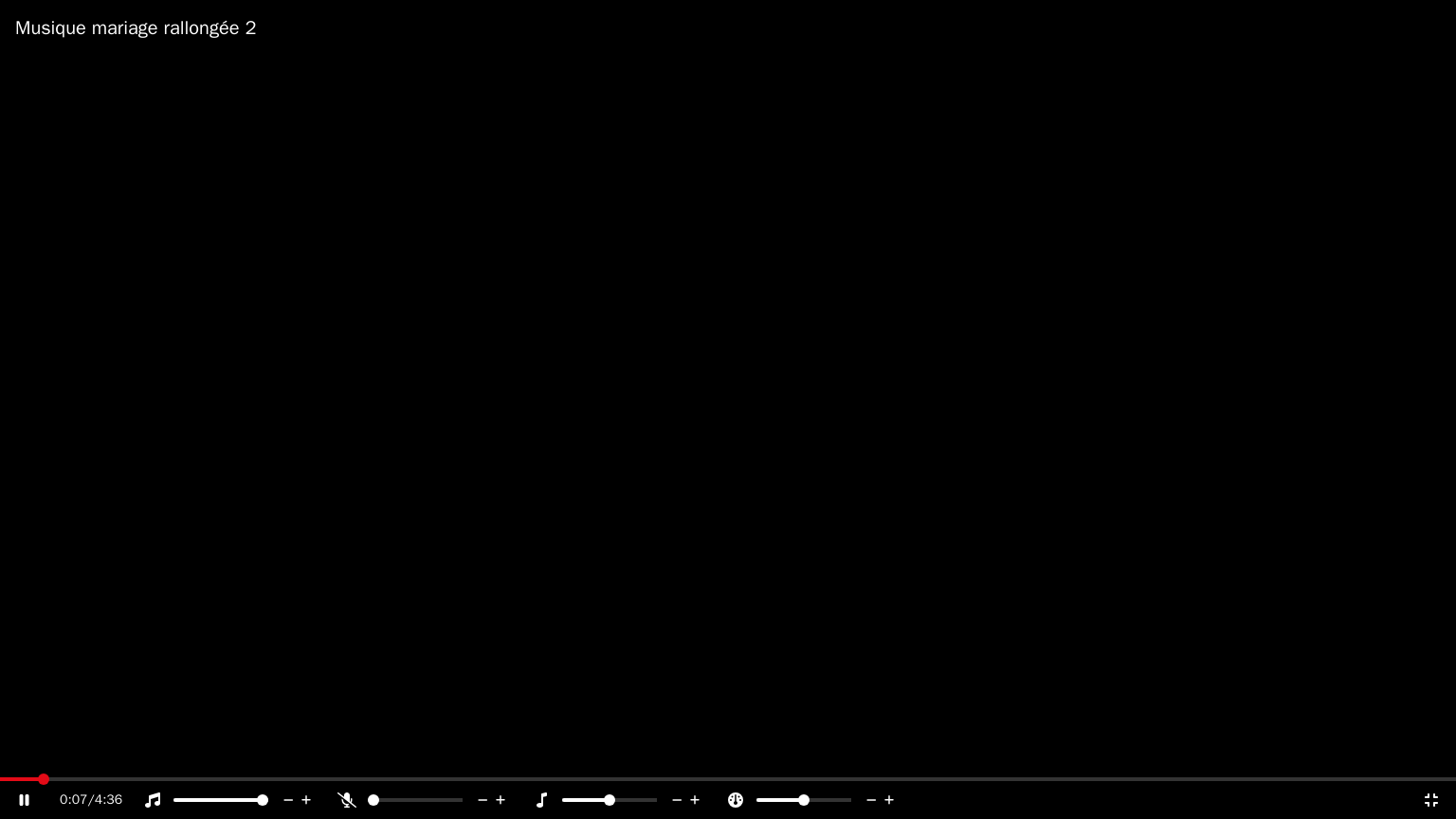 click at bounding box center [728, 410] 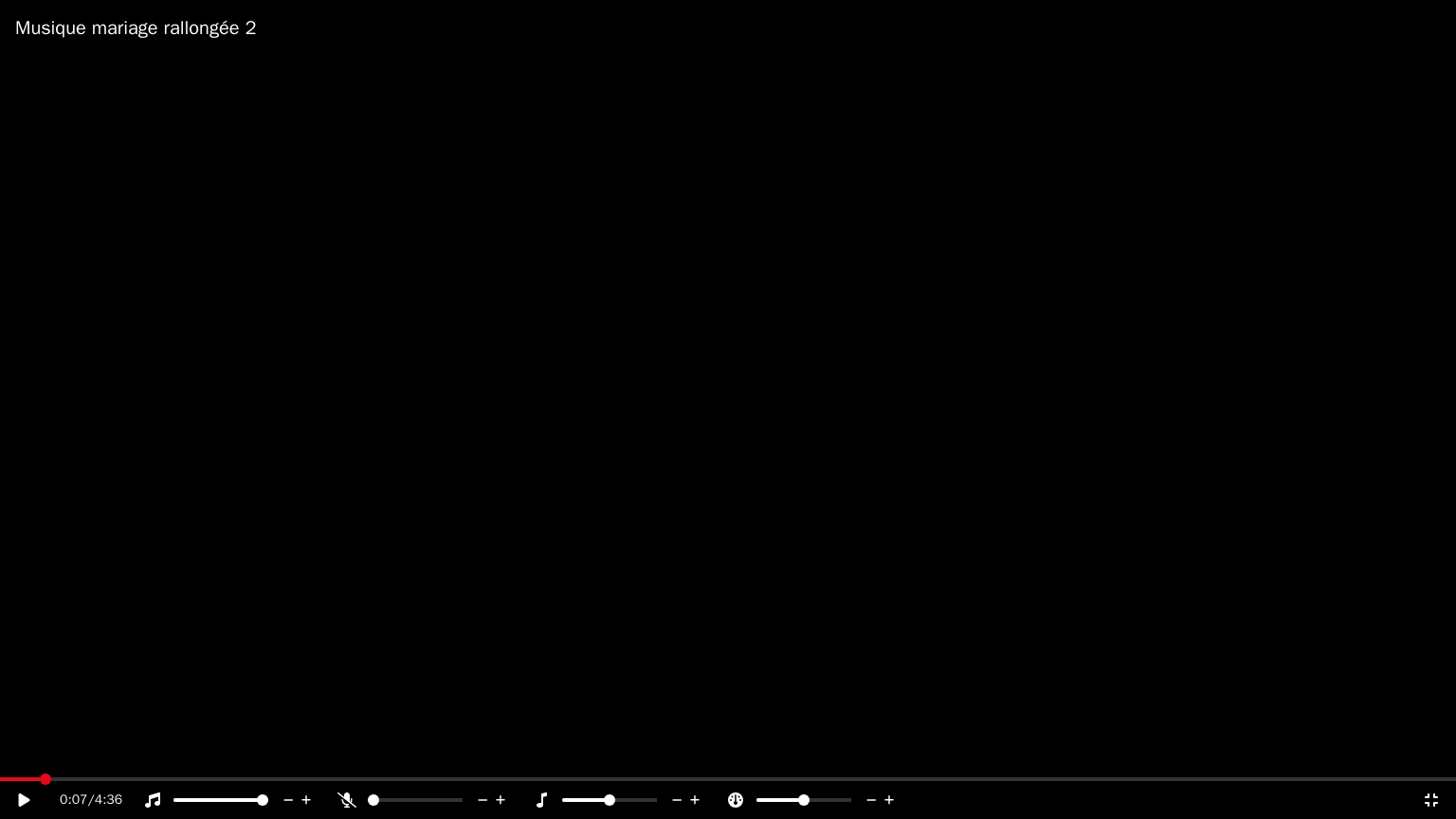click on "0:07  /  4:36" at bounding box center [728, 800] 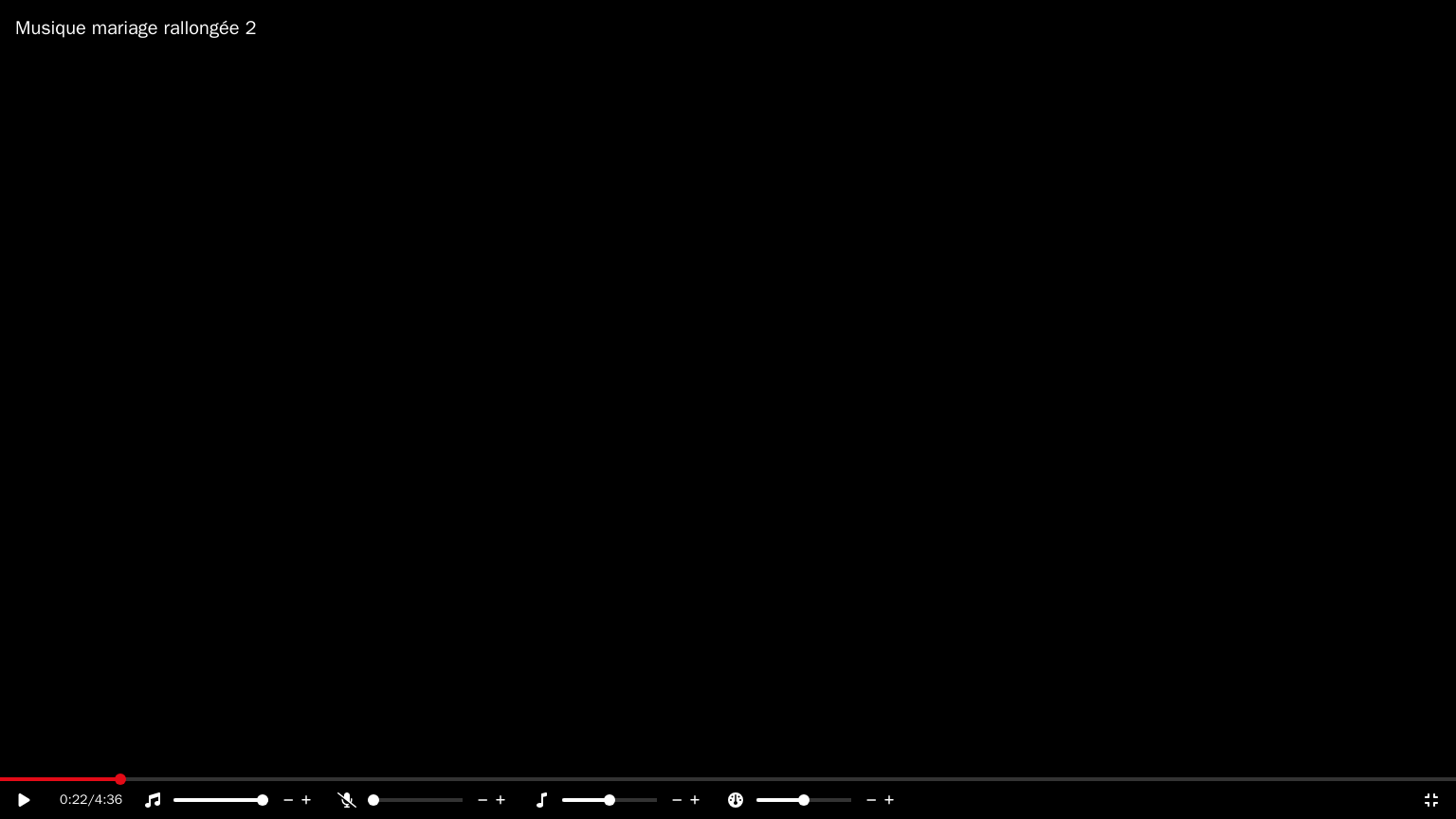 click at bounding box center (120, 779) 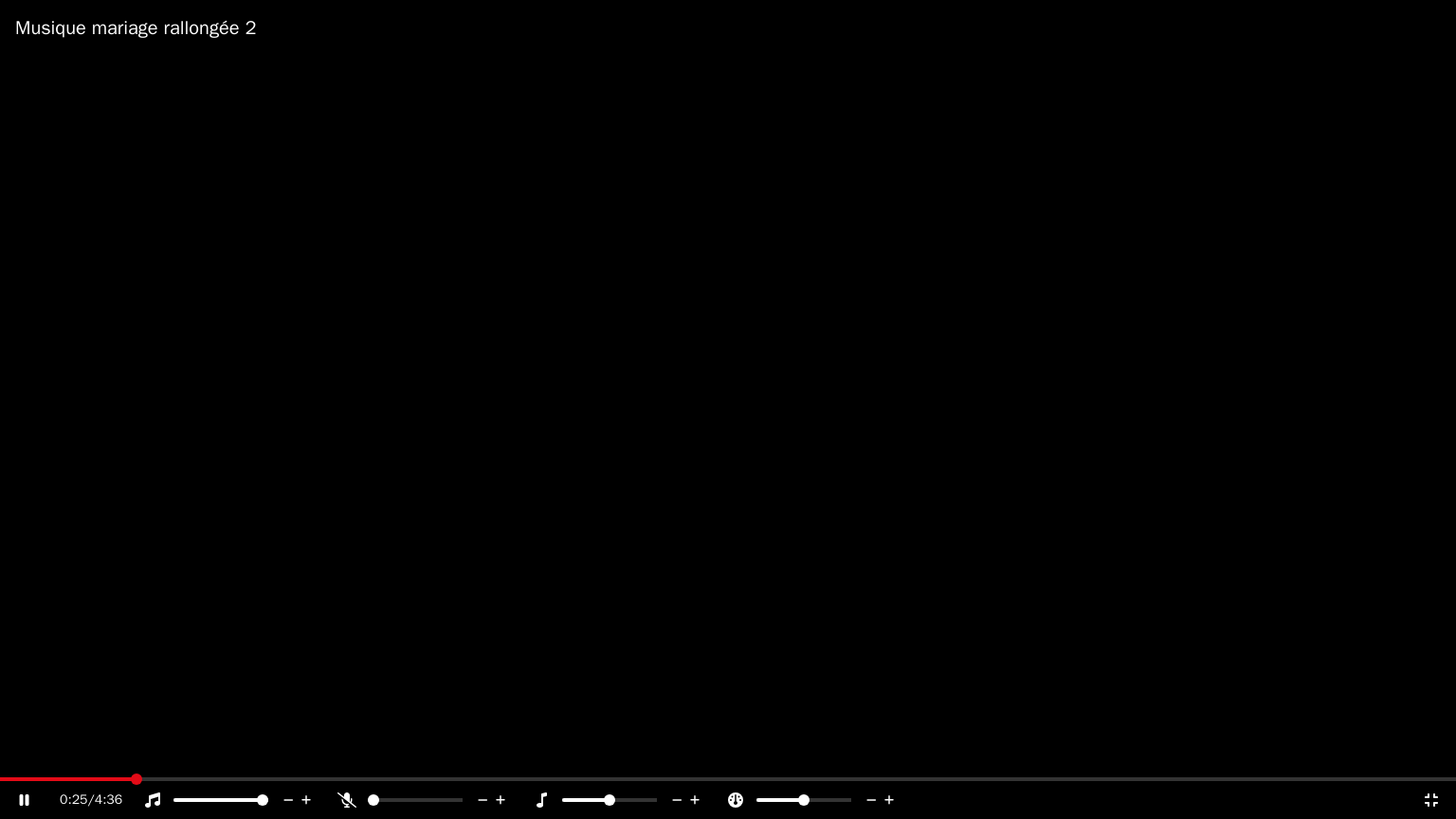 drag, startPoint x: 243, startPoint y: 765, endPoint x: 337, endPoint y: 774, distance: 94.42987 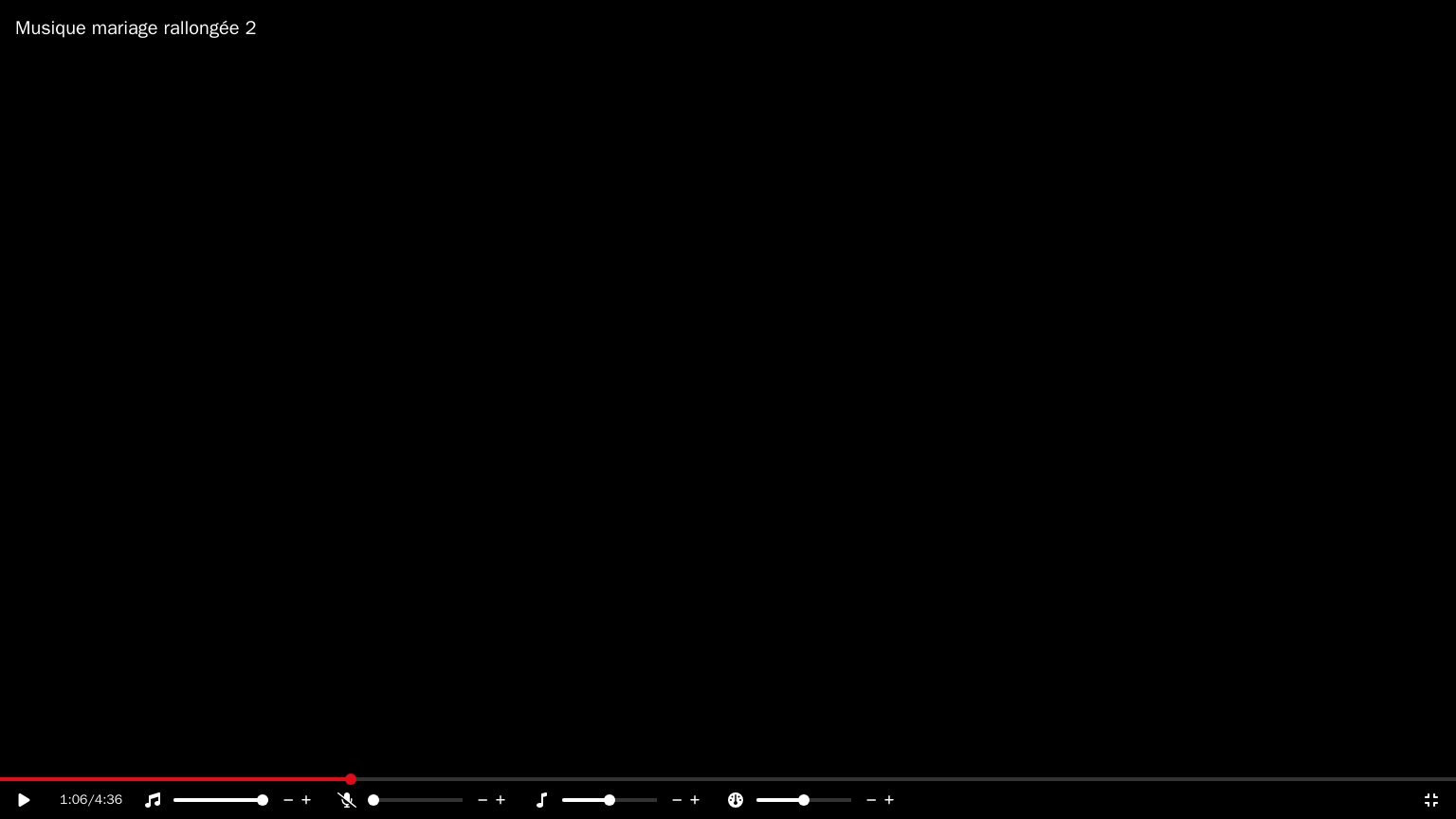 click at bounding box center (728, 779) 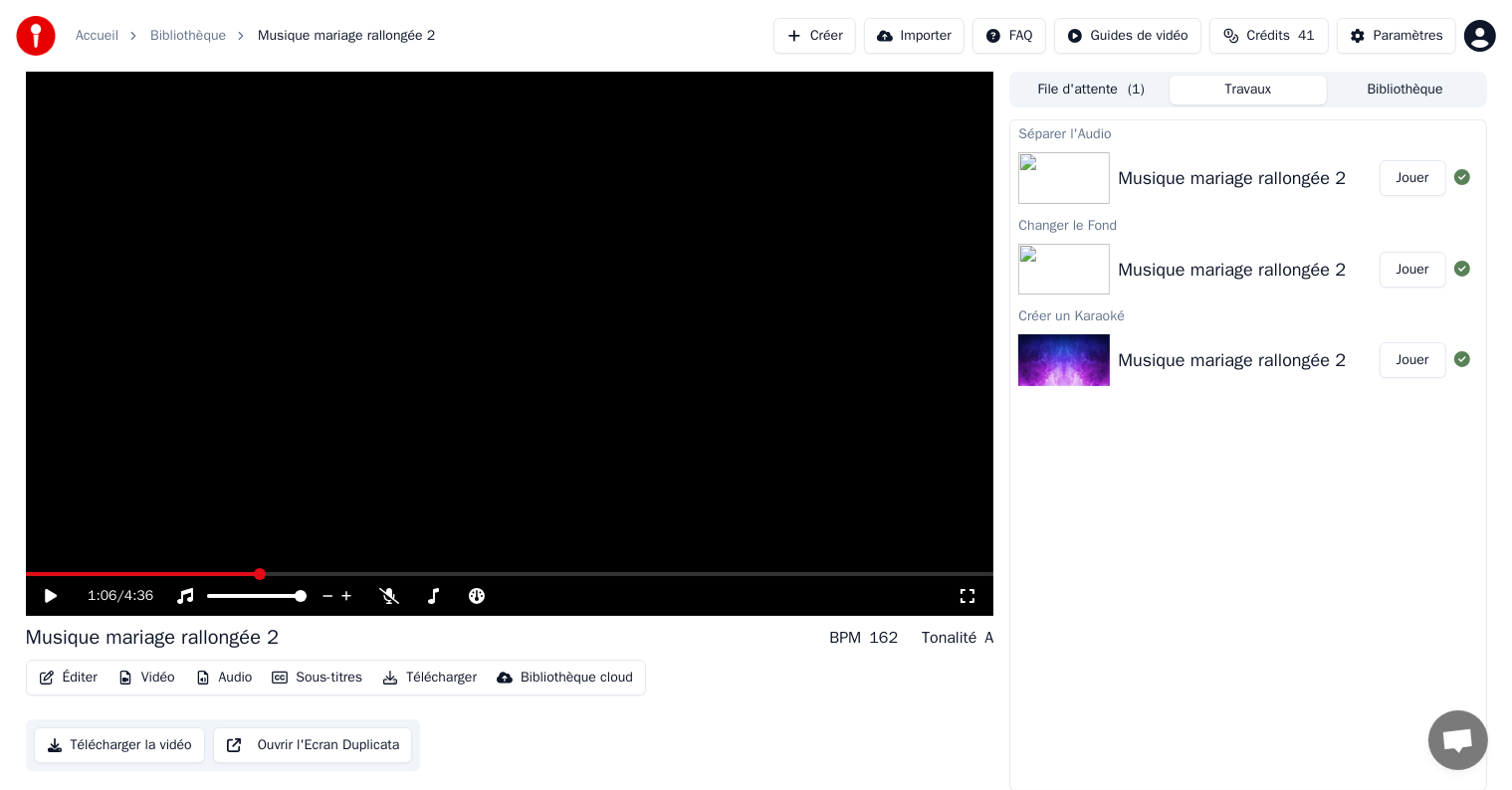 click at bounding box center (1064, 360) 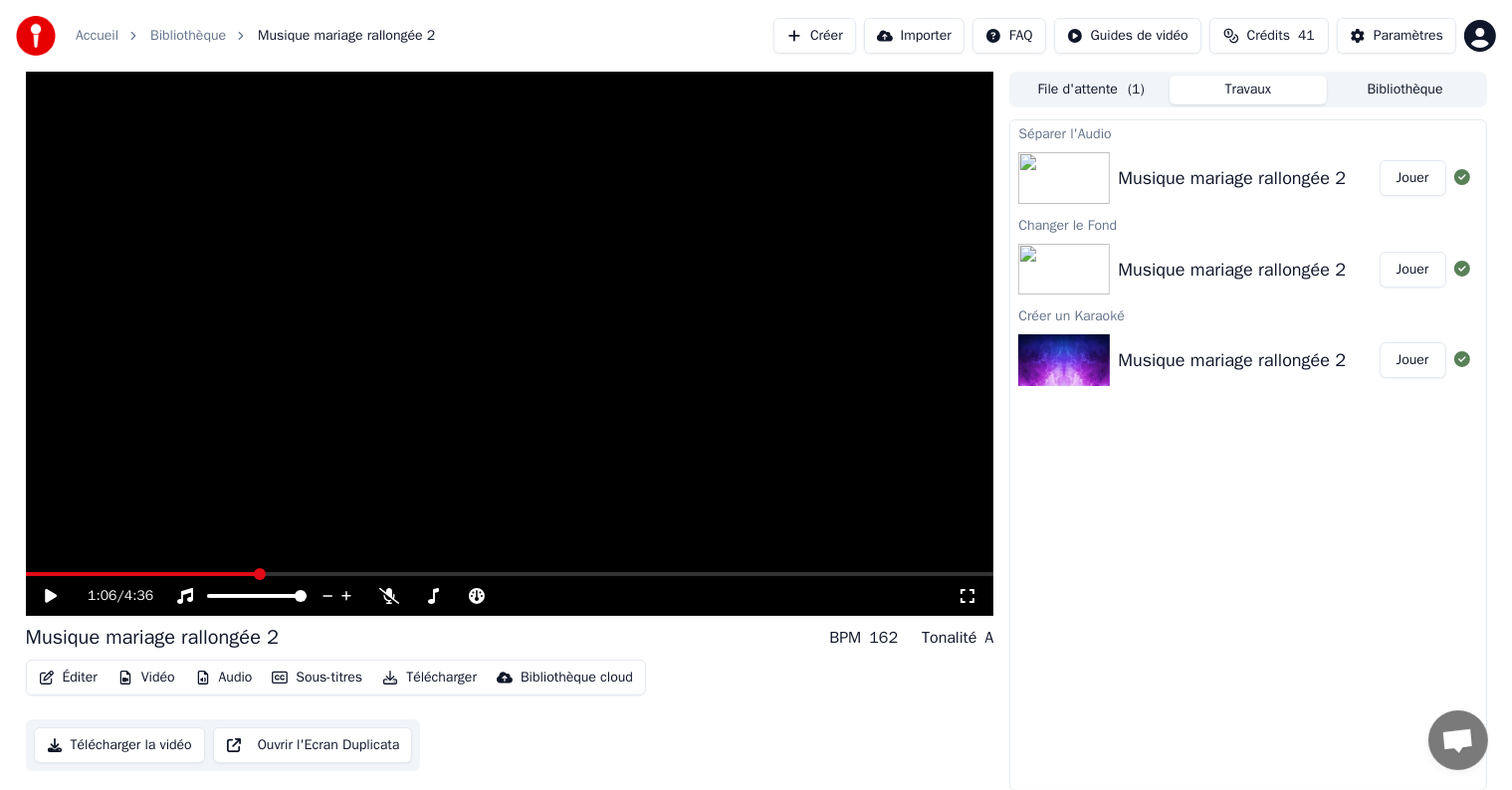 click on "File d'attente ( 1 )" at bounding box center (1091, 90) 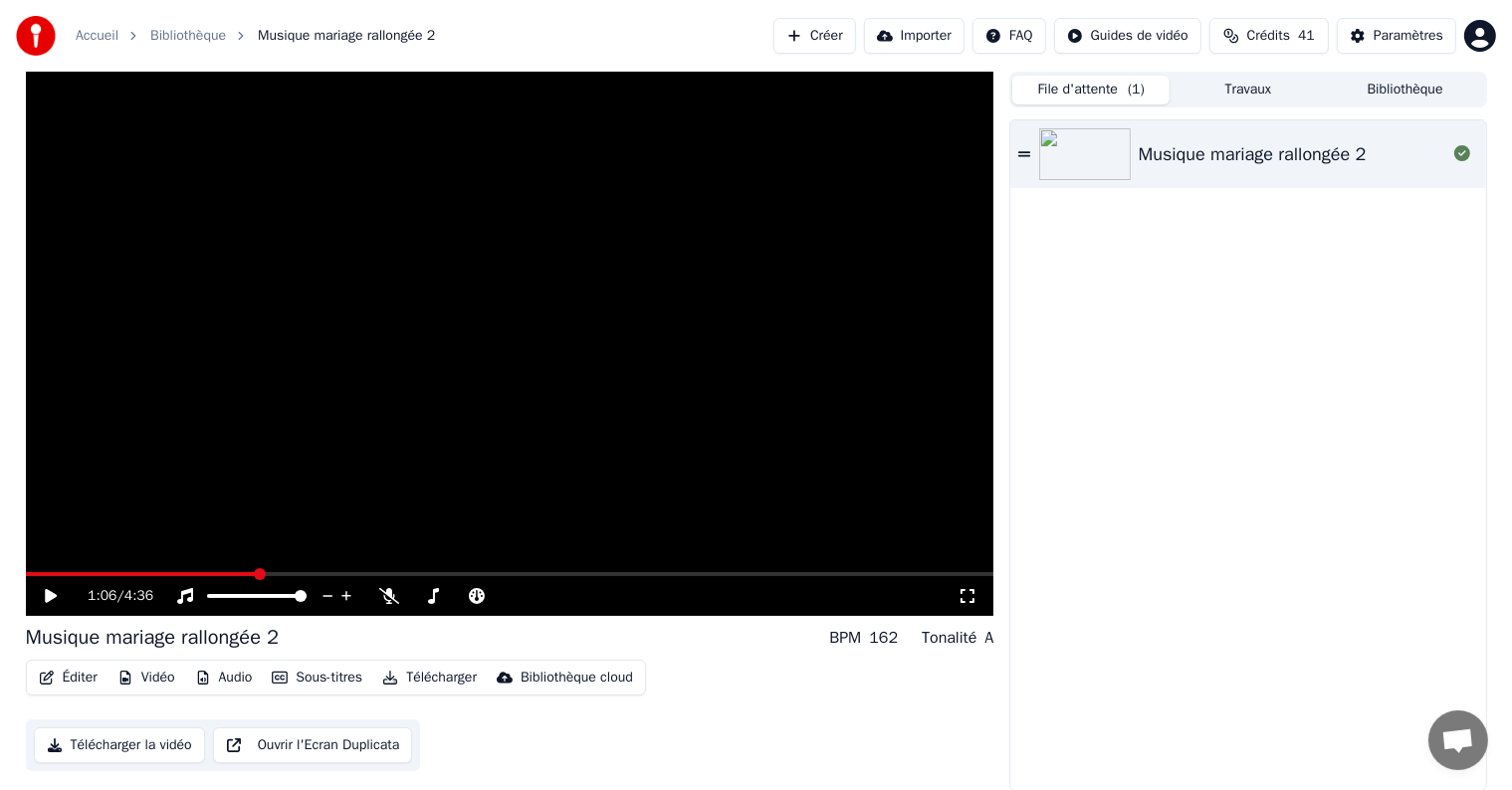 click at bounding box center [1085, 154] 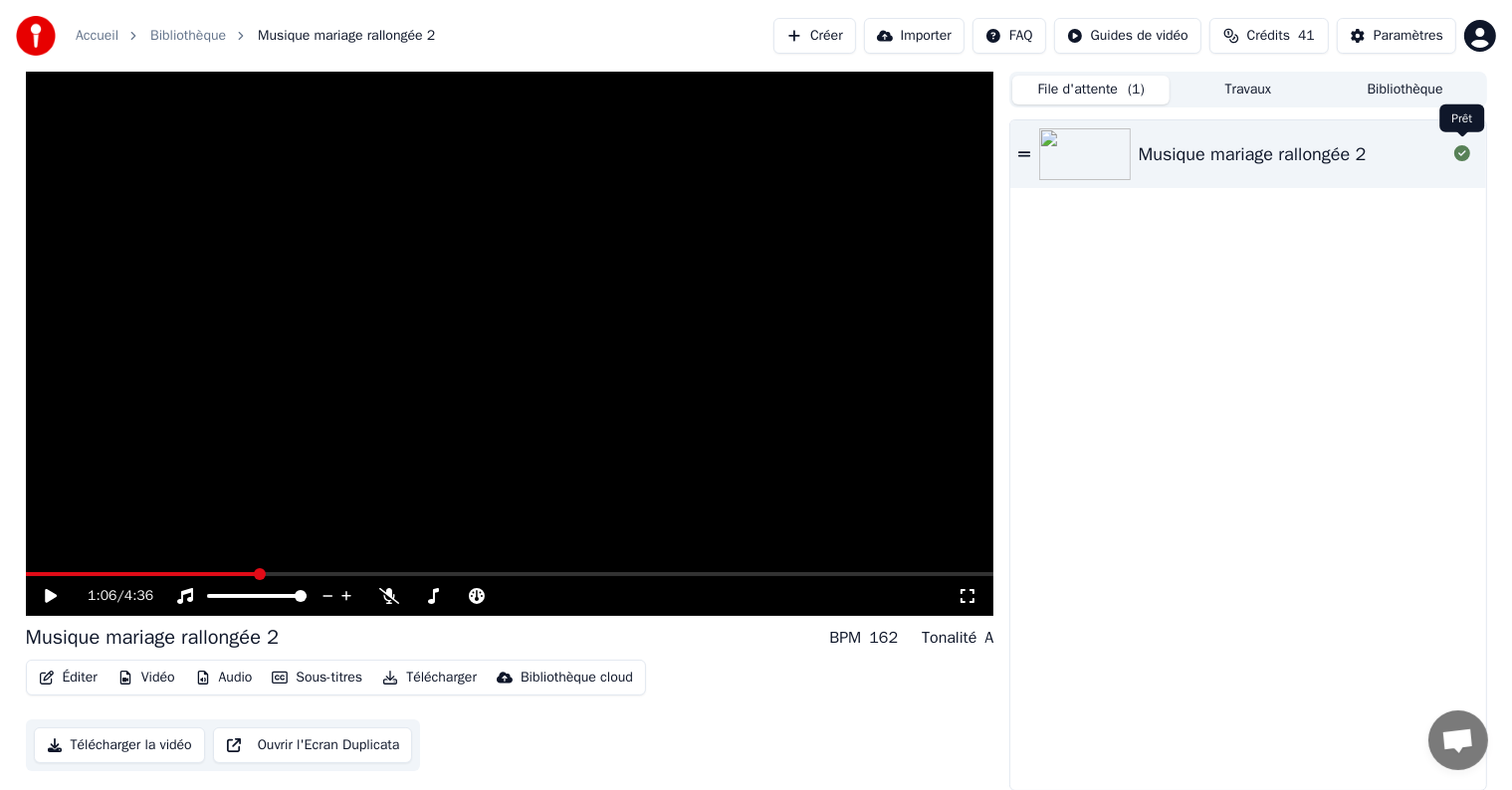 click 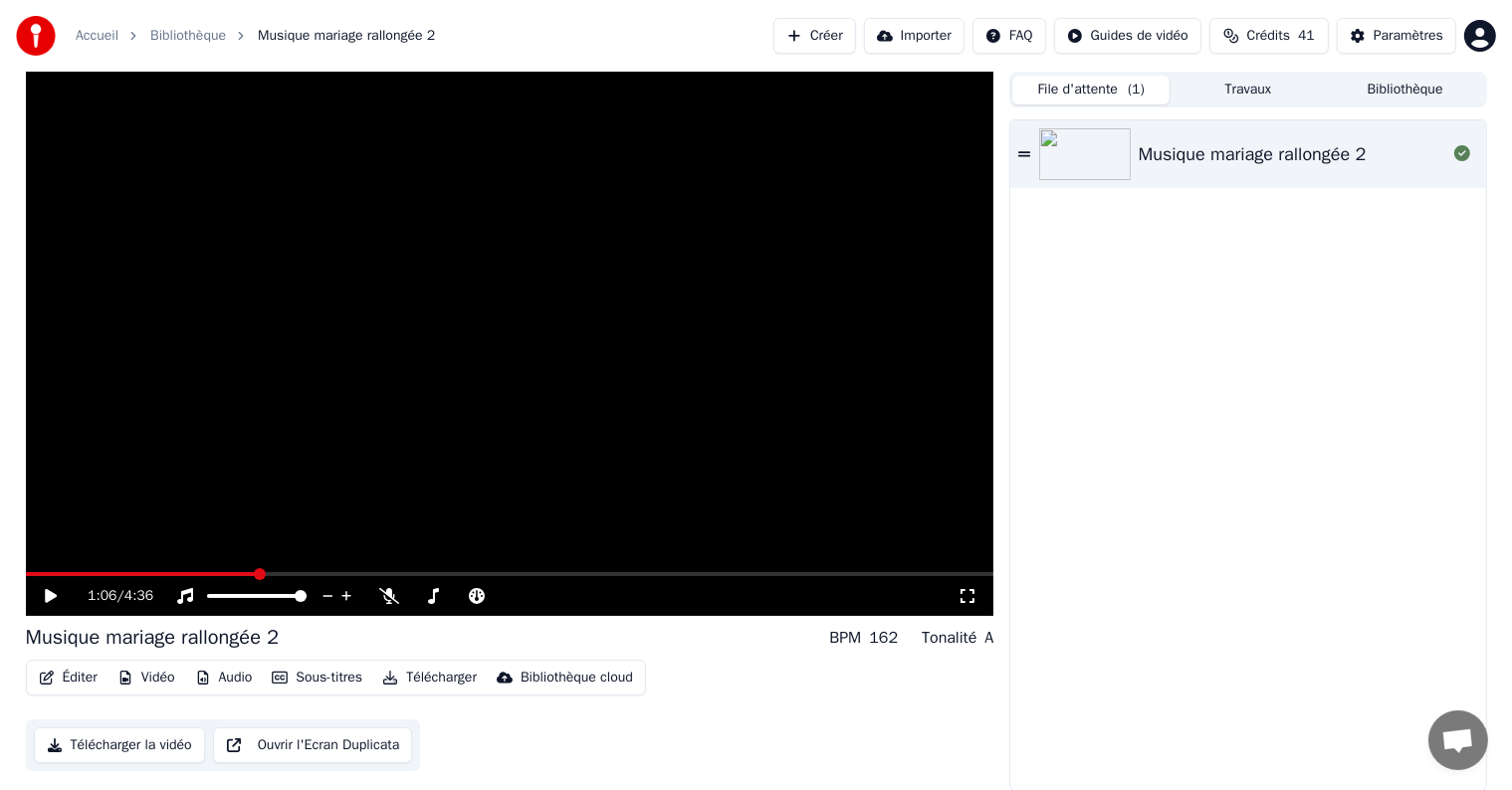 click 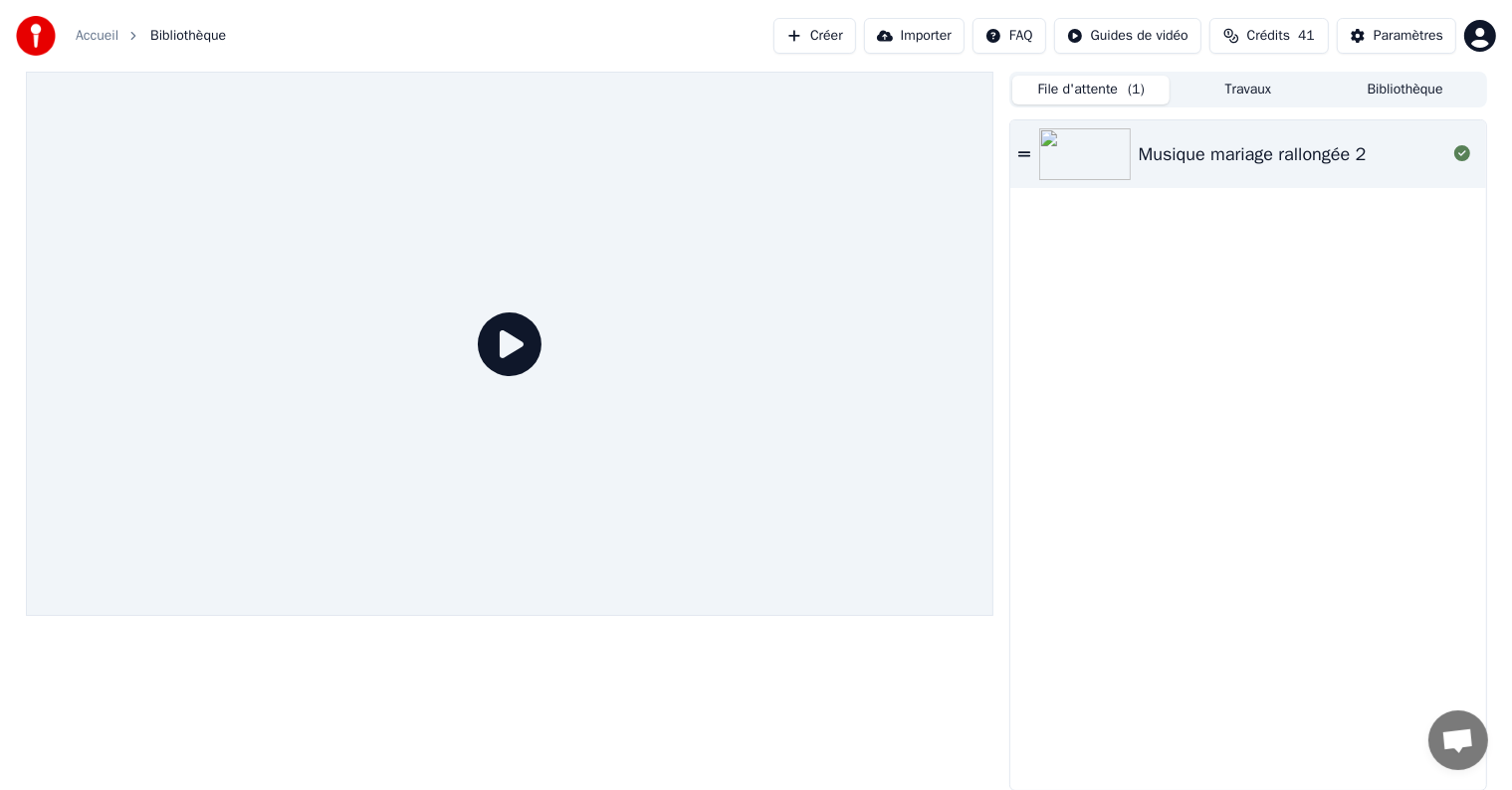 click on "Accueil" at bounding box center (97, 36) 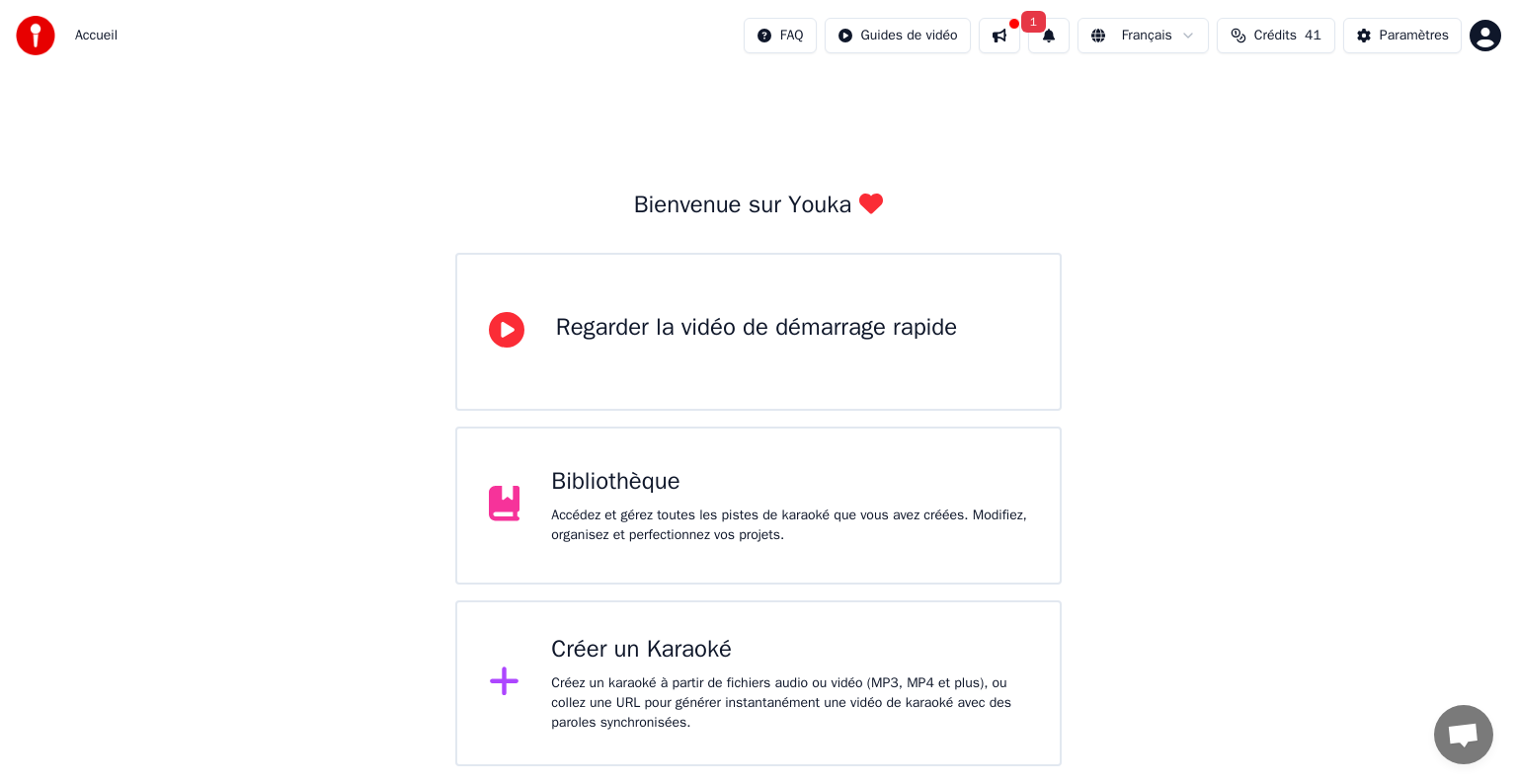 click on "Bibliothèque" at bounding box center [789, 482] 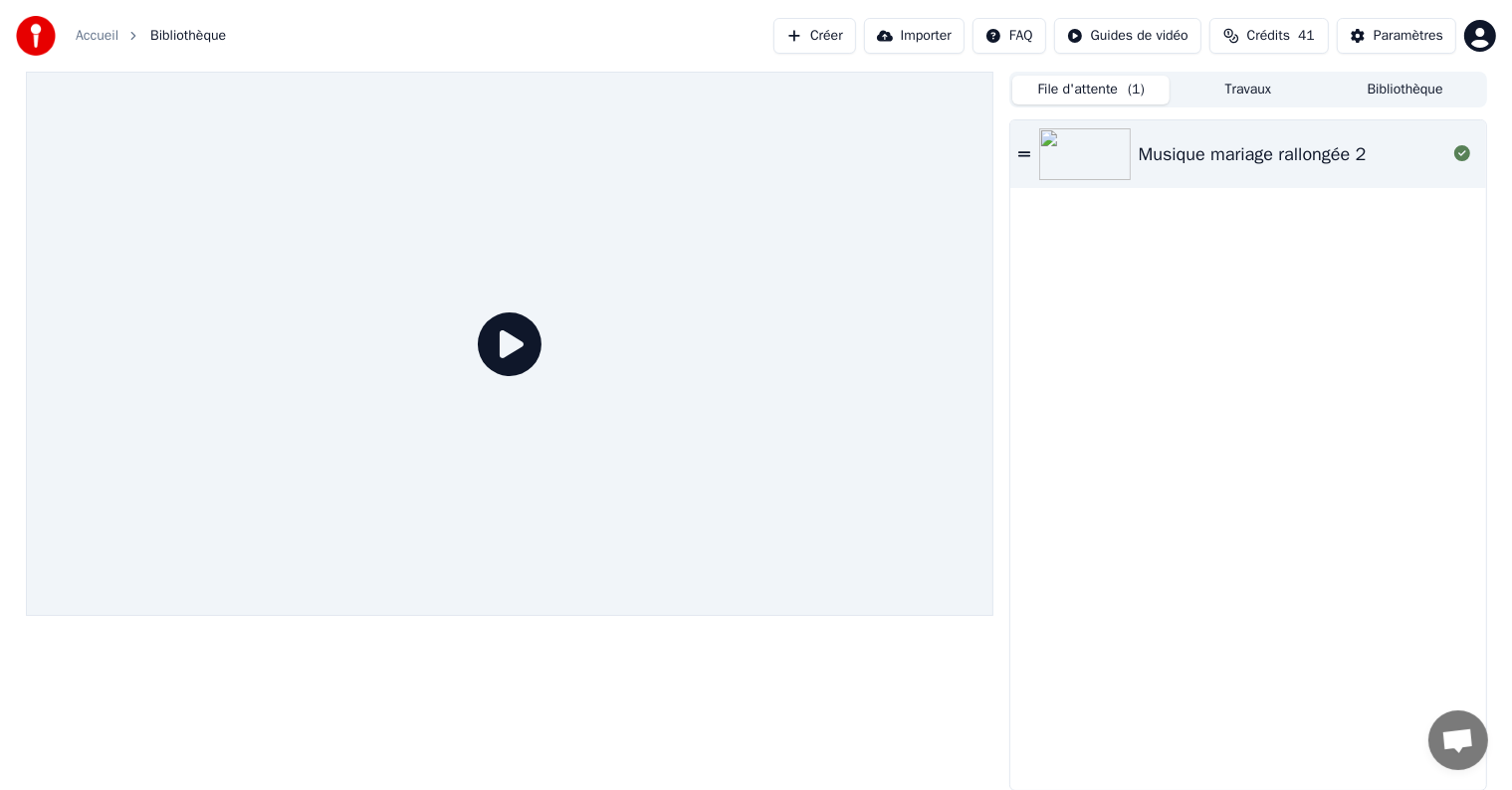 click on "Musique mariage rallongée 2" at bounding box center (1252, 154) 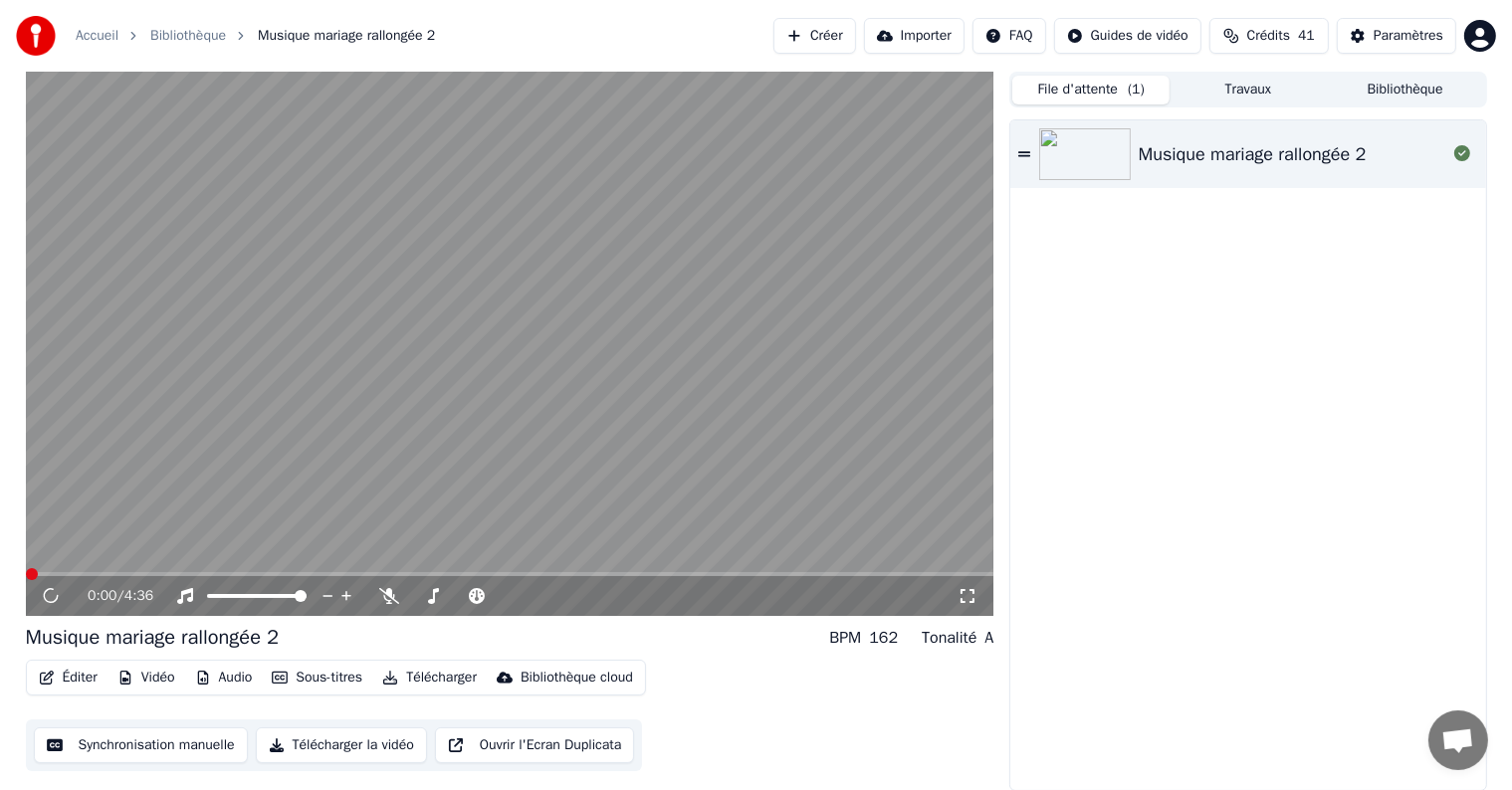 click on "Musique mariage rallongée 2" at bounding box center (1252, 154) 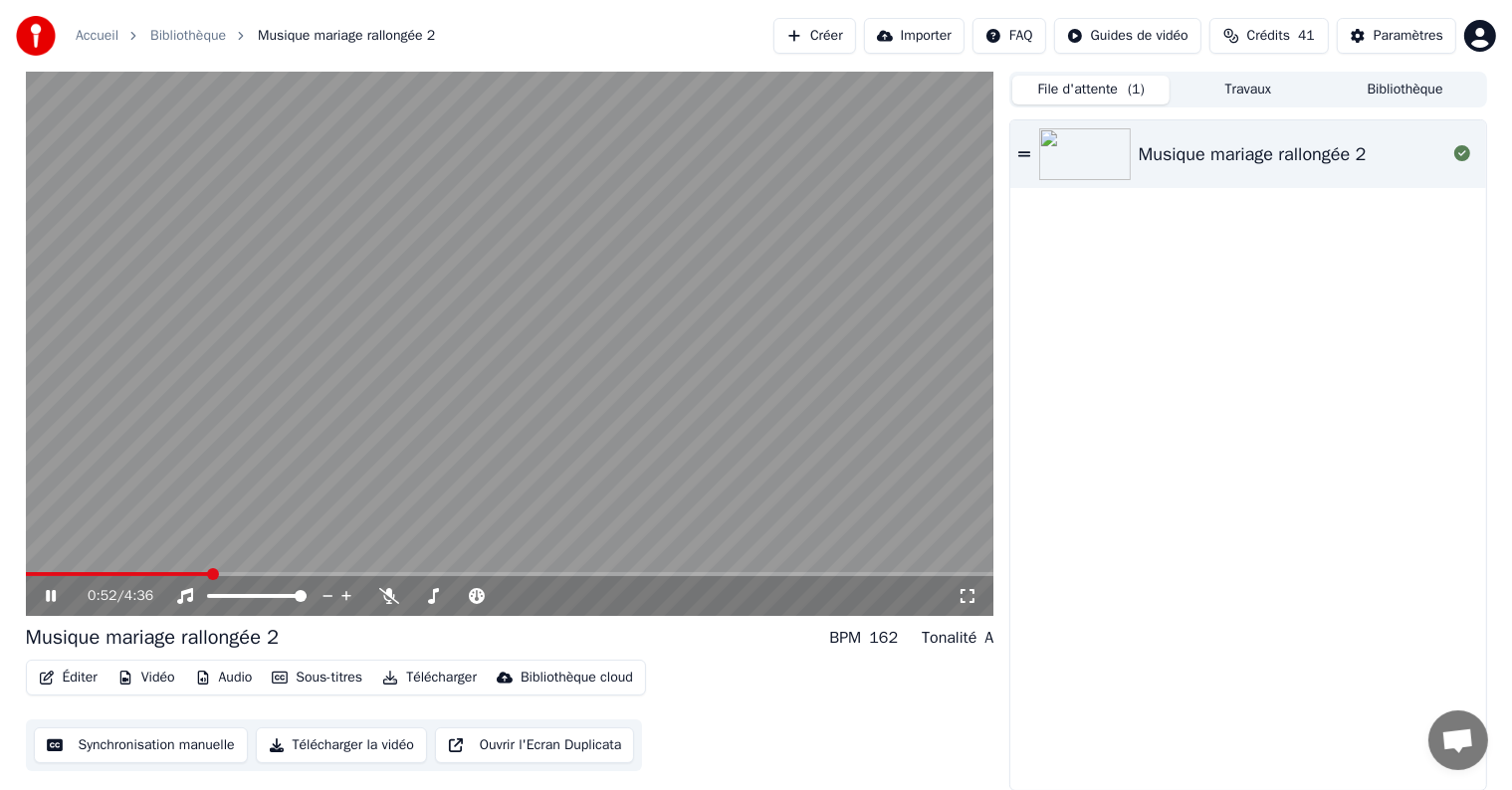 click on "Éditer" at bounding box center [68, 678] 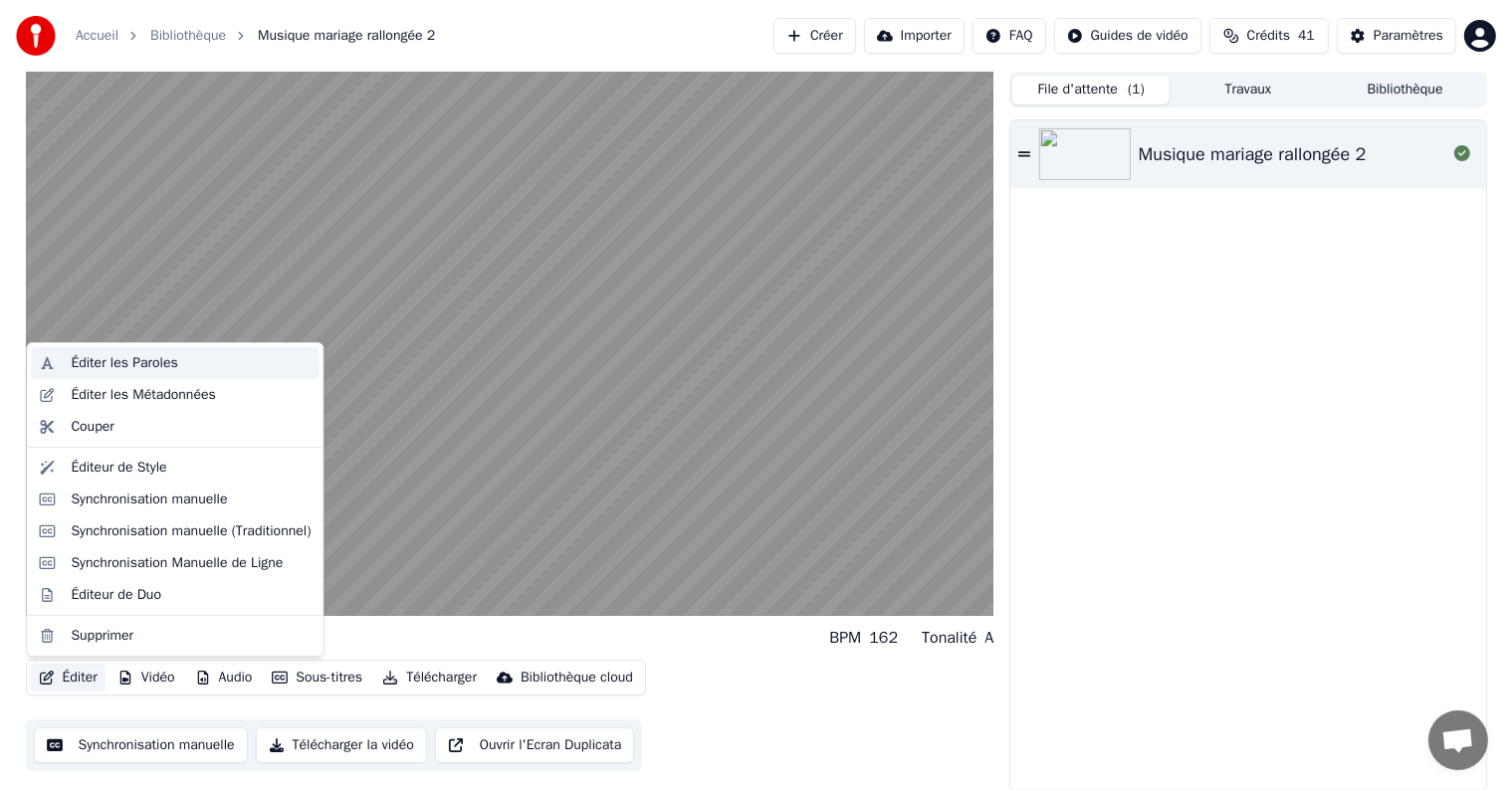 click on "Éditer les Paroles" at bounding box center (123, 363) 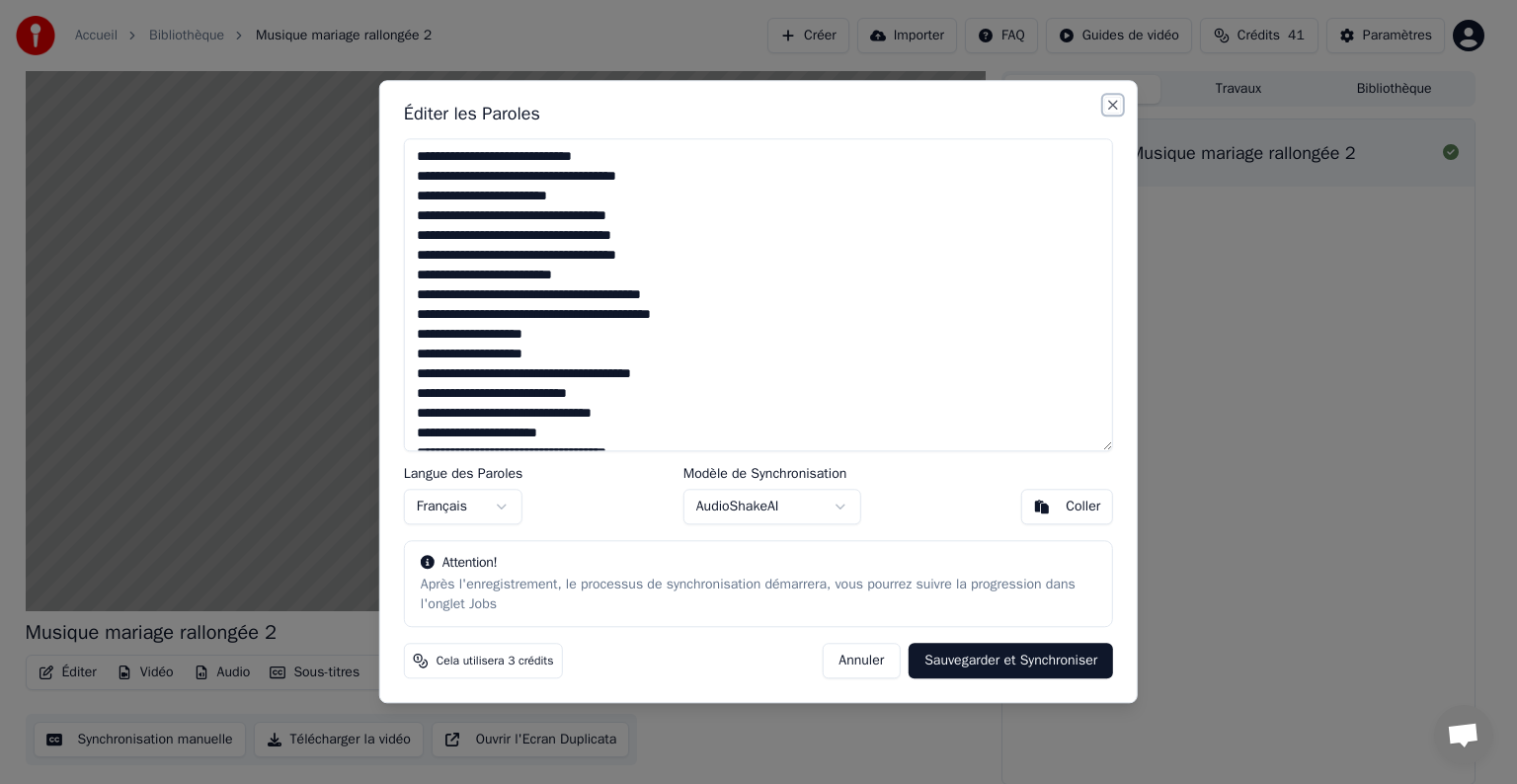 click on "Close" at bounding box center [1113, 105] 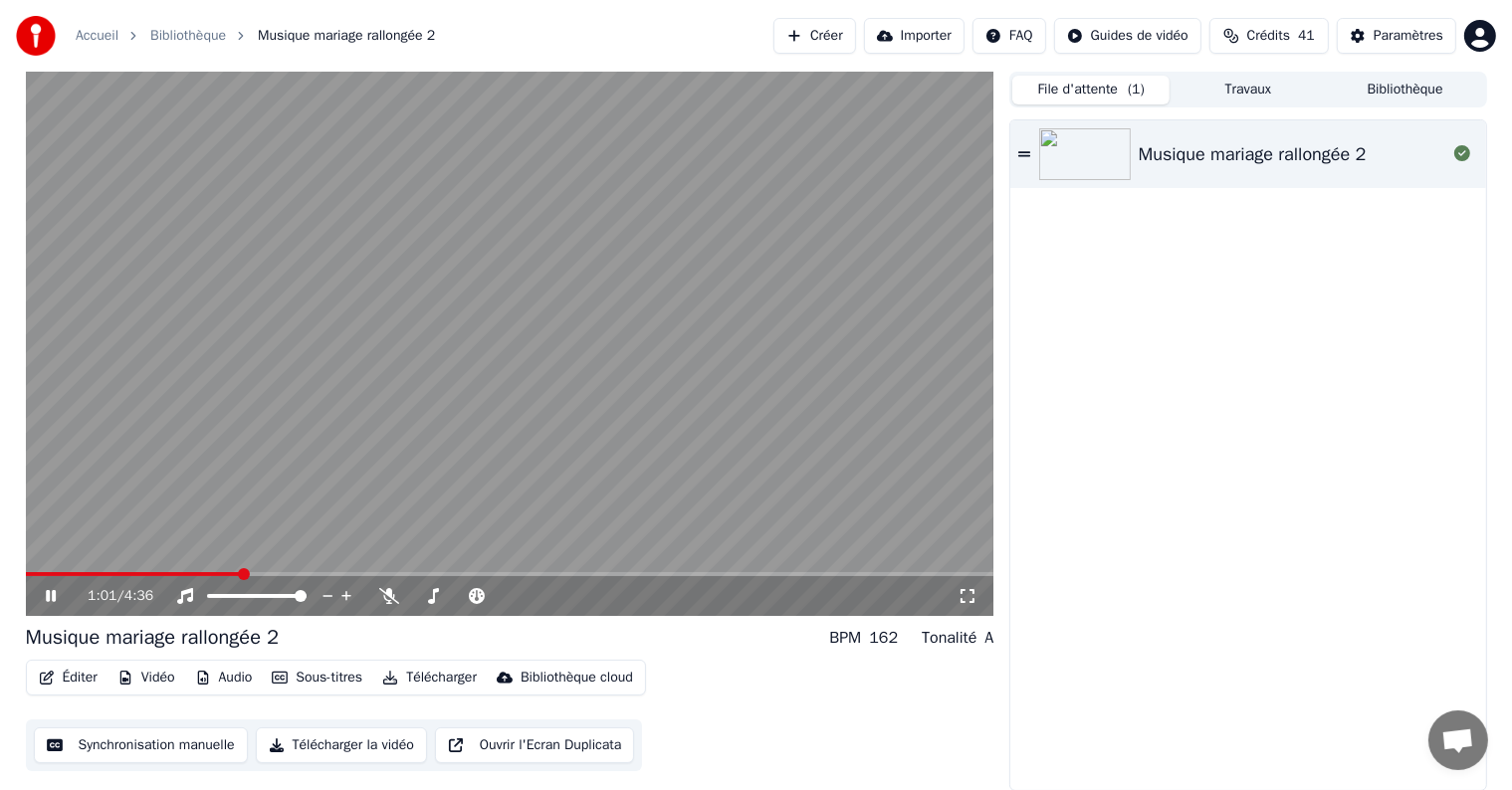 click at bounding box center (510, 343) 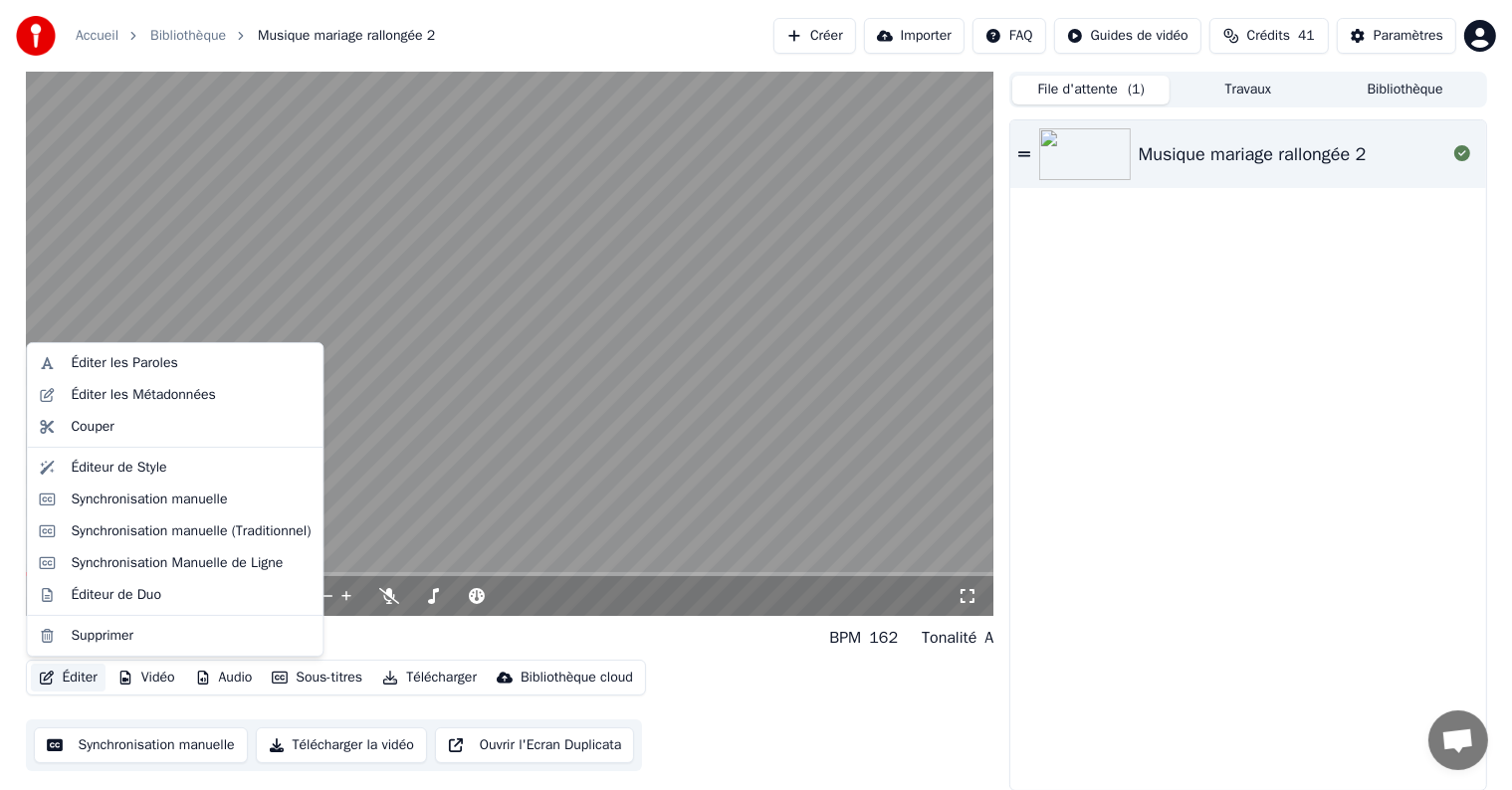 click on "Éditer" at bounding box center [68, 678] 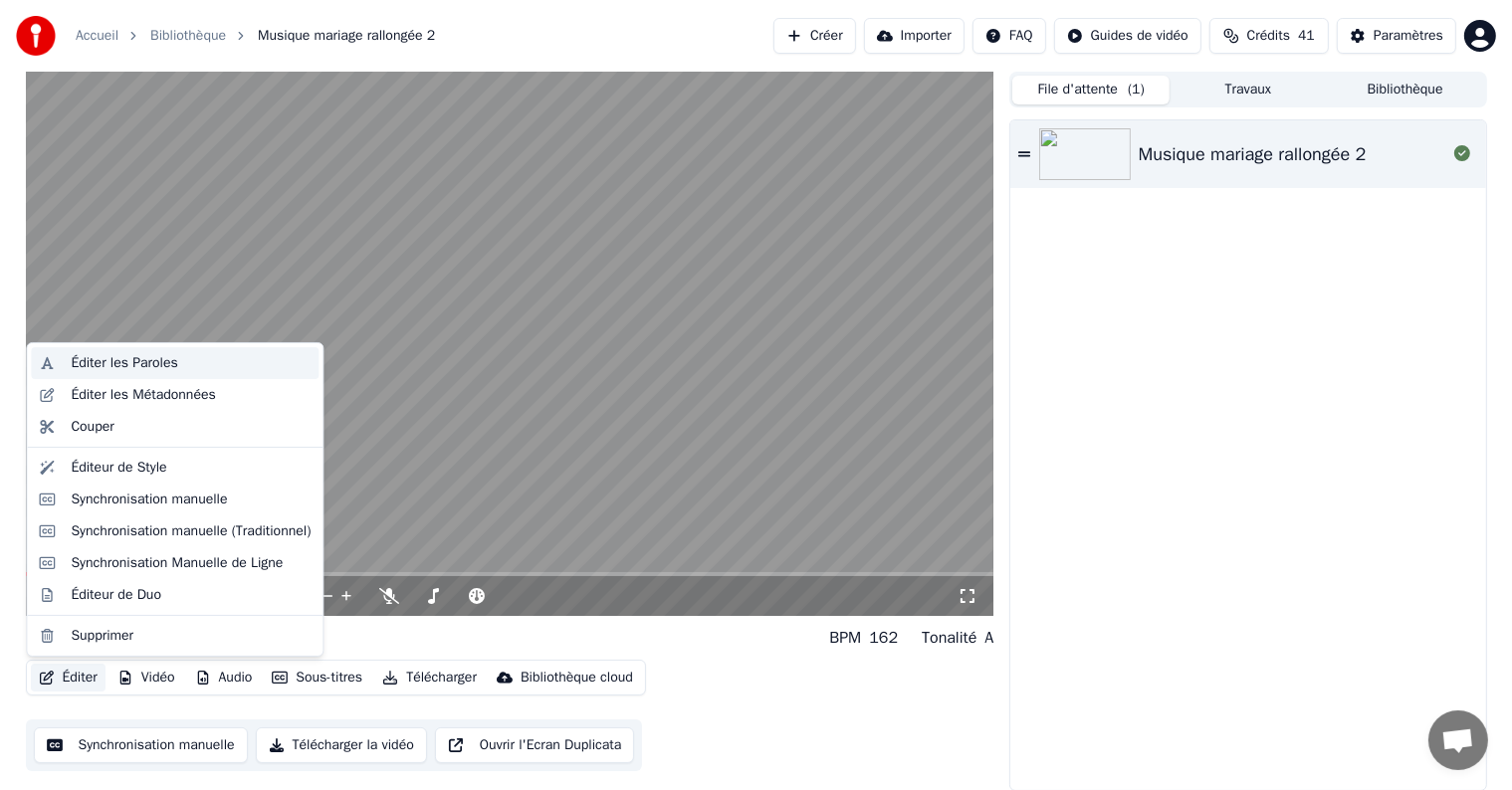 click on "Éditer les Paroles" at bounding box center (123, 363) 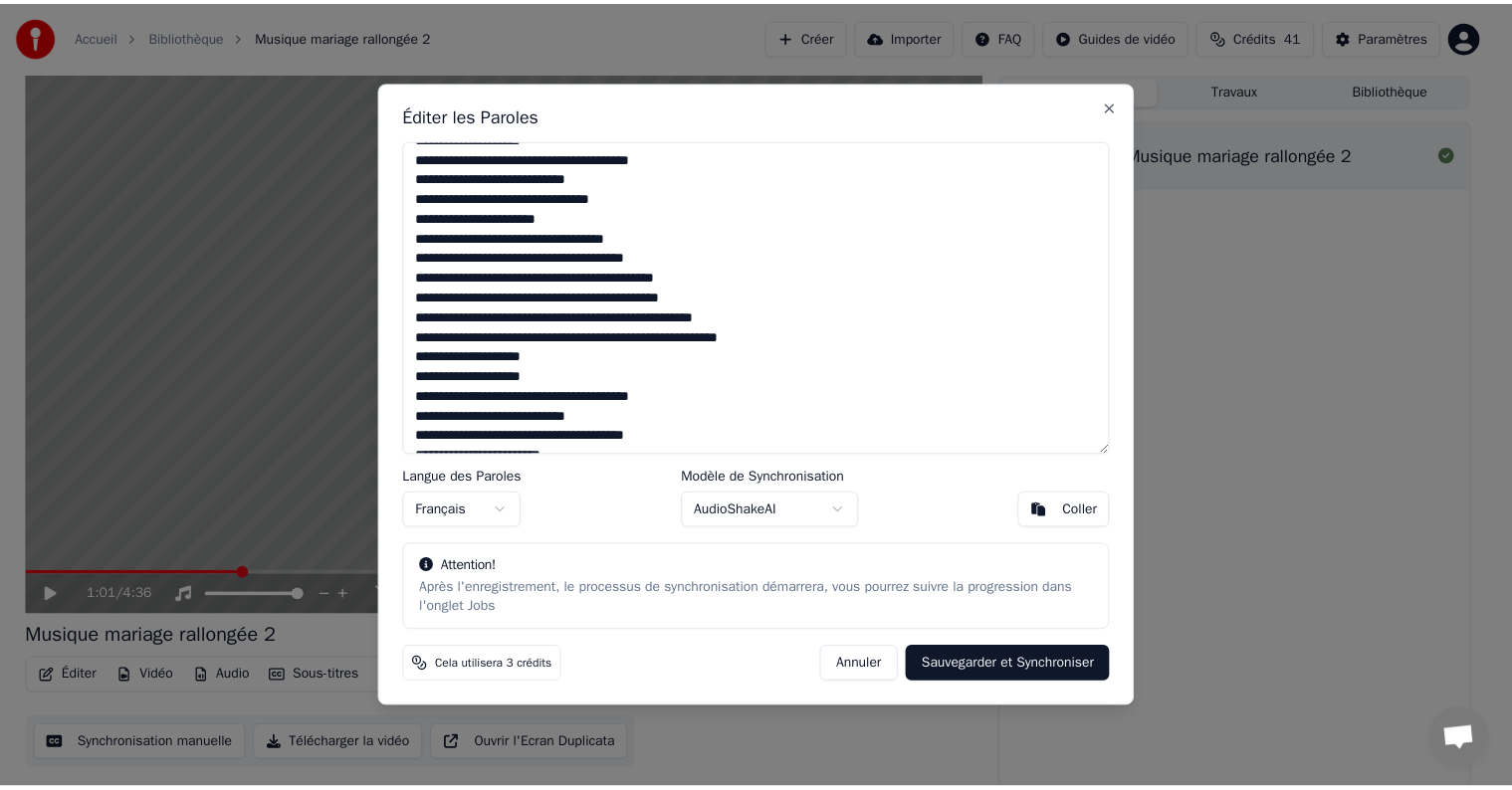 scroll, scrollTop: 0, scrollLeft: 0, axis: both 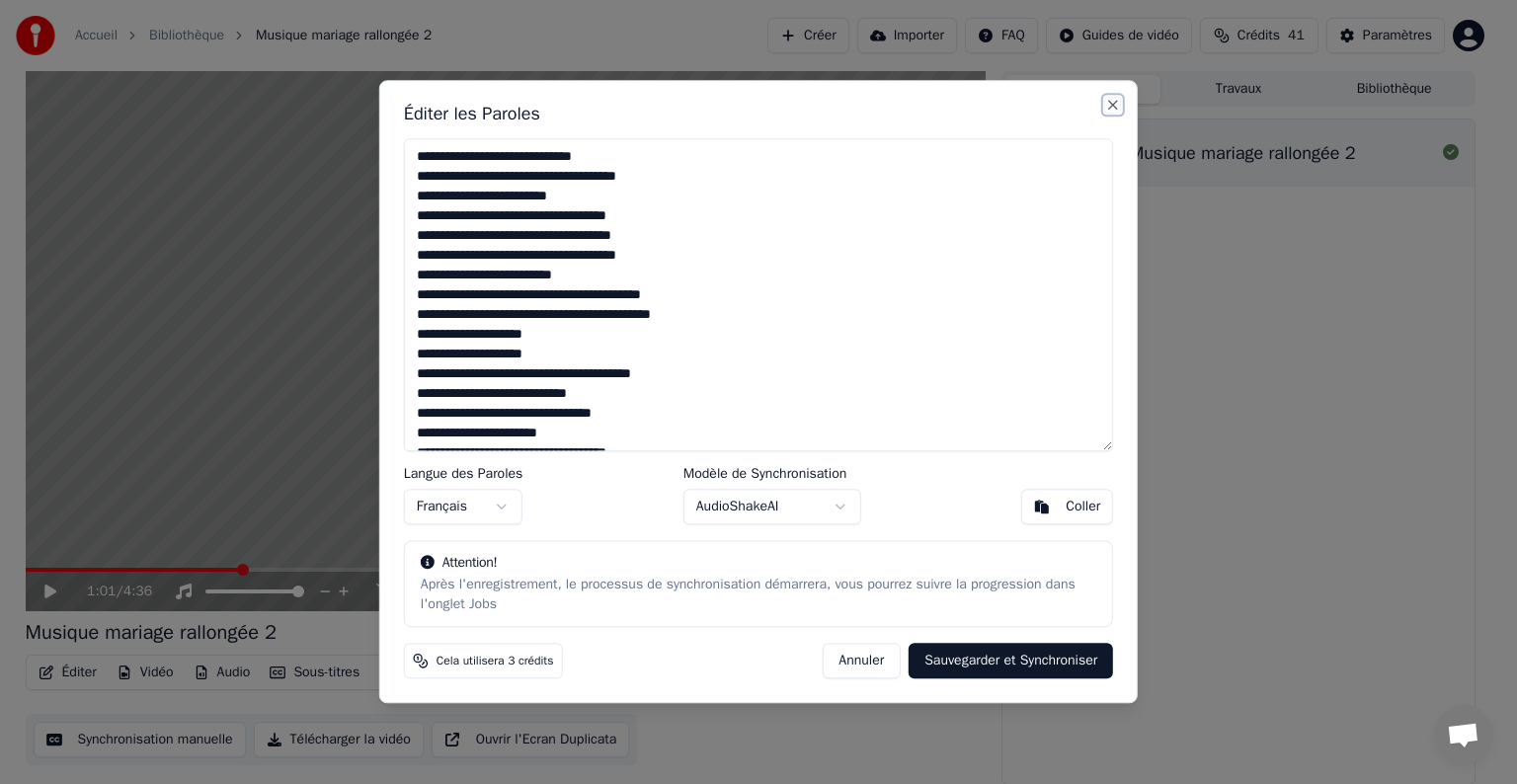 click on "Close" at bounding box center (1113, 105) 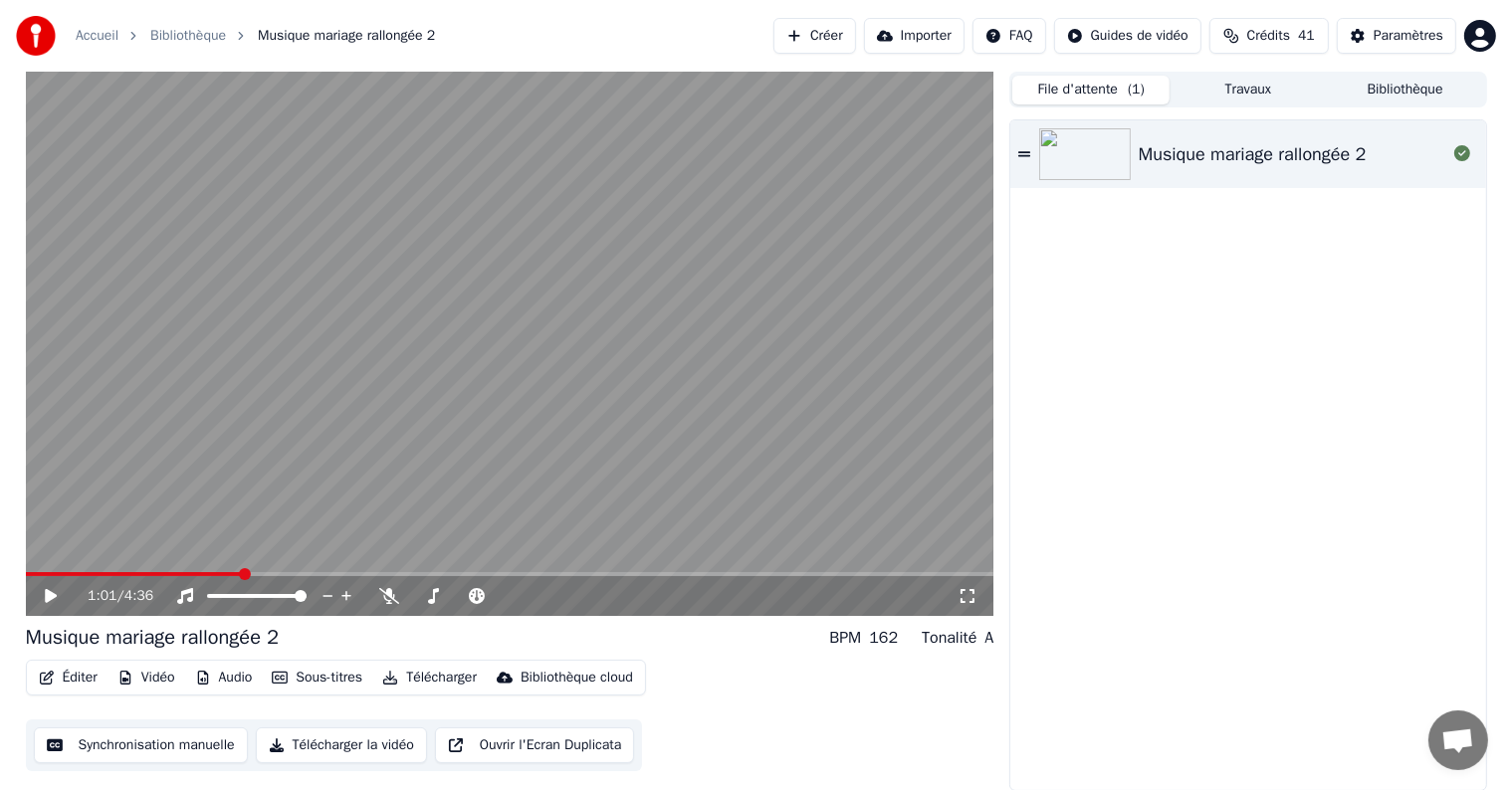 click on "Synchronisation manuelle" at bounding box center (140, 745) 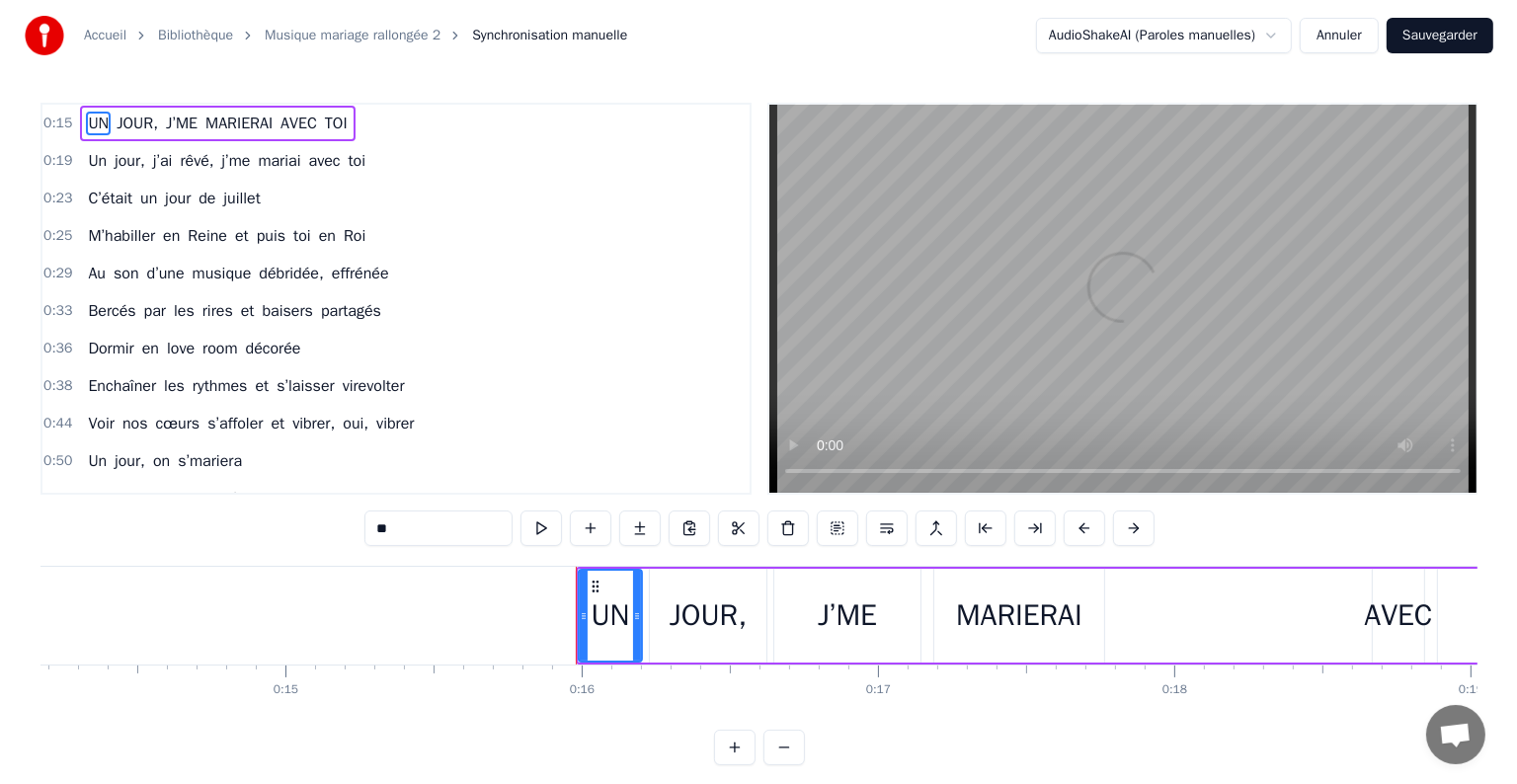 scroll, scrollTop: 0, scrollLeft: 4635, axis: horizontal 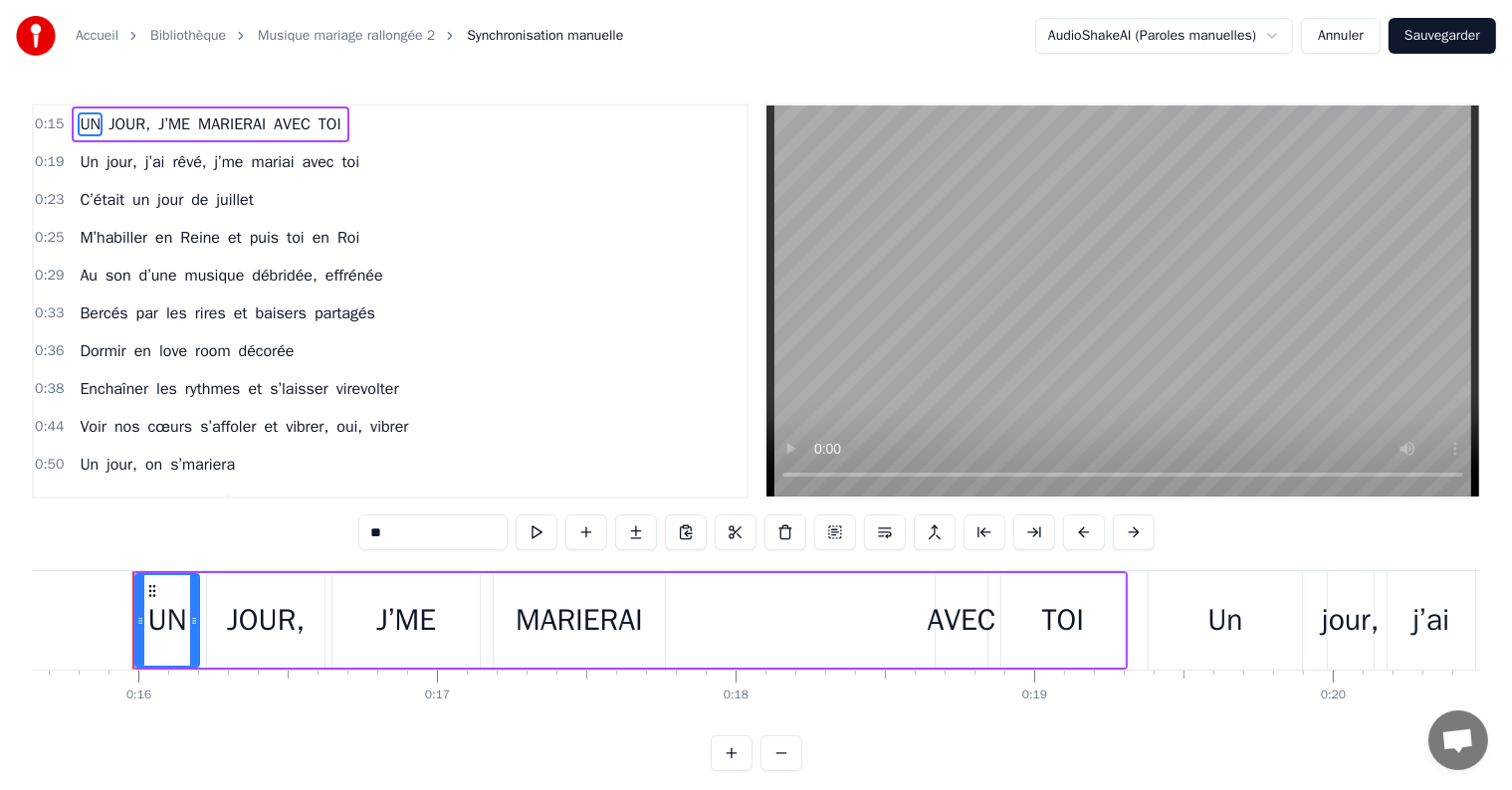 click on "Bibliothèque" at bounding box center (188, 36) 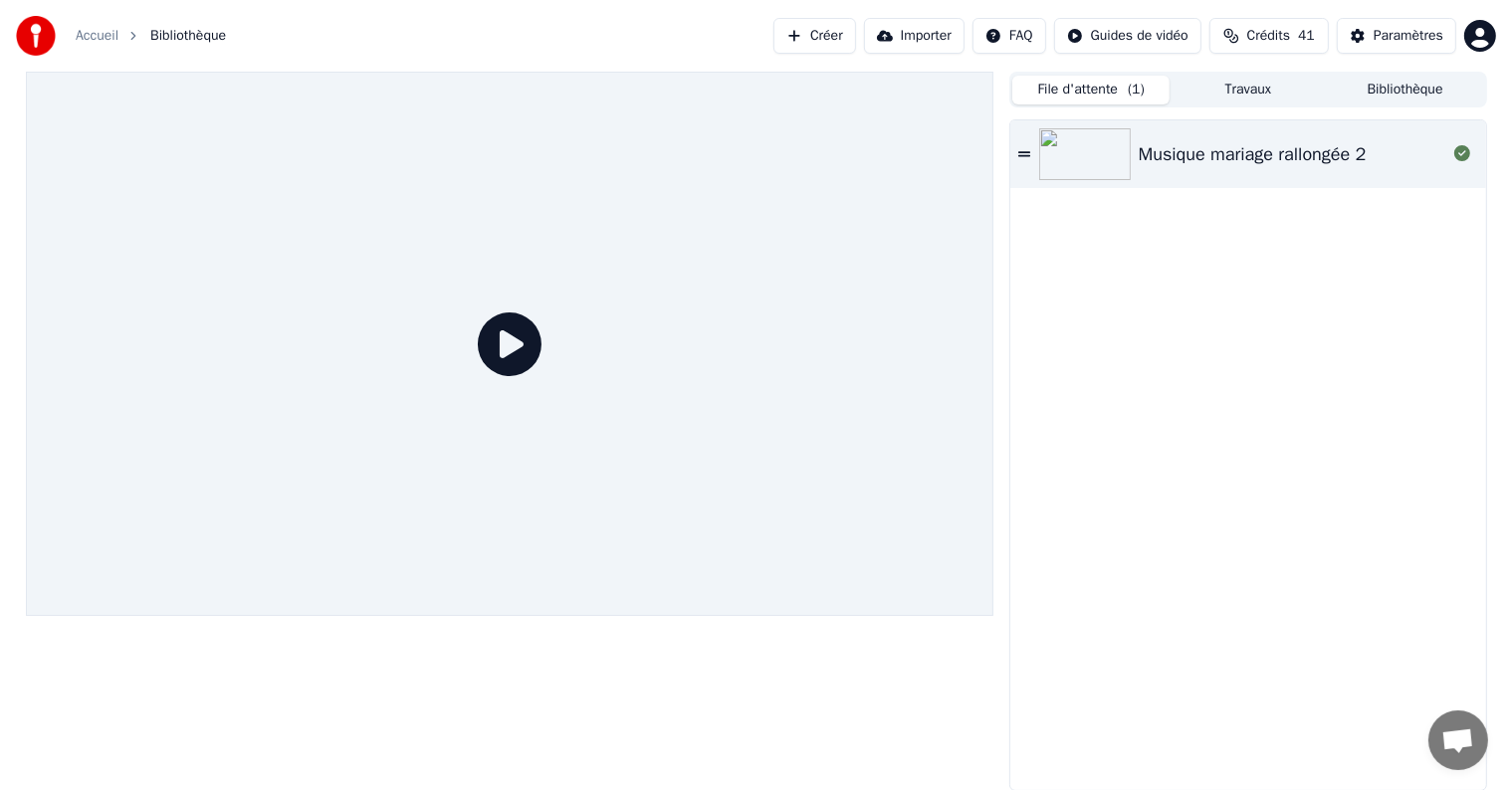 click on "Musique mariage rallongée 2" at bounding box center (1252, 154) 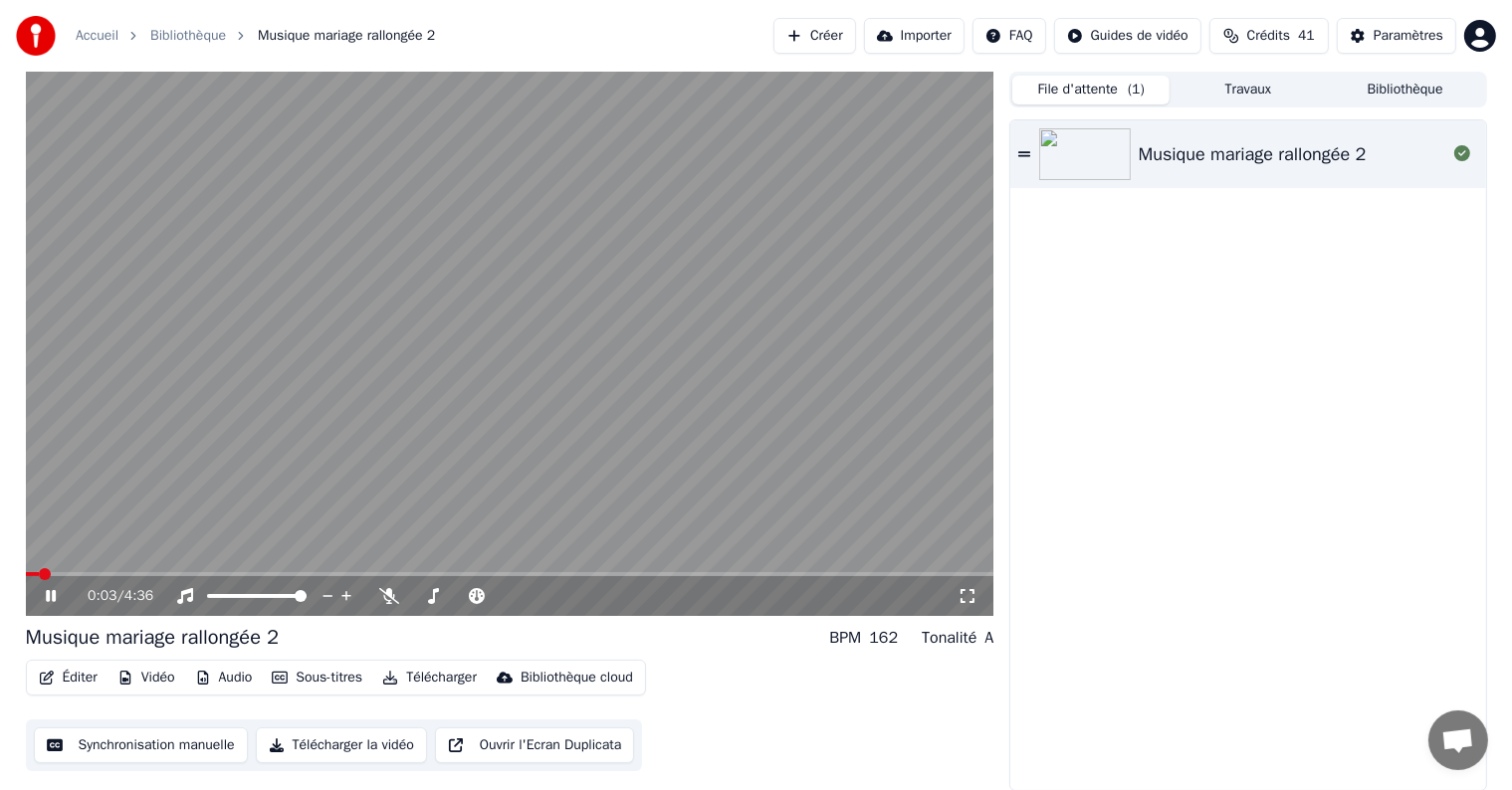 click 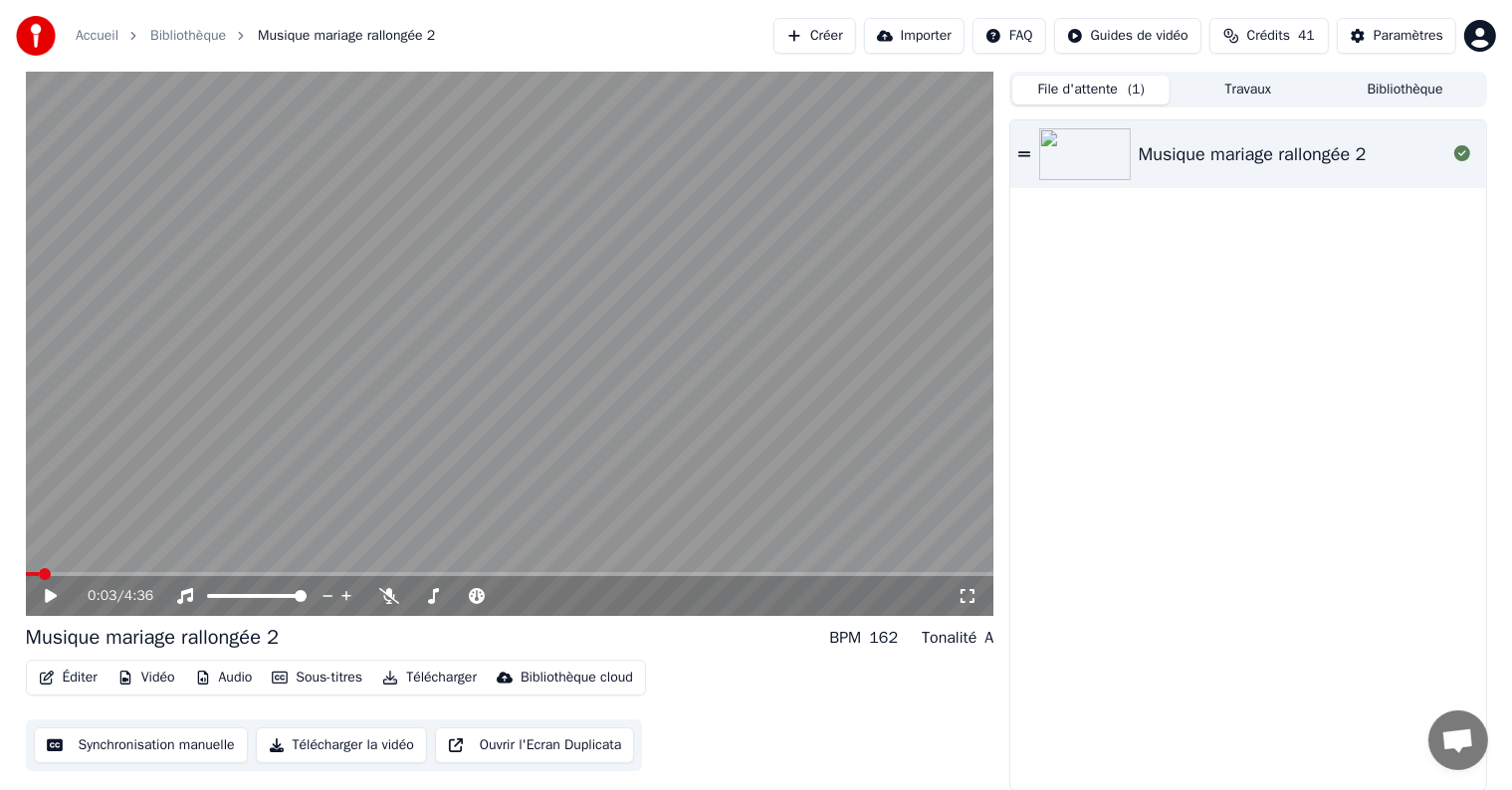 click at bounding box center (510, 343) 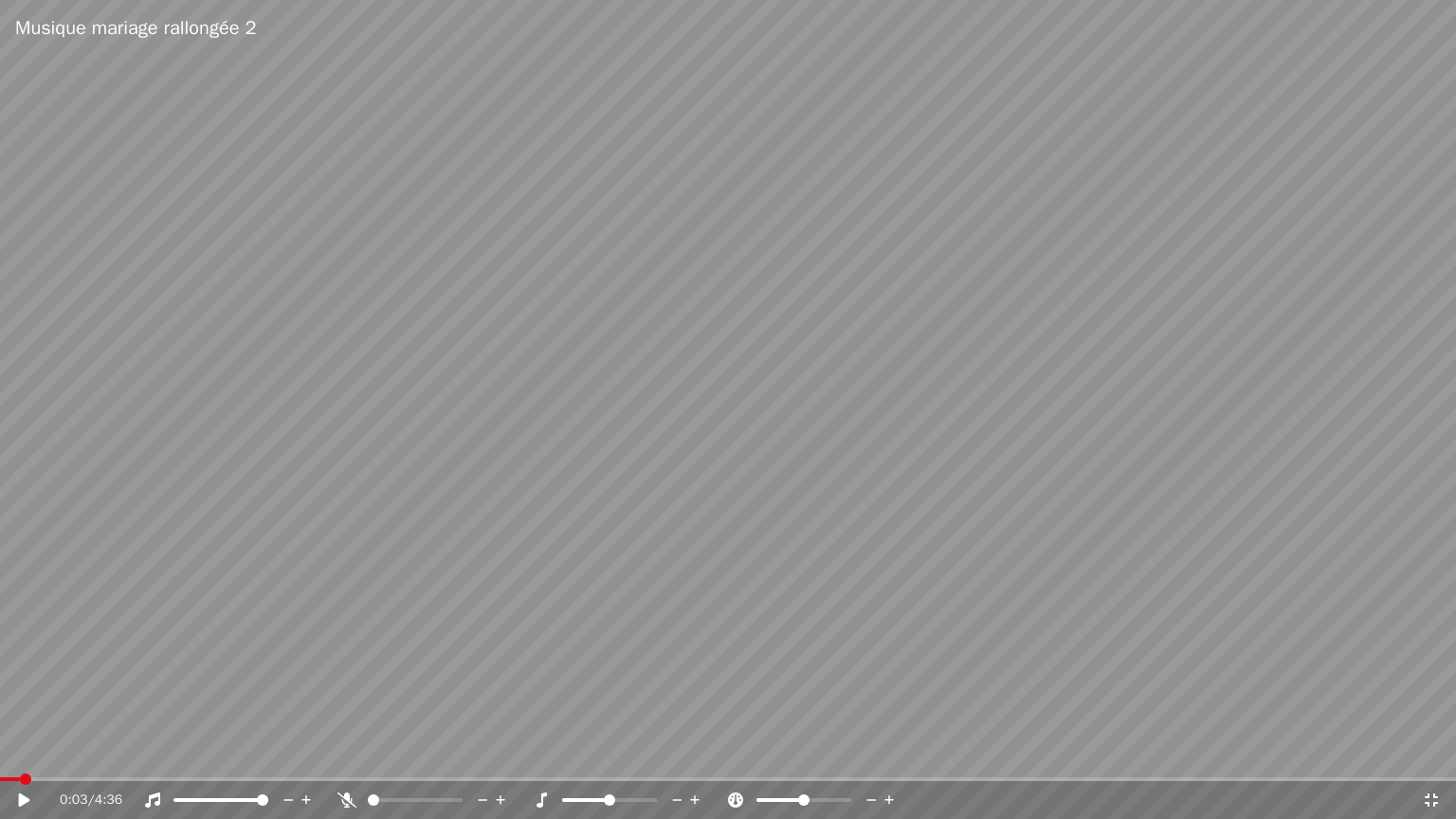 click on "Musique mariage rallongée 2" at bounding box center [136, 28] 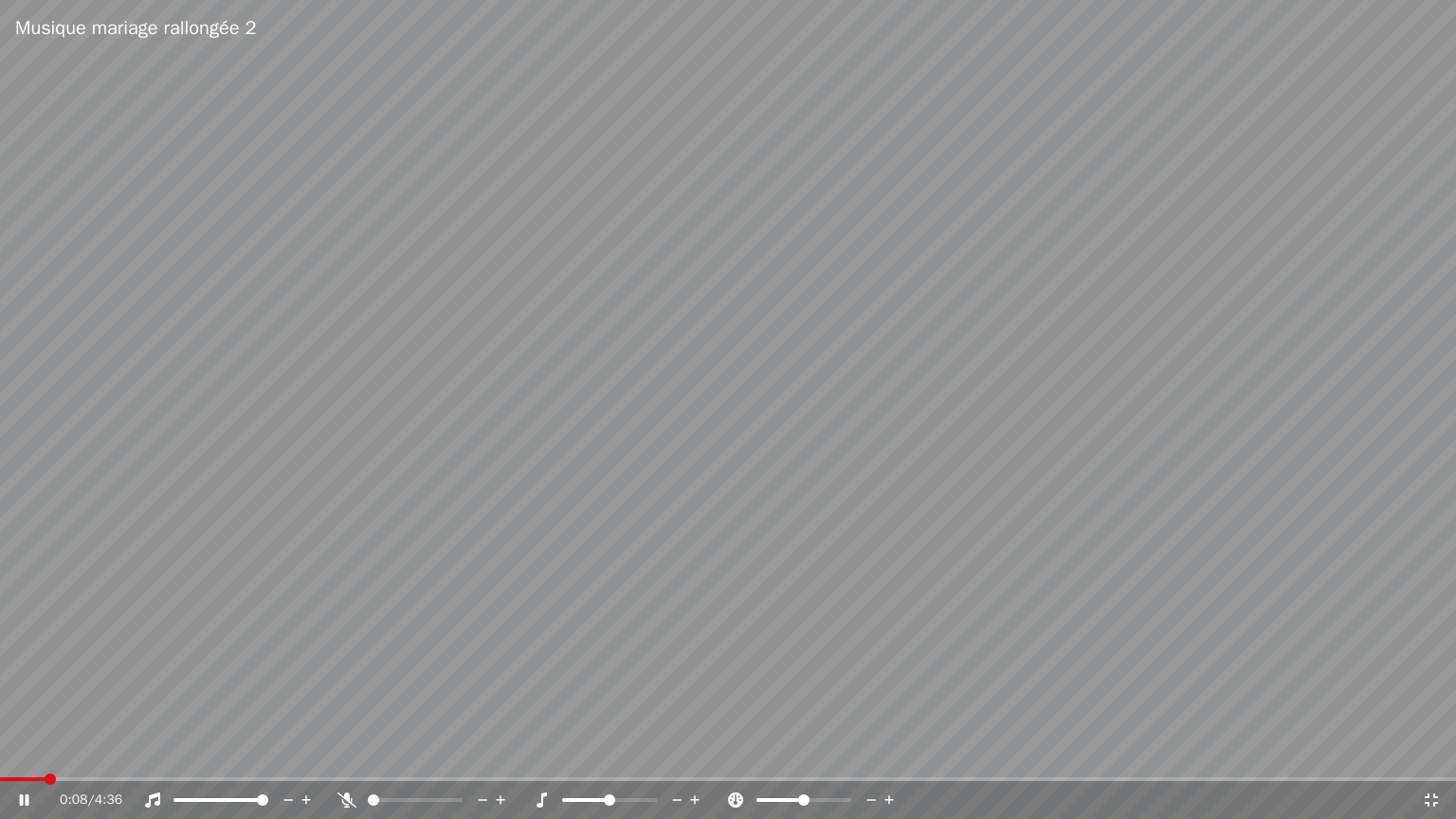 click 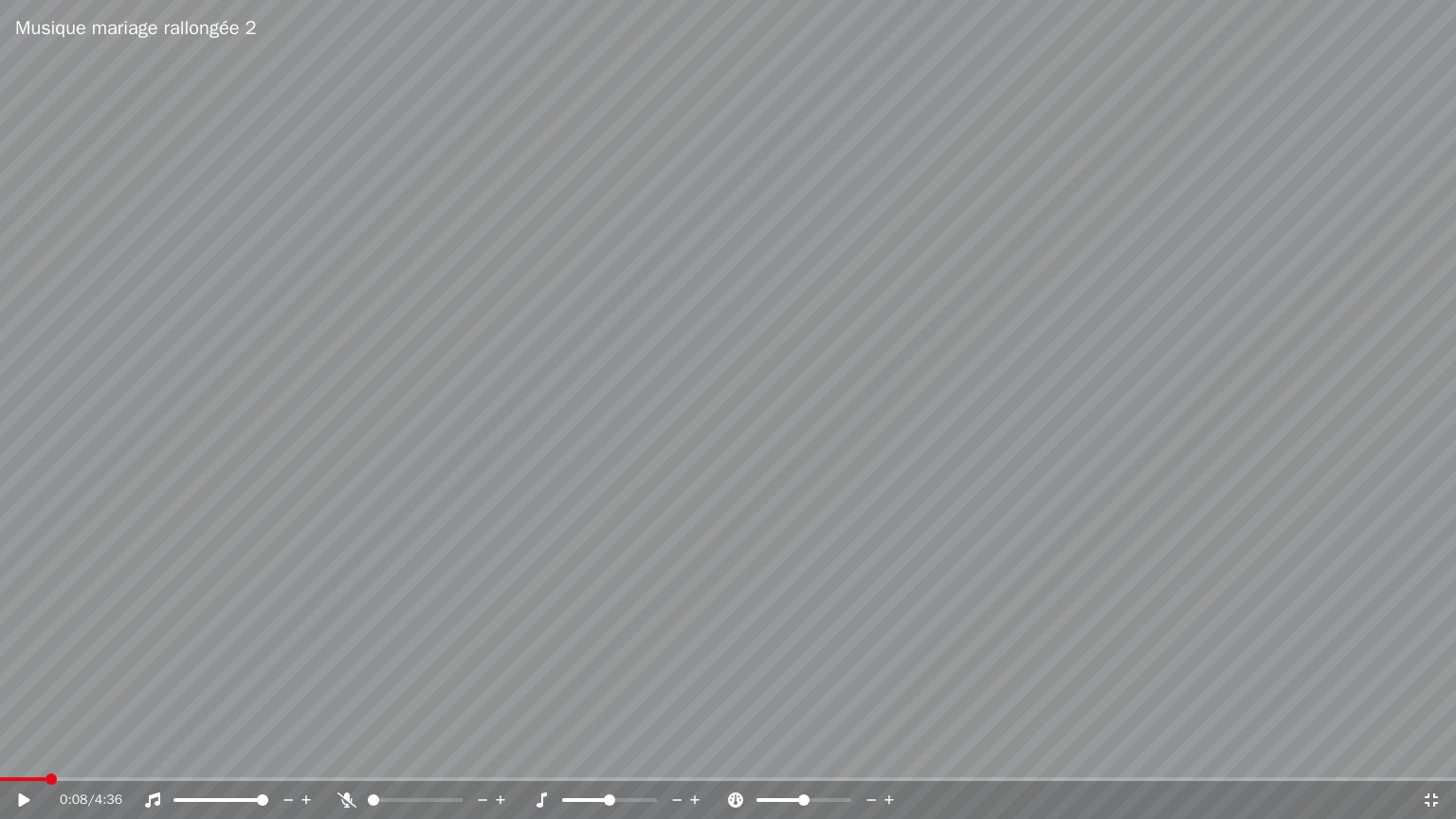 click 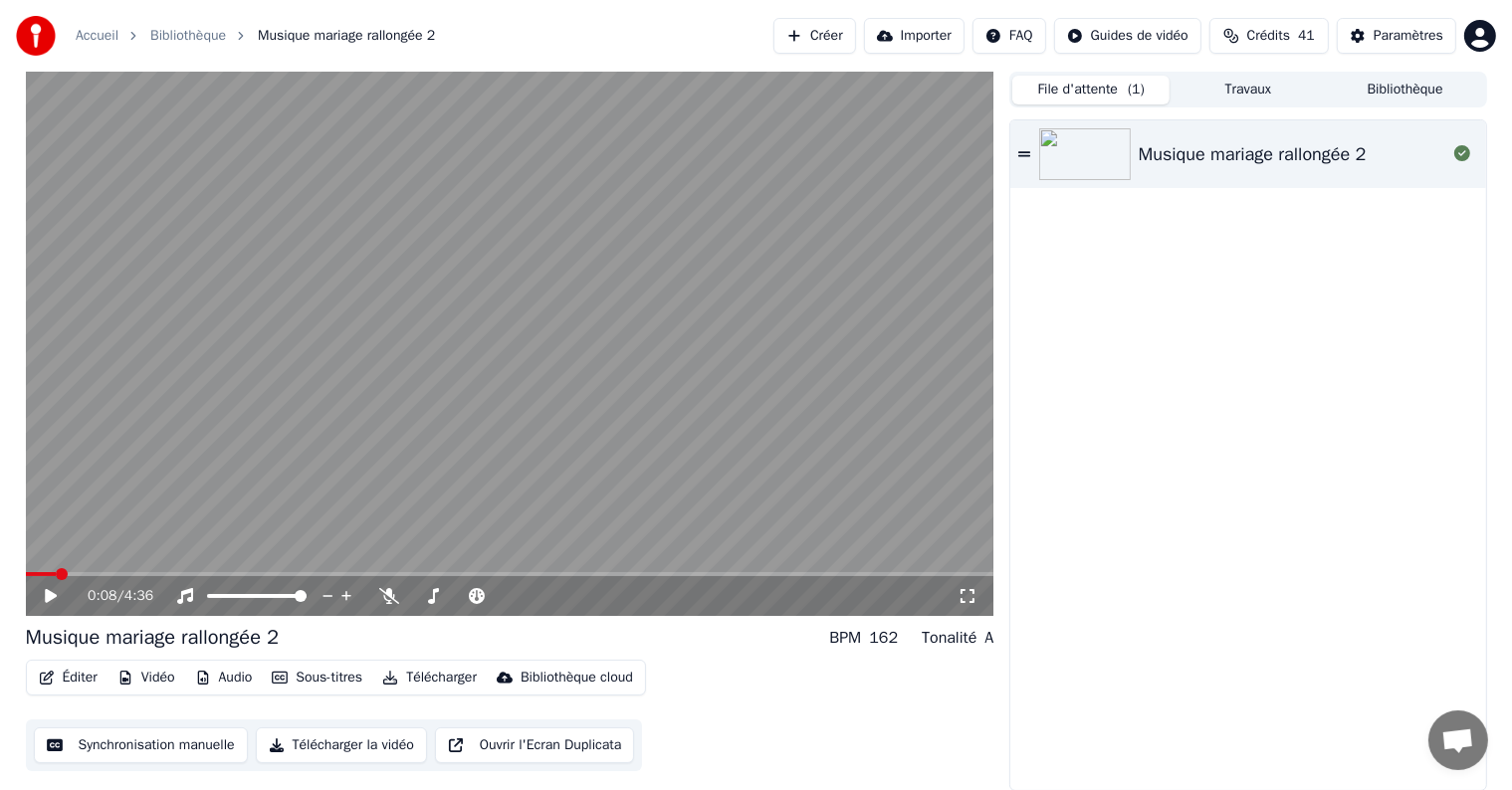 click on "Créer" at bounding box center [814, 36] 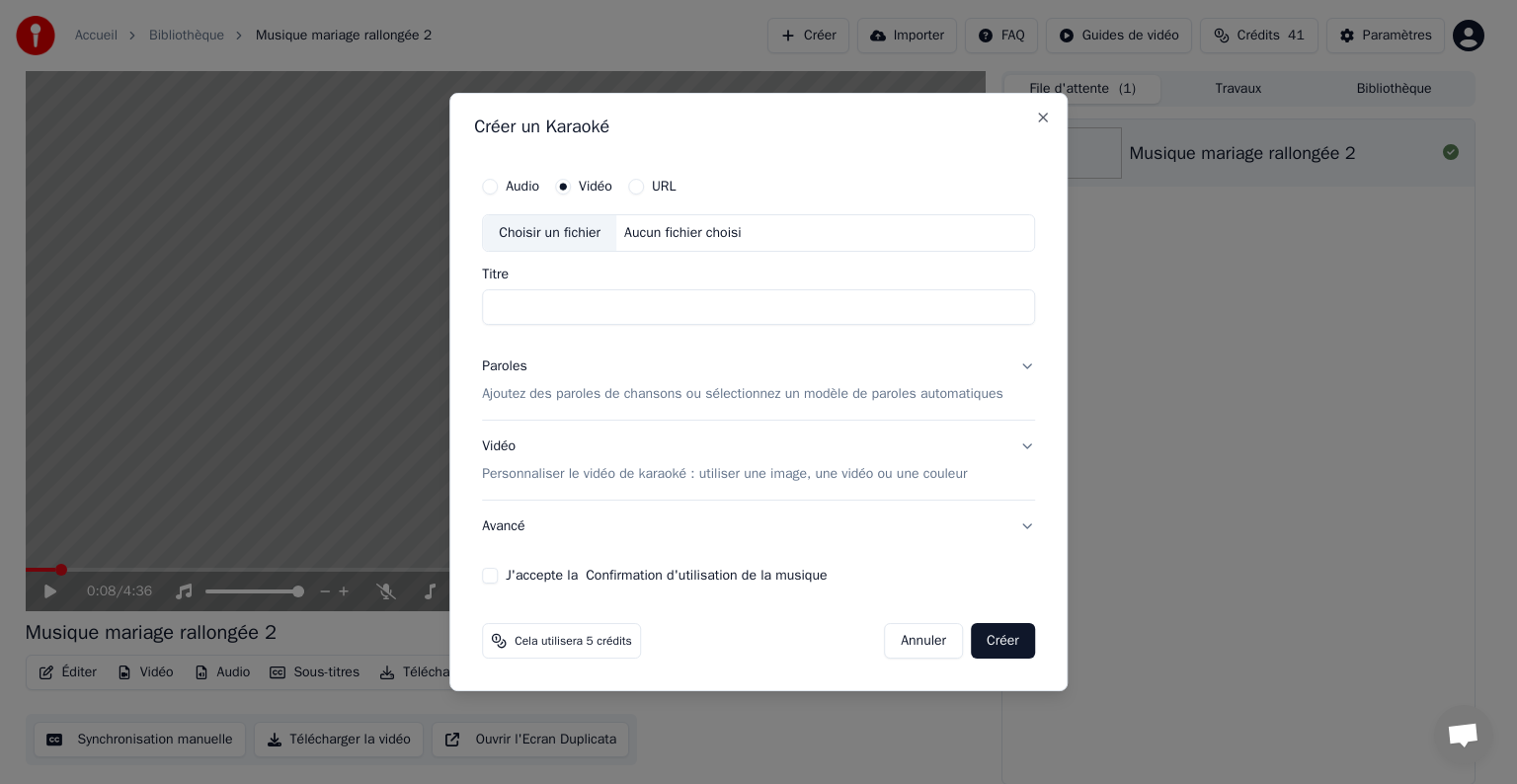 click on "Choisir un fichier" at bounding box center [549, 233] 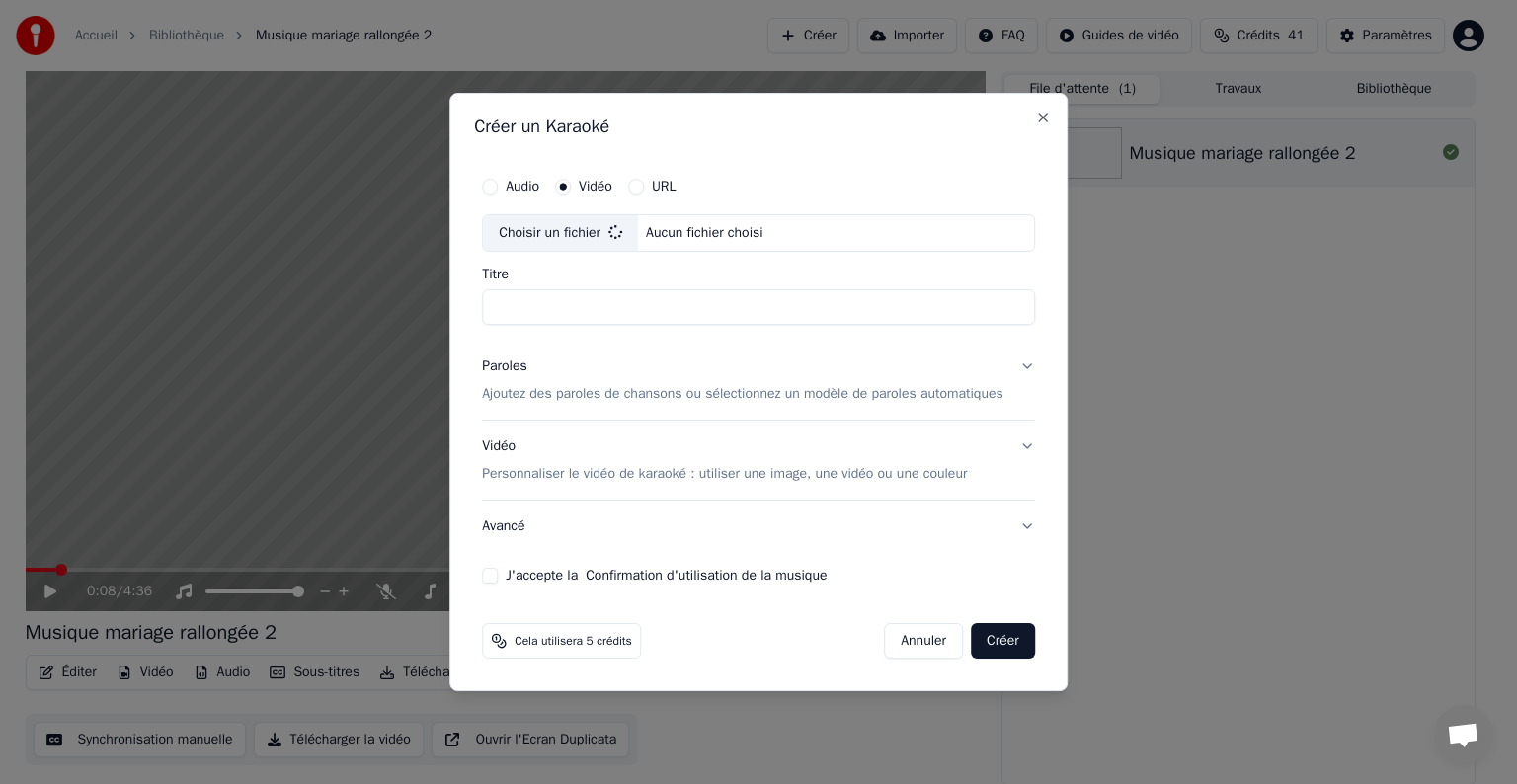 type on "**********" 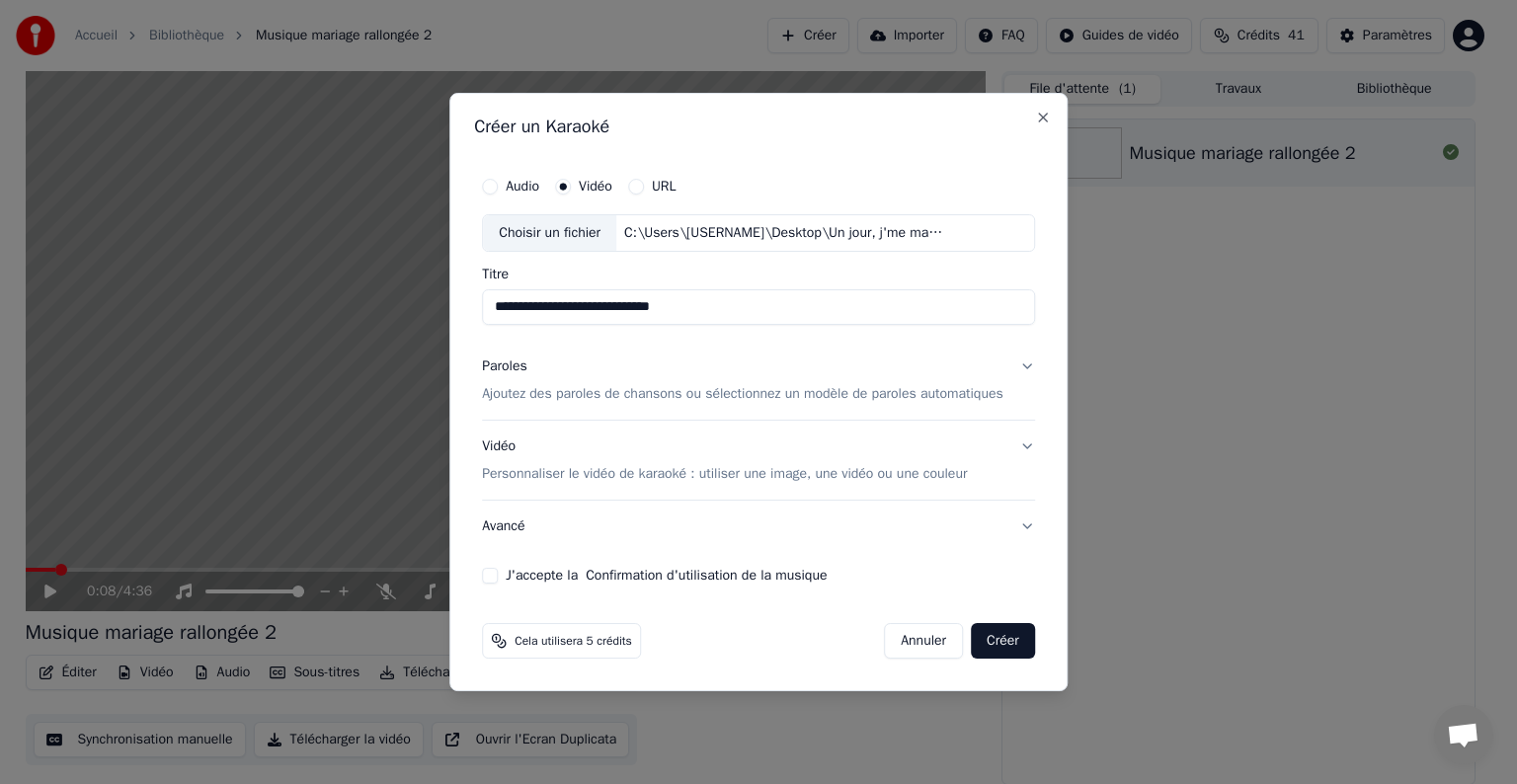 click on "Ajoutez des paroles de chansons ou sélectionnez un modèle de paroles automatiques" at bounding box center [743, 394] 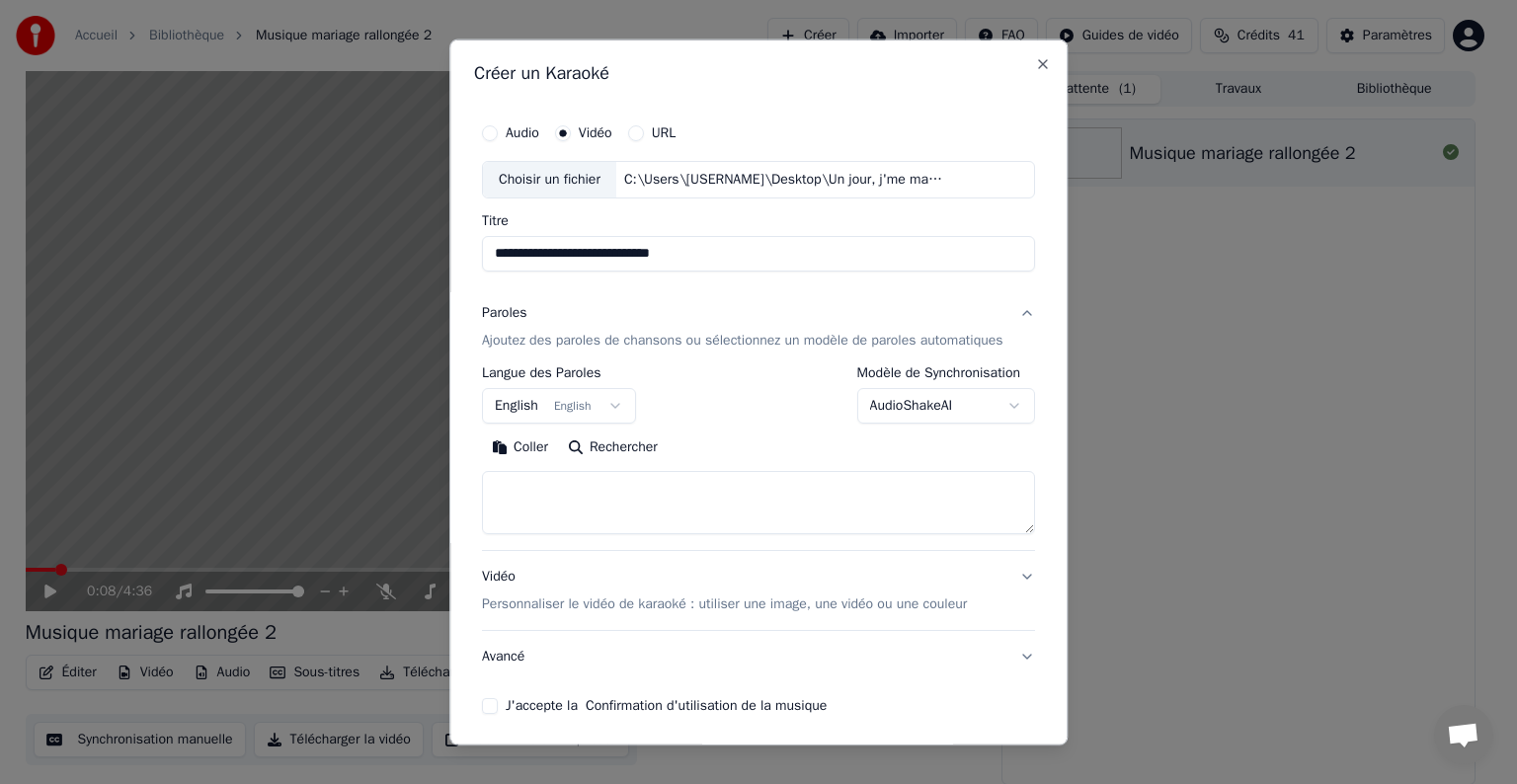 click at bounding box center [758, 503] 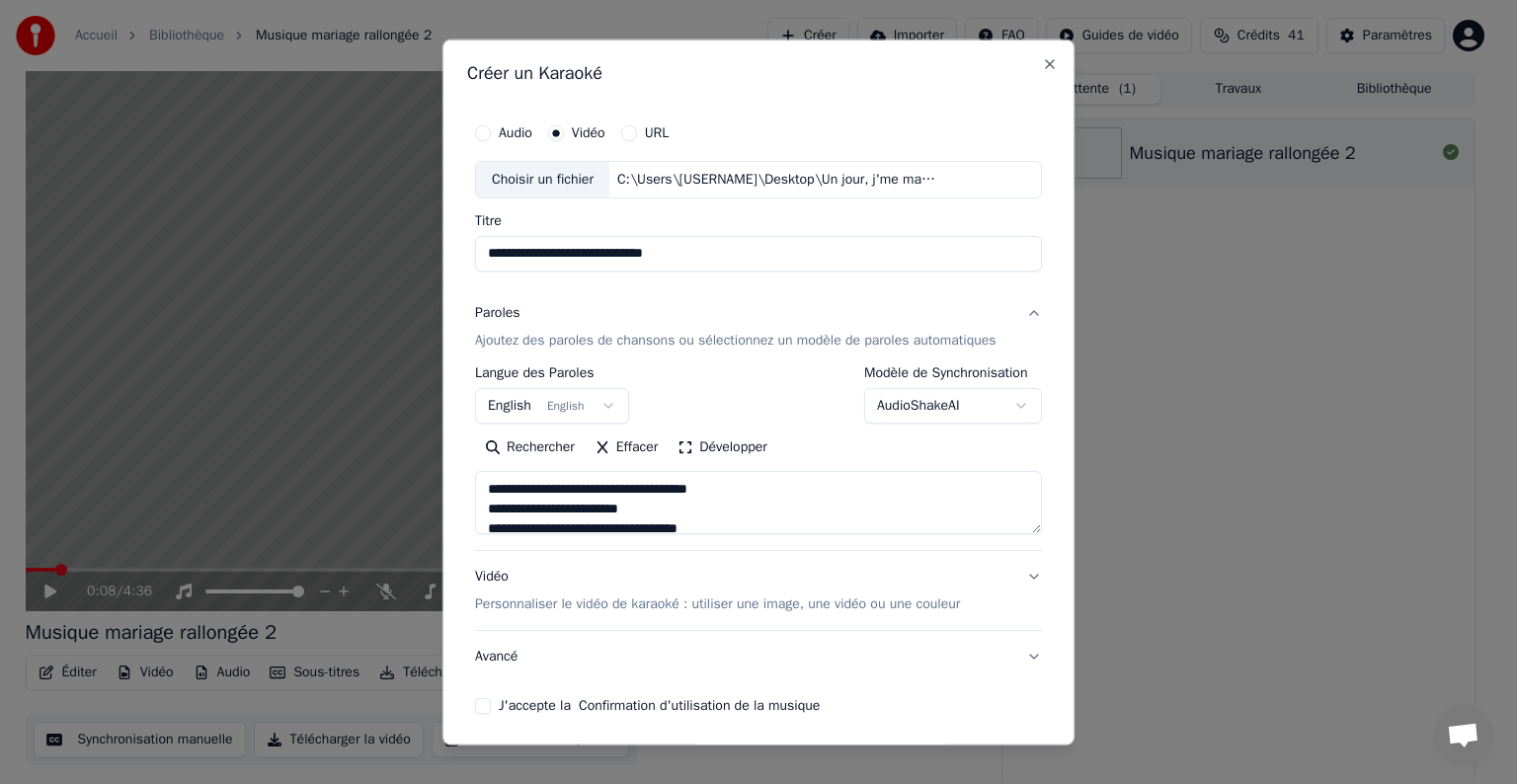 type on "**********" 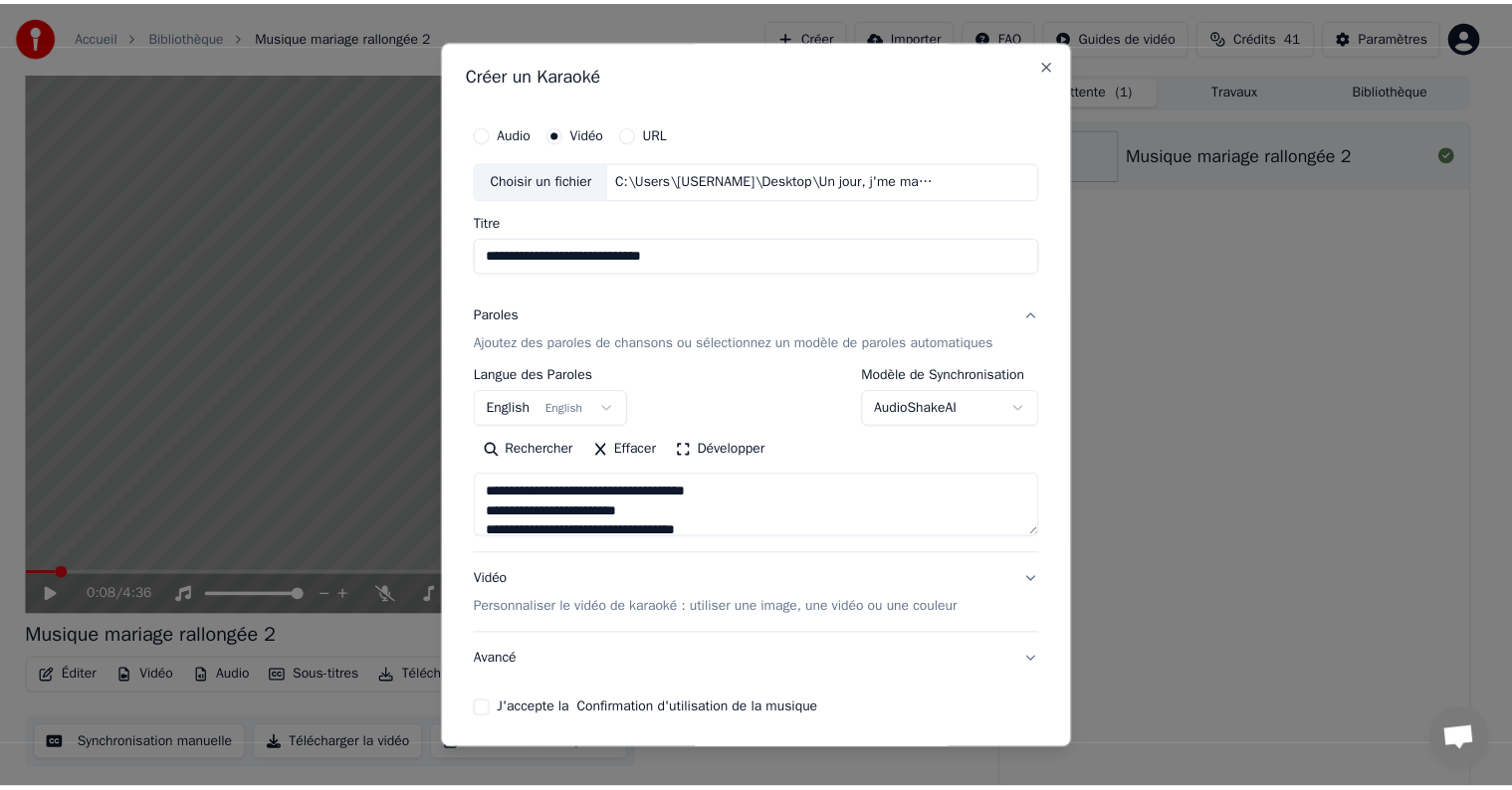 scroll, scrollTop: 76, scrollLeft: 0, axis: vertical 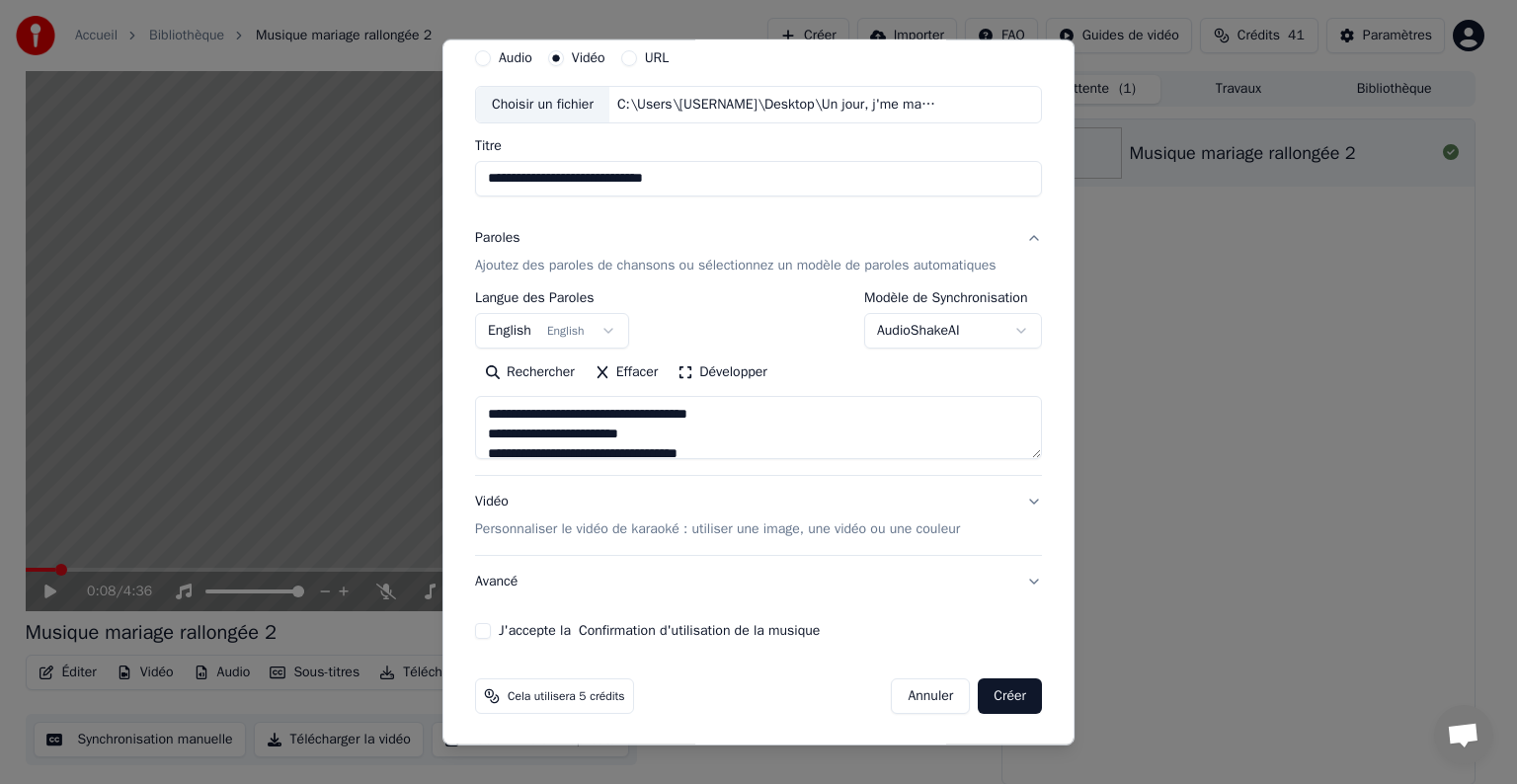 click on "J'accepte la   Confirmation d'utilisation de la musique" at bounding box center (483, 631) 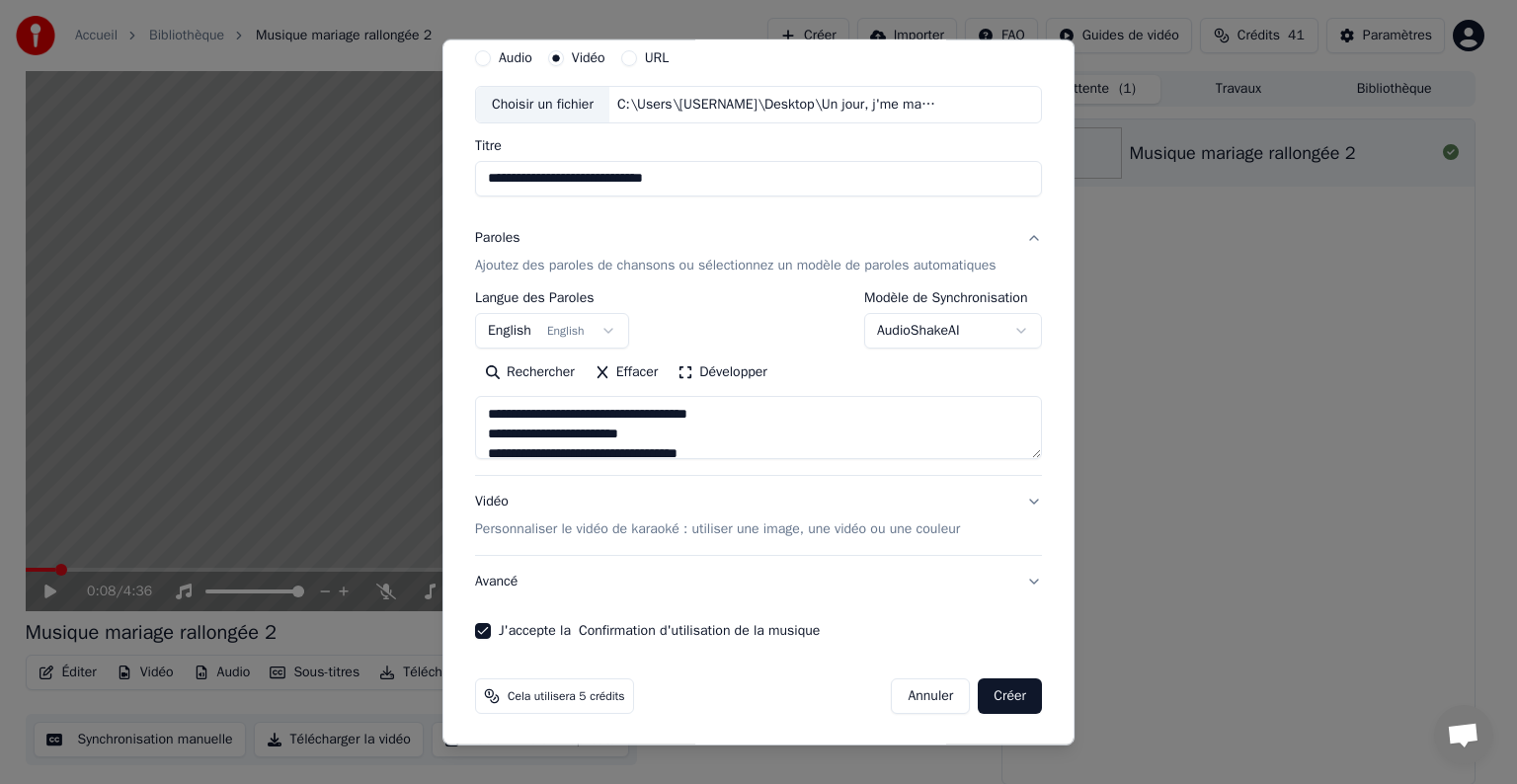 click on "Créer" at bounding box center [1009, 696] 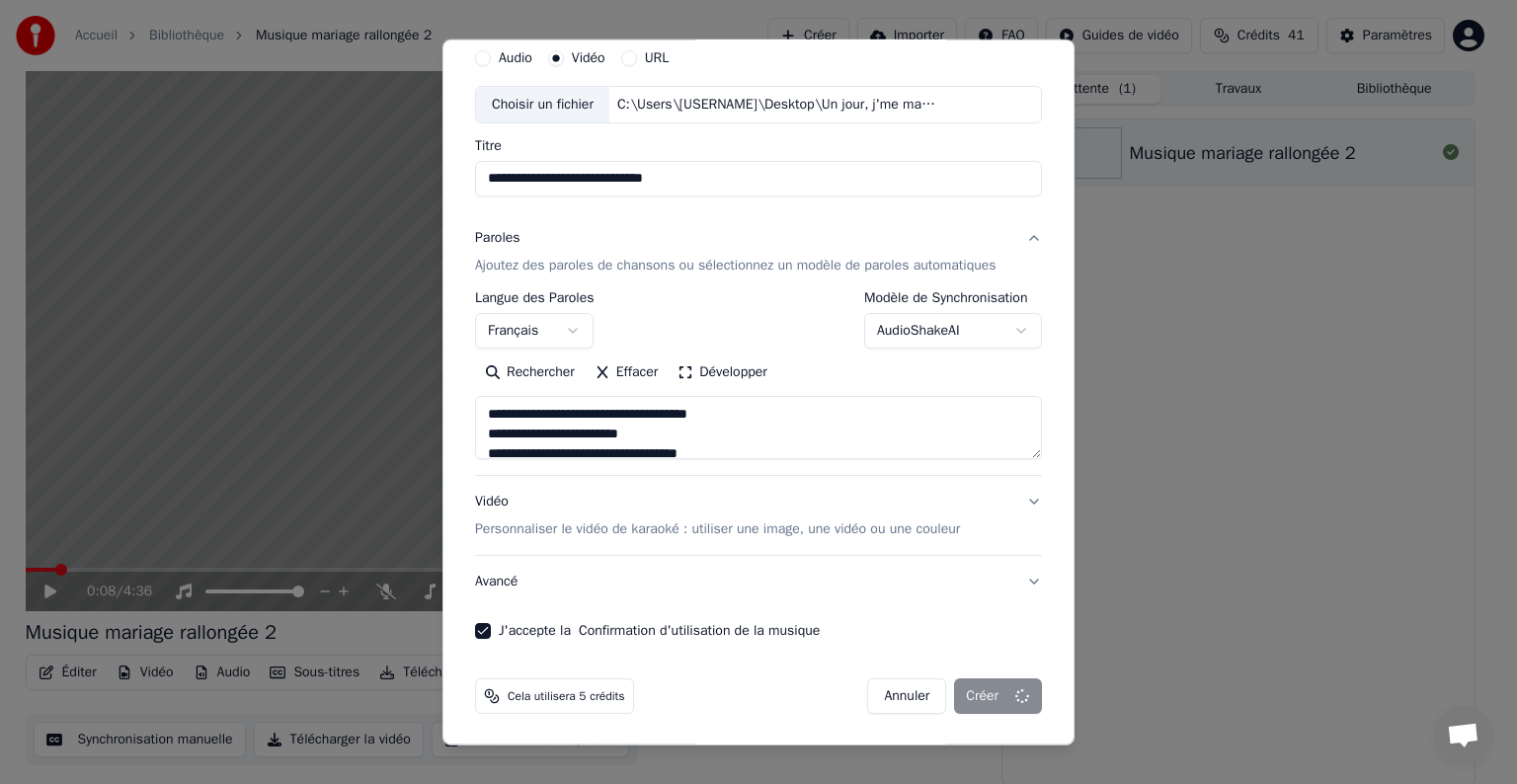 type on "**********" 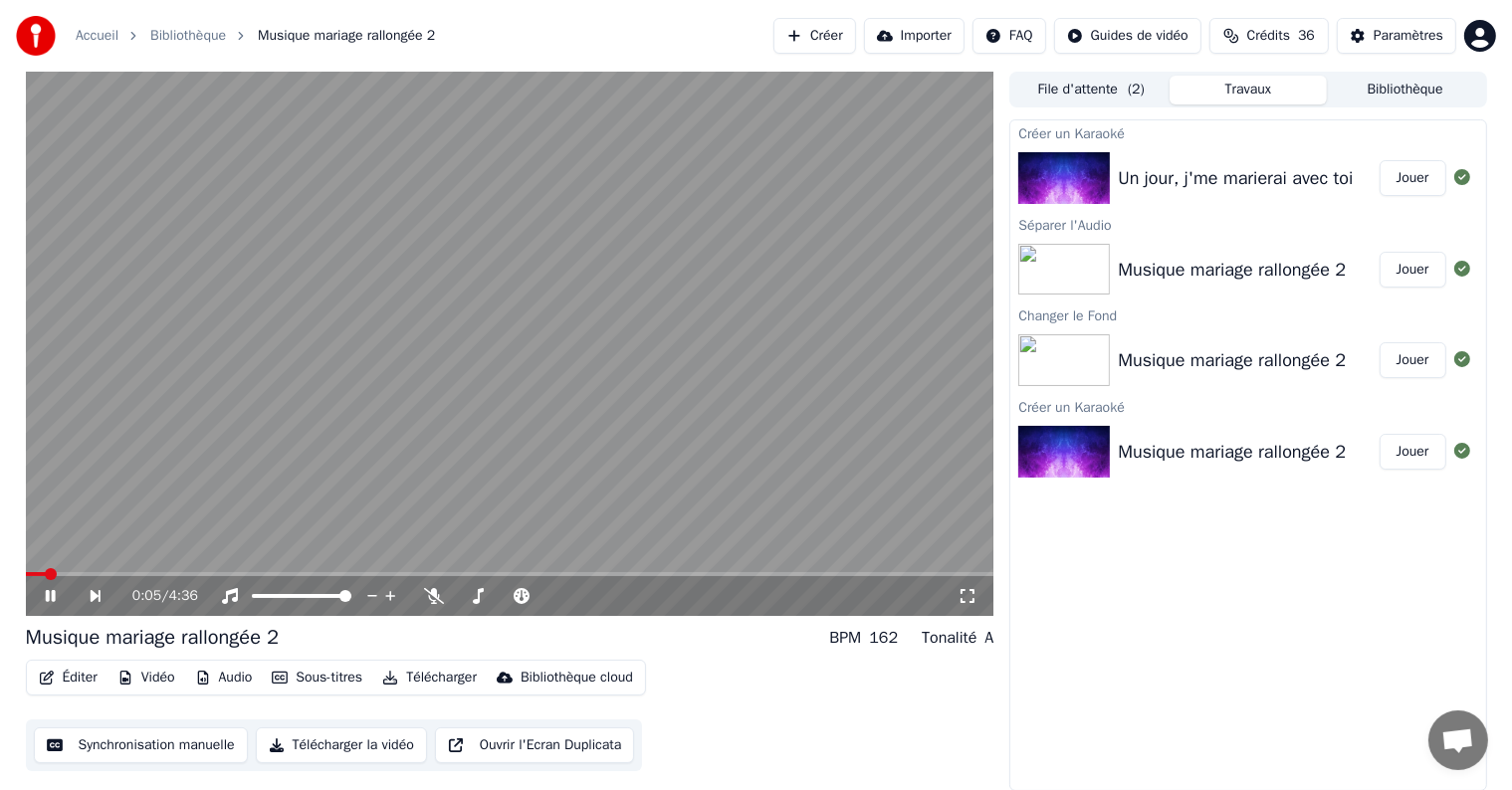 click at bounding box center [510, 343] 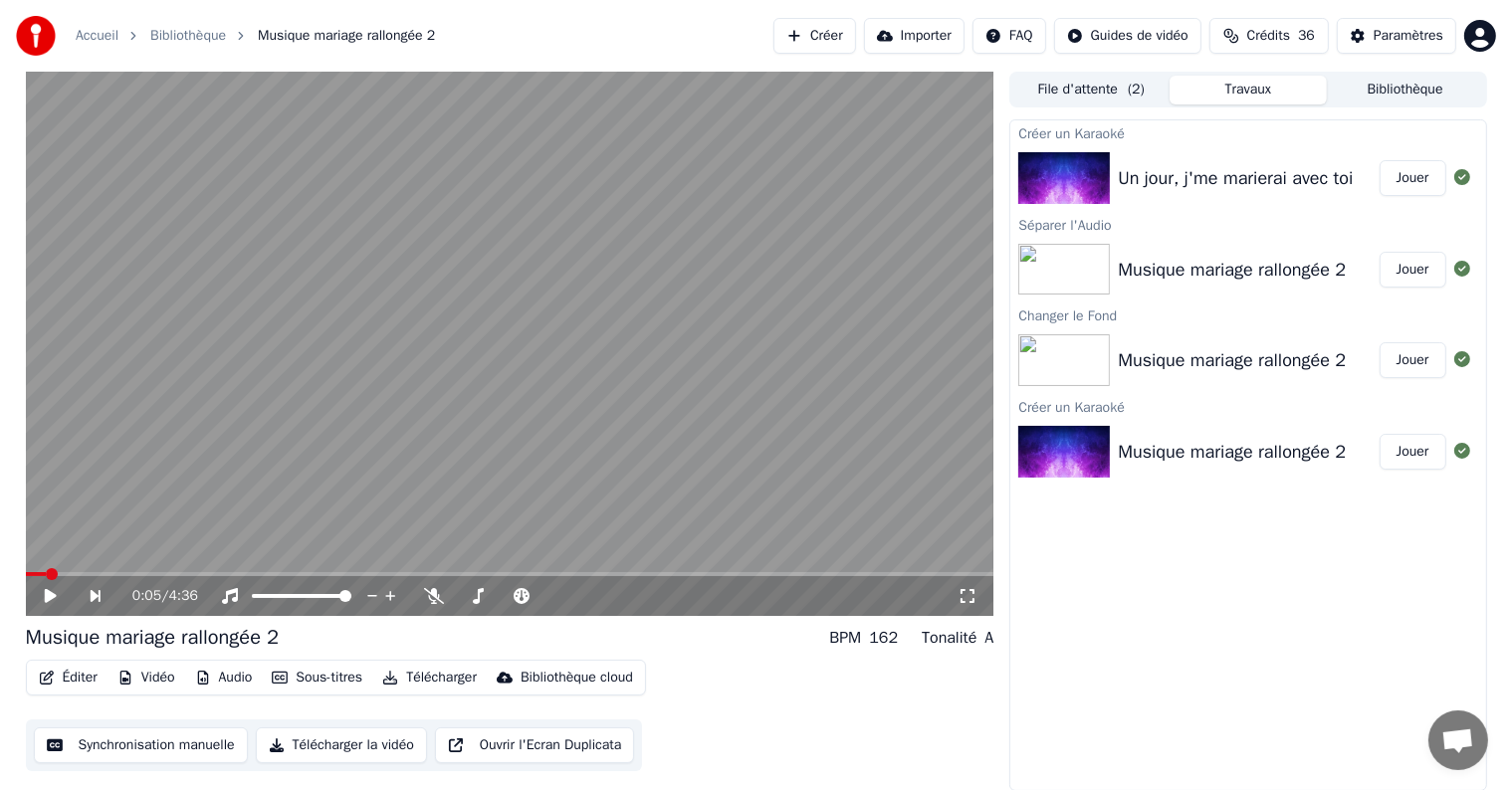 click on "Un jour, j'me marierai avec toi" at bounding box center [1235, 178] 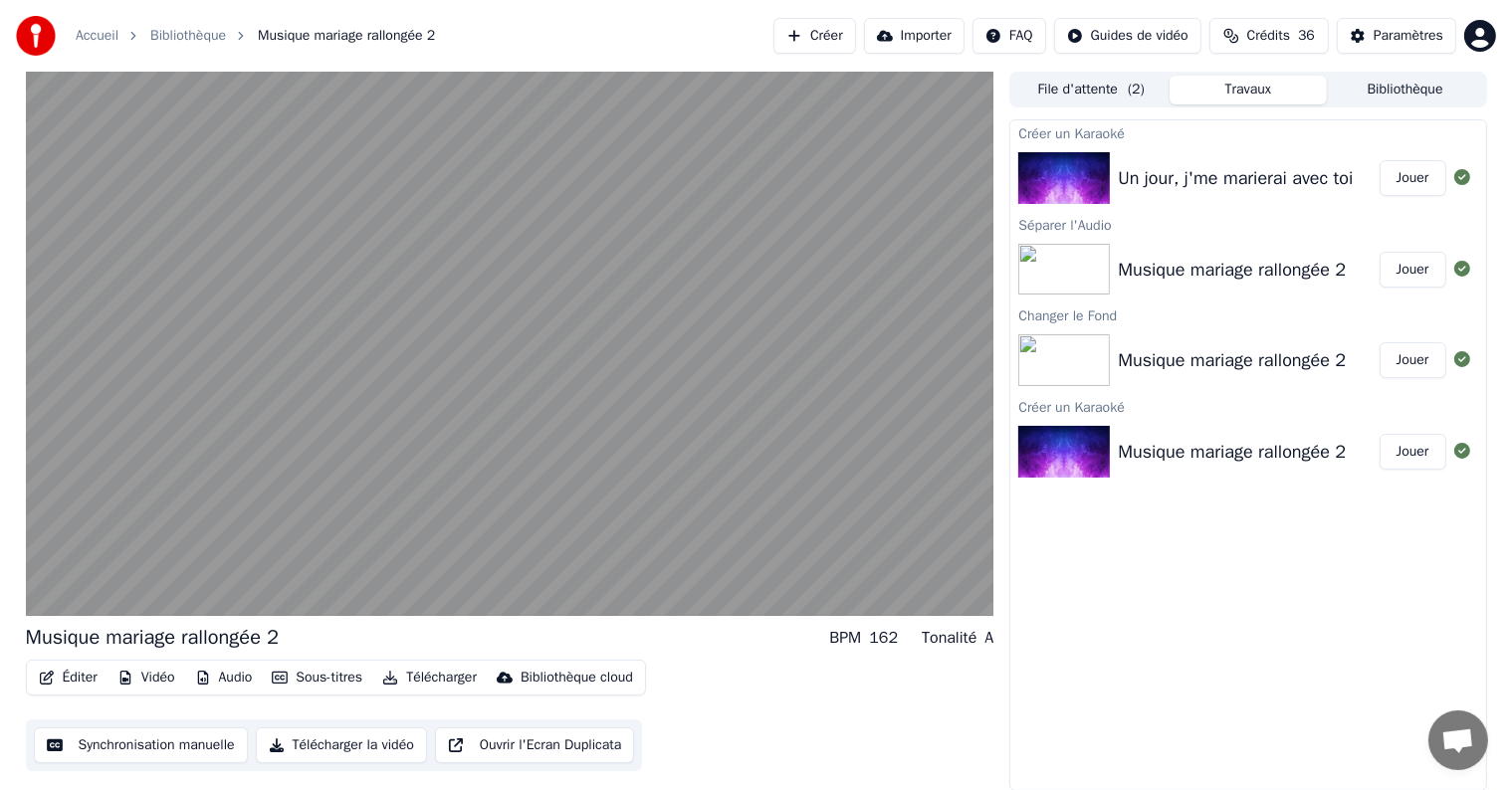 click on "Un jour, j'me marierai avec toi" at bounding box center (1235, 178) 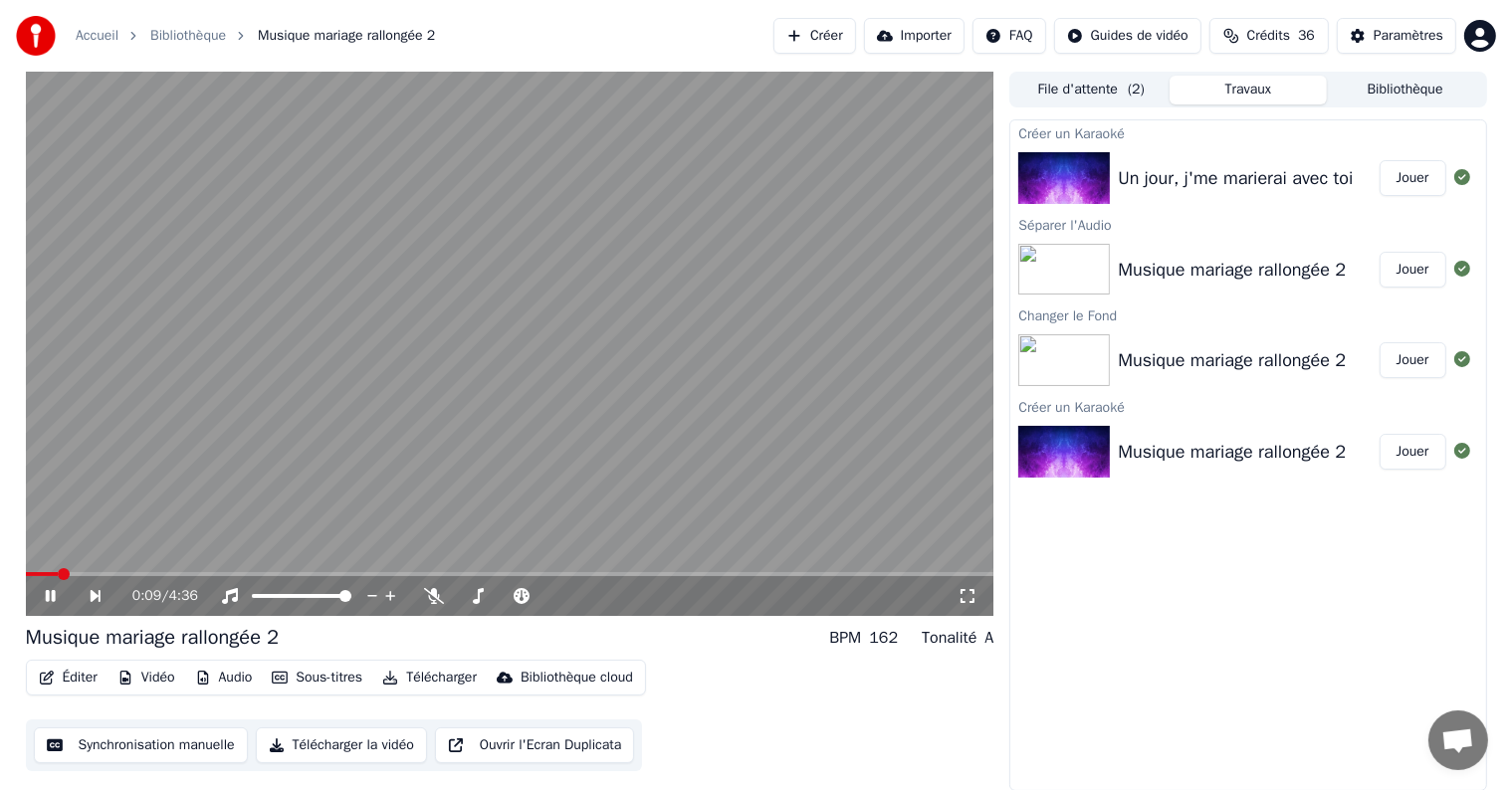 click 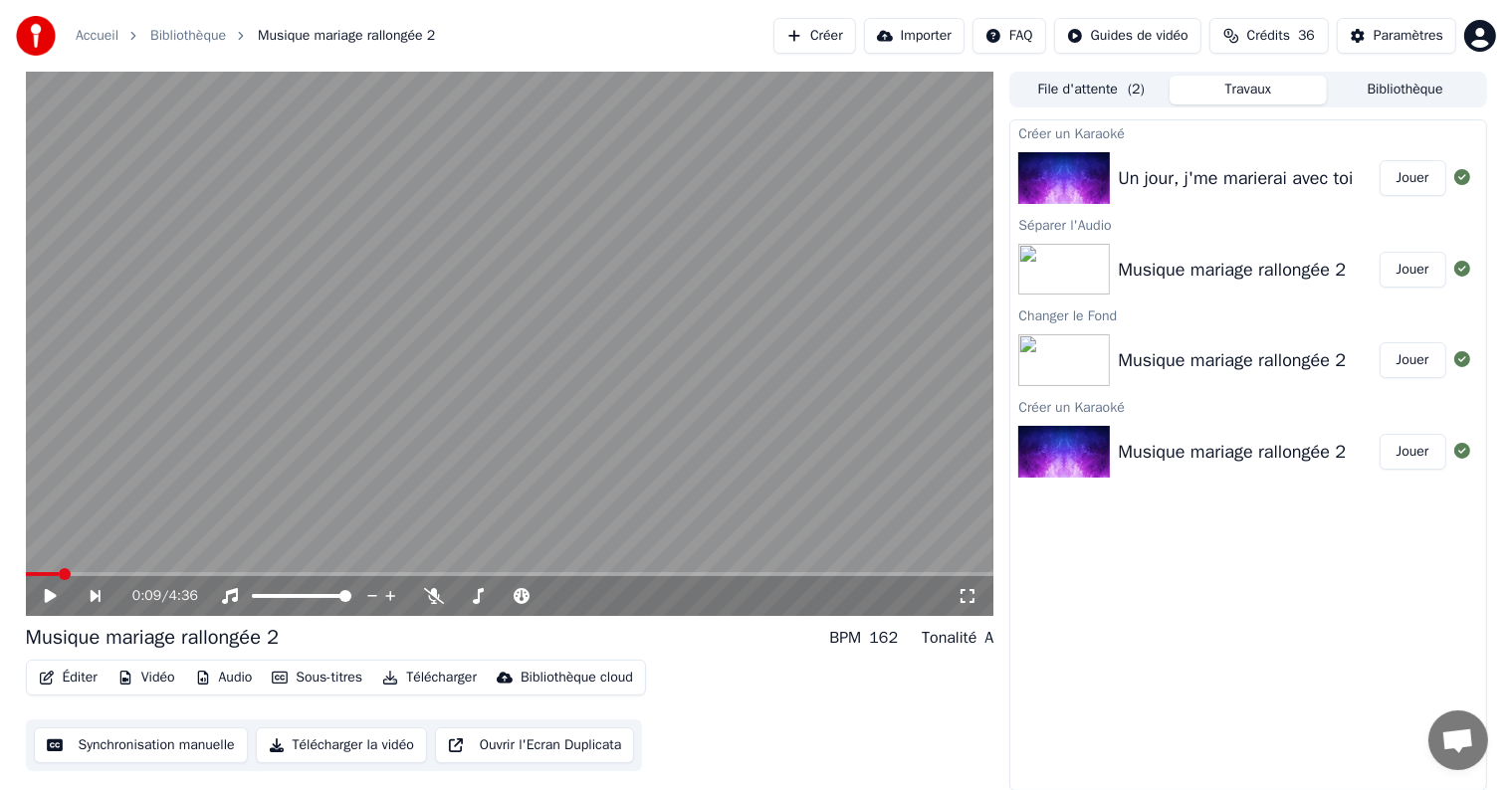 click on "Un jour, j'me marierai avec toi" at bounding box center [1235, 178] 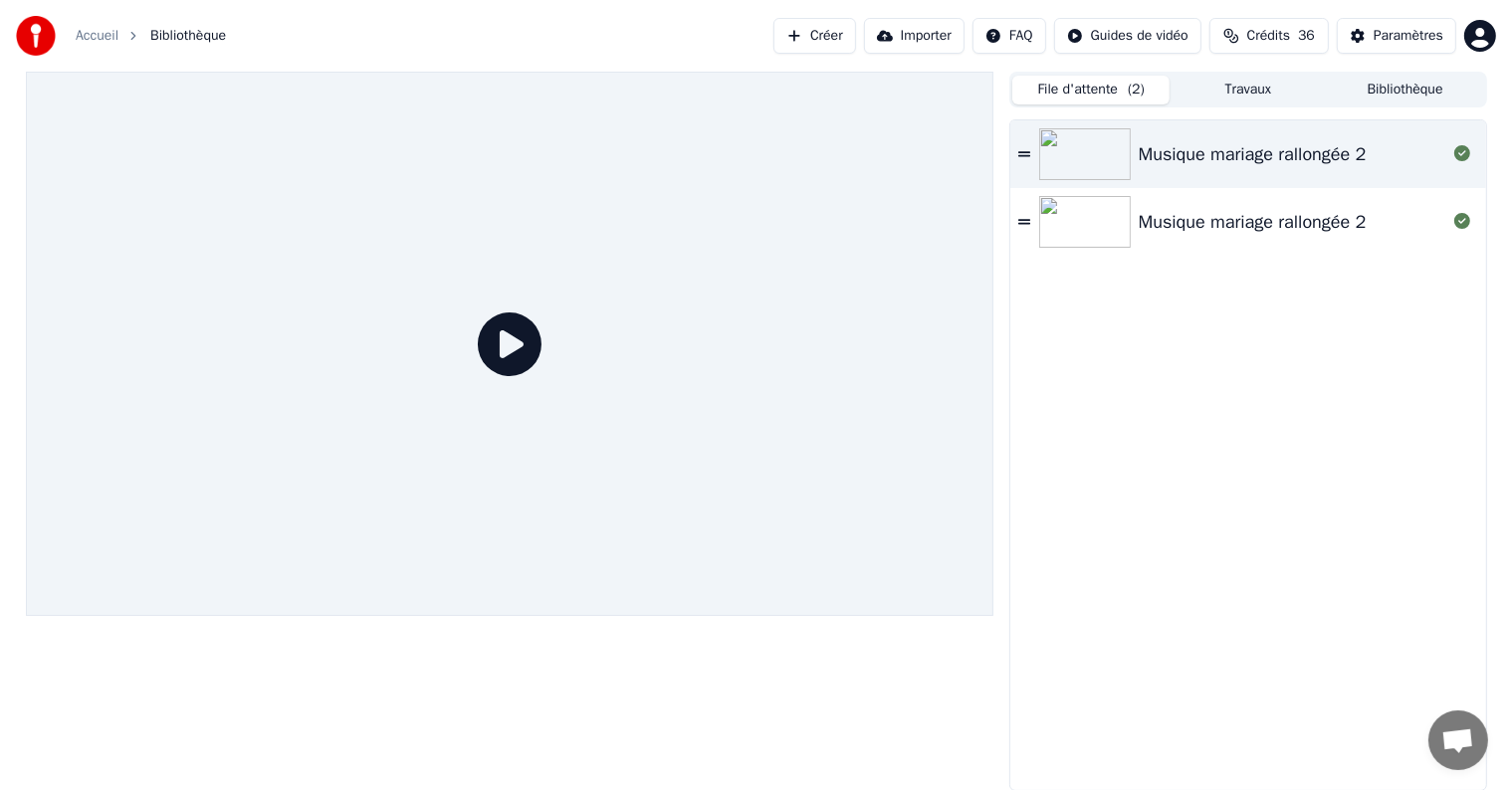 click on "File d'attente ( 2 )" at bounding box center [1091, 90] 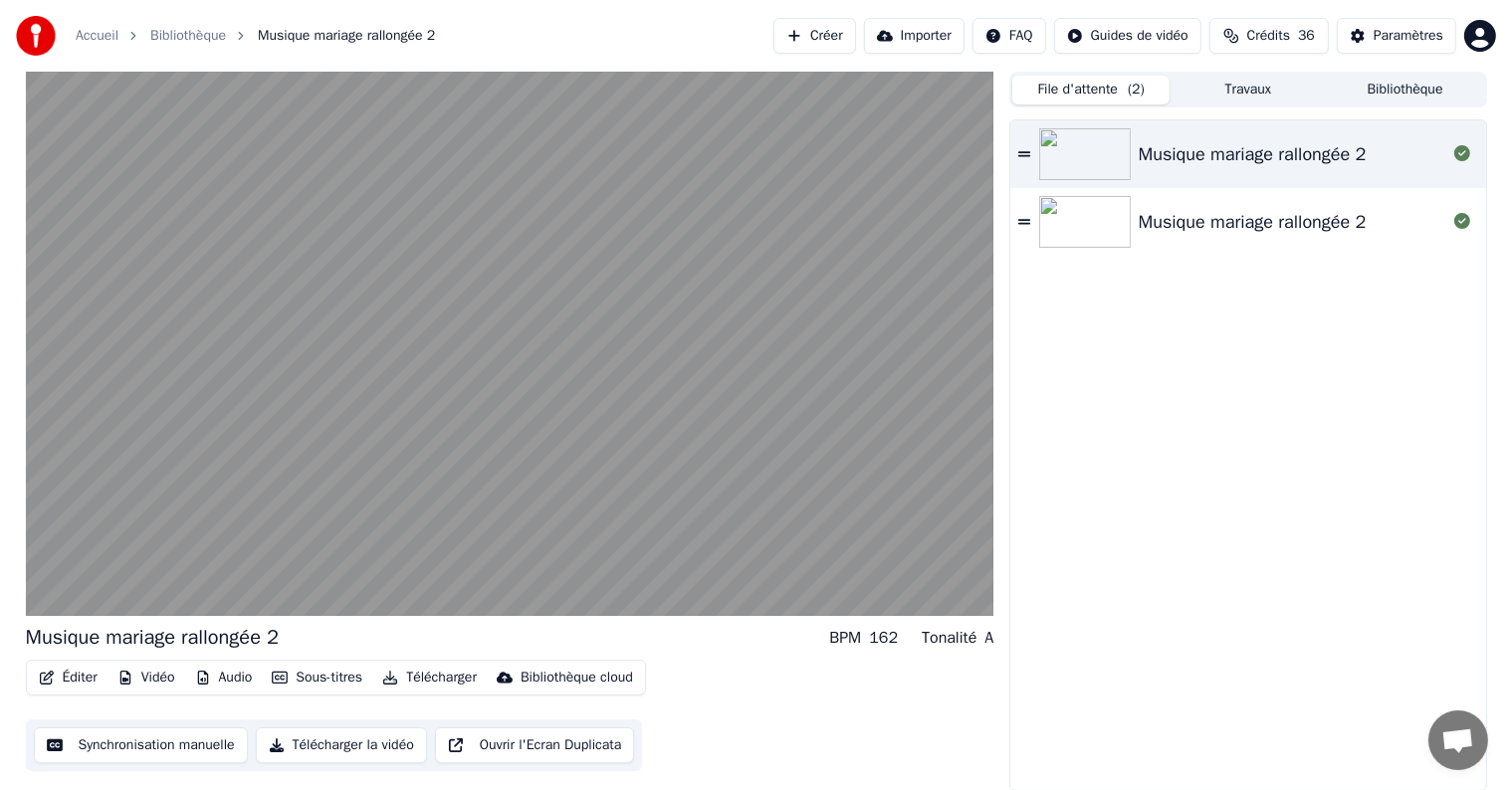 click on "Travaux" at bounding box center (1248, 90) 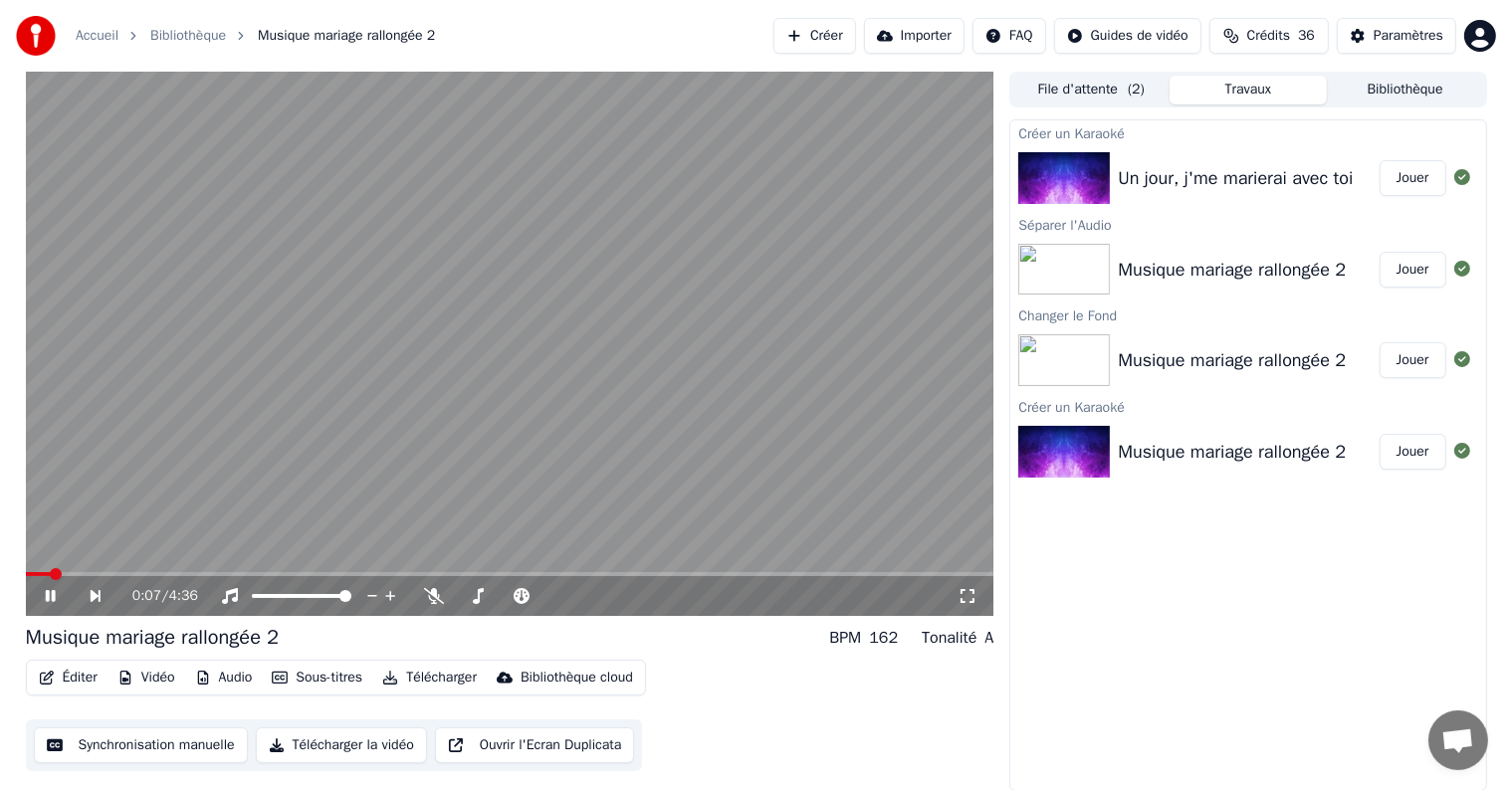 click 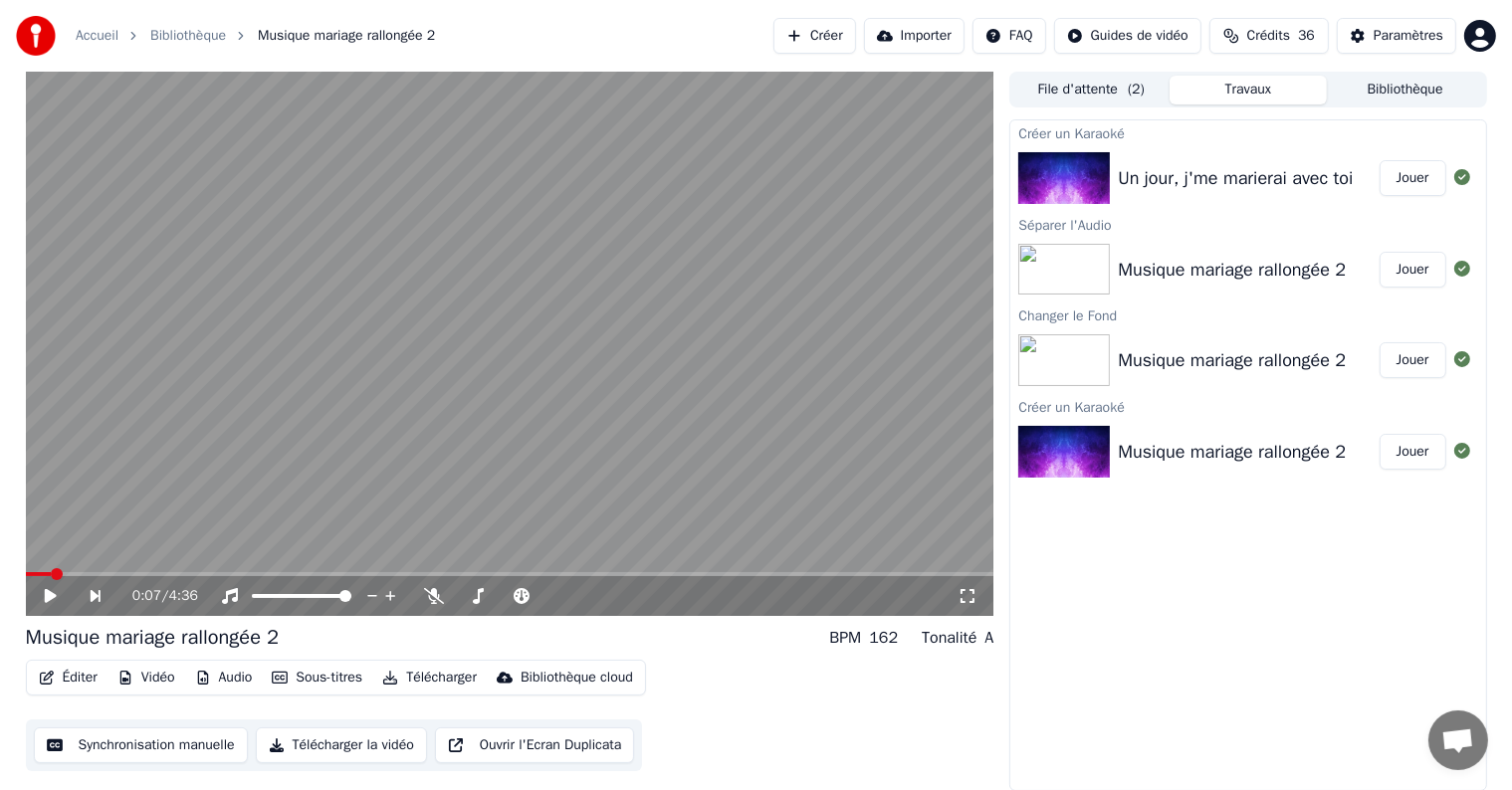 click on "Un jour, j'me marierai avec toi" at bounding box center [1235, 178] 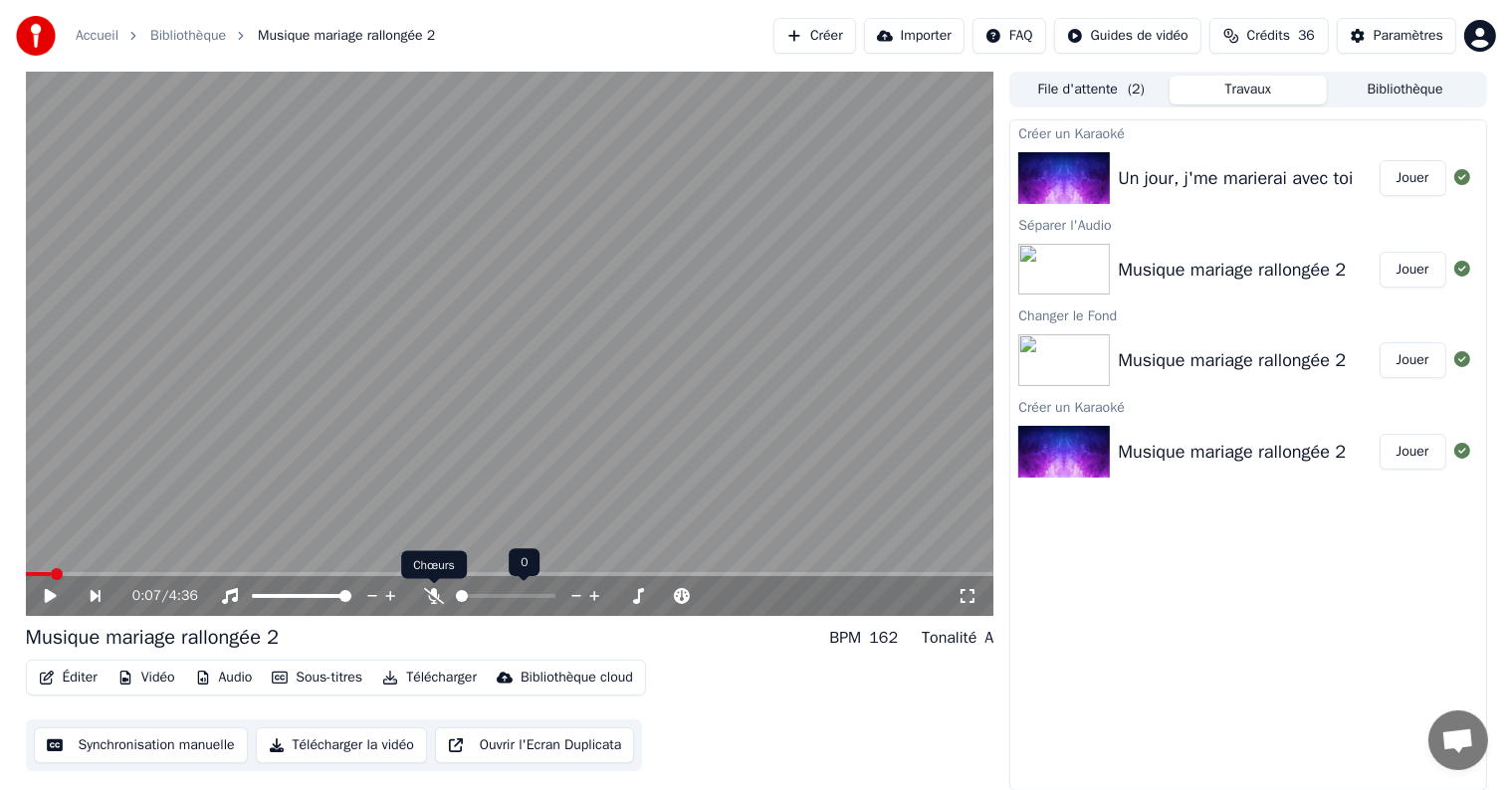 click 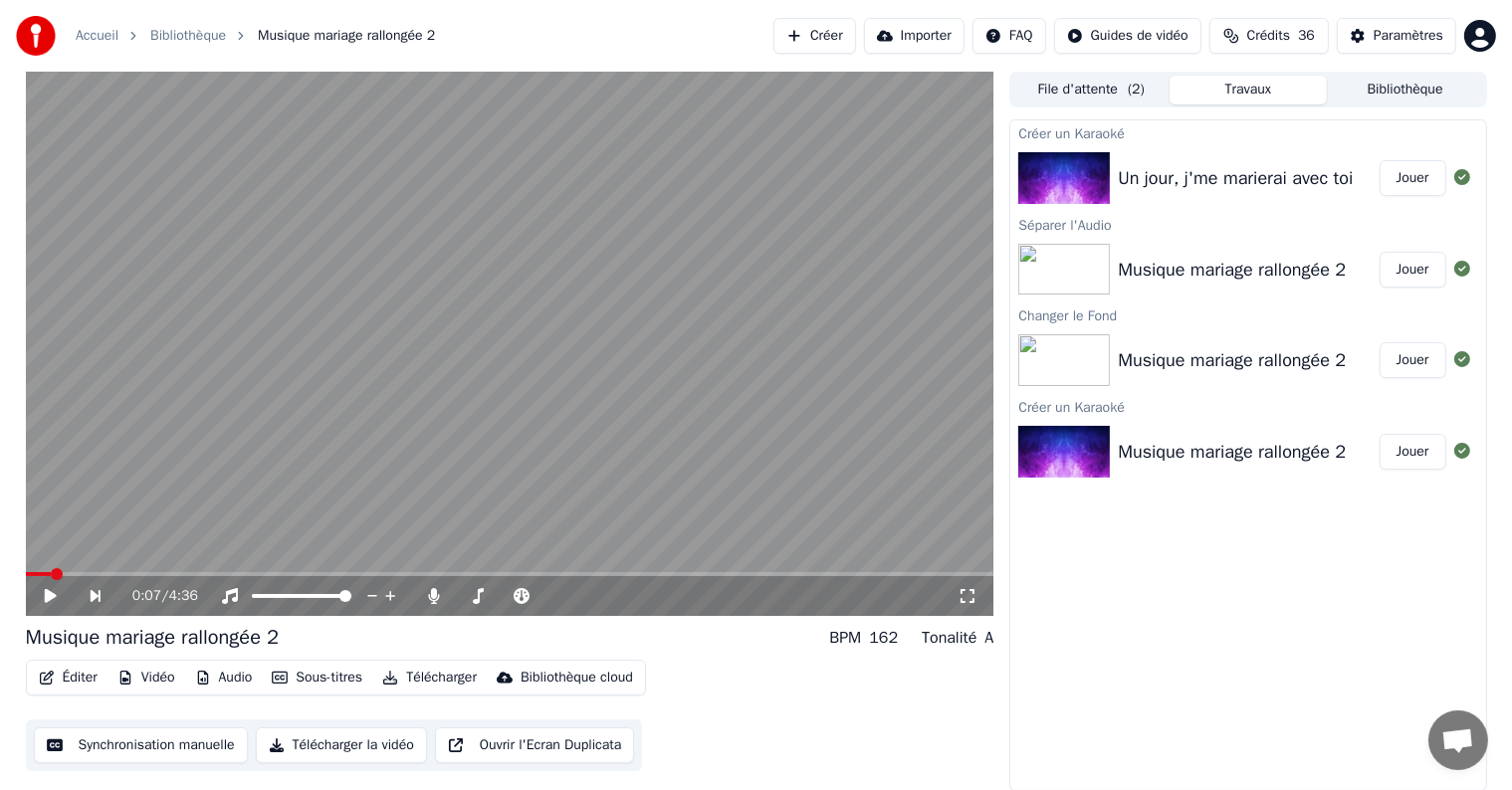 click on "Un jour, j'me marierai avec toi" at bounding box center [1235, 178] 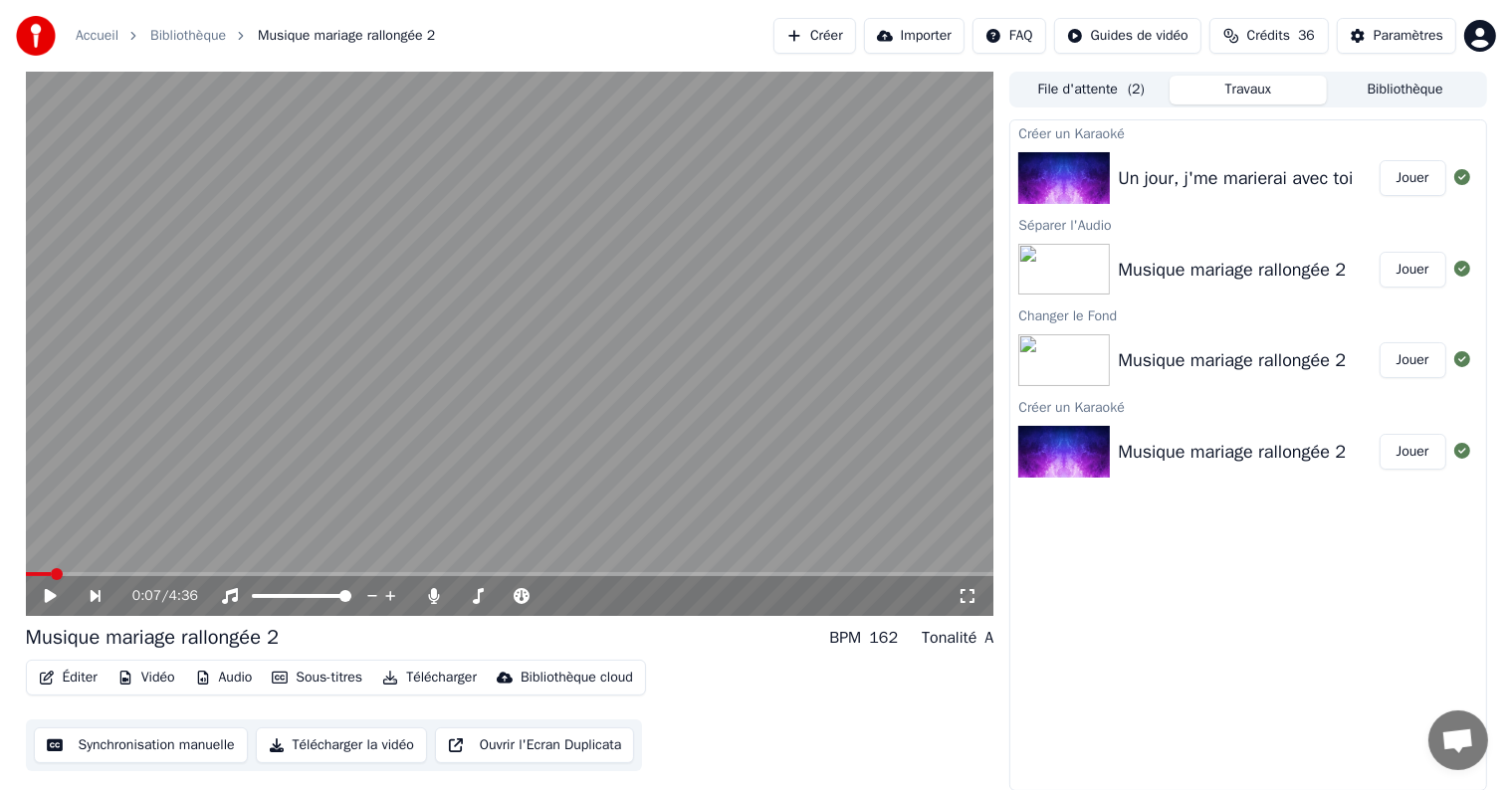 click on "Crédits" at bounding box center [1268, 36] 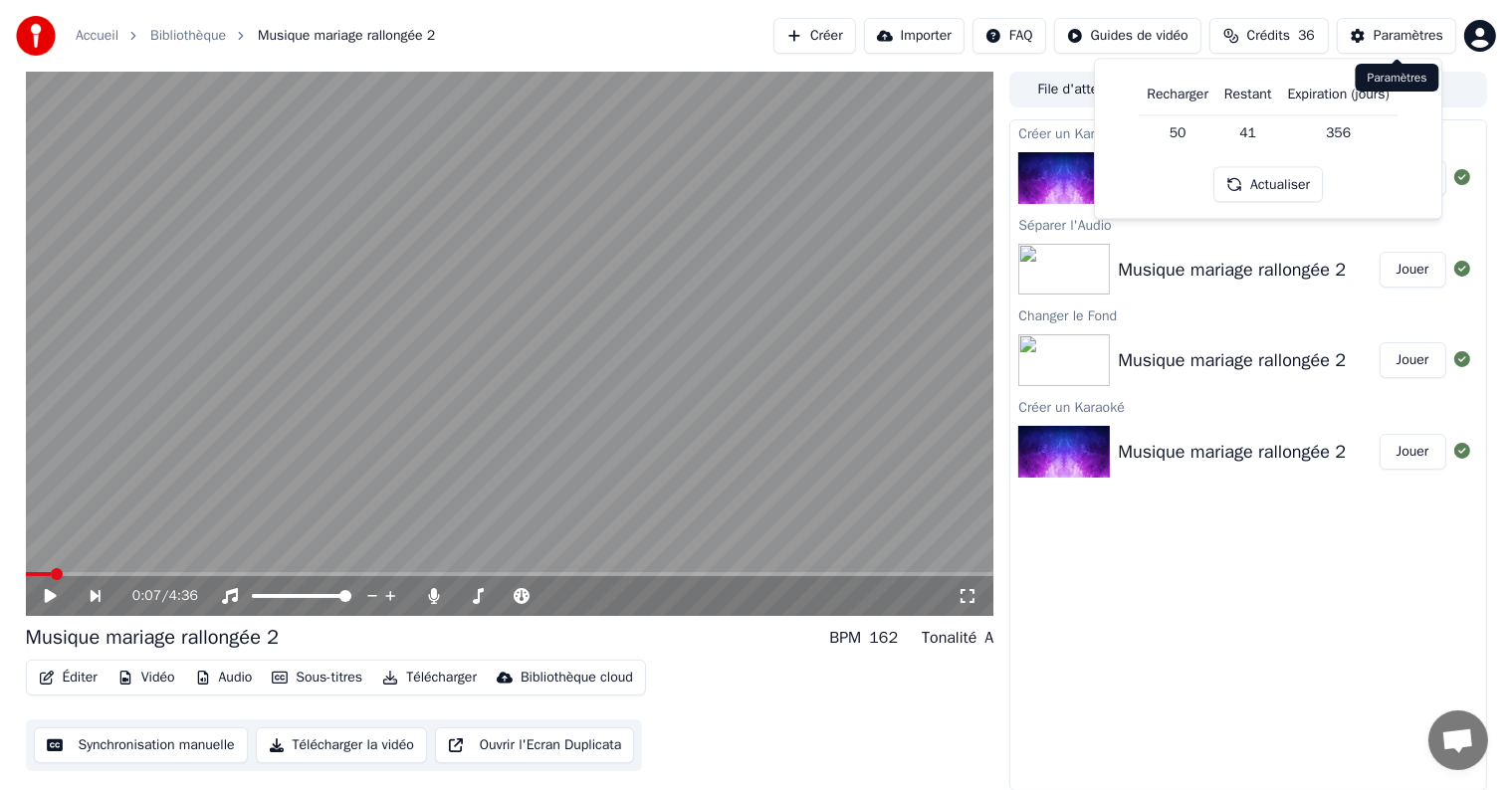 click on "Paramètres" at bounding box center (1408, 36) 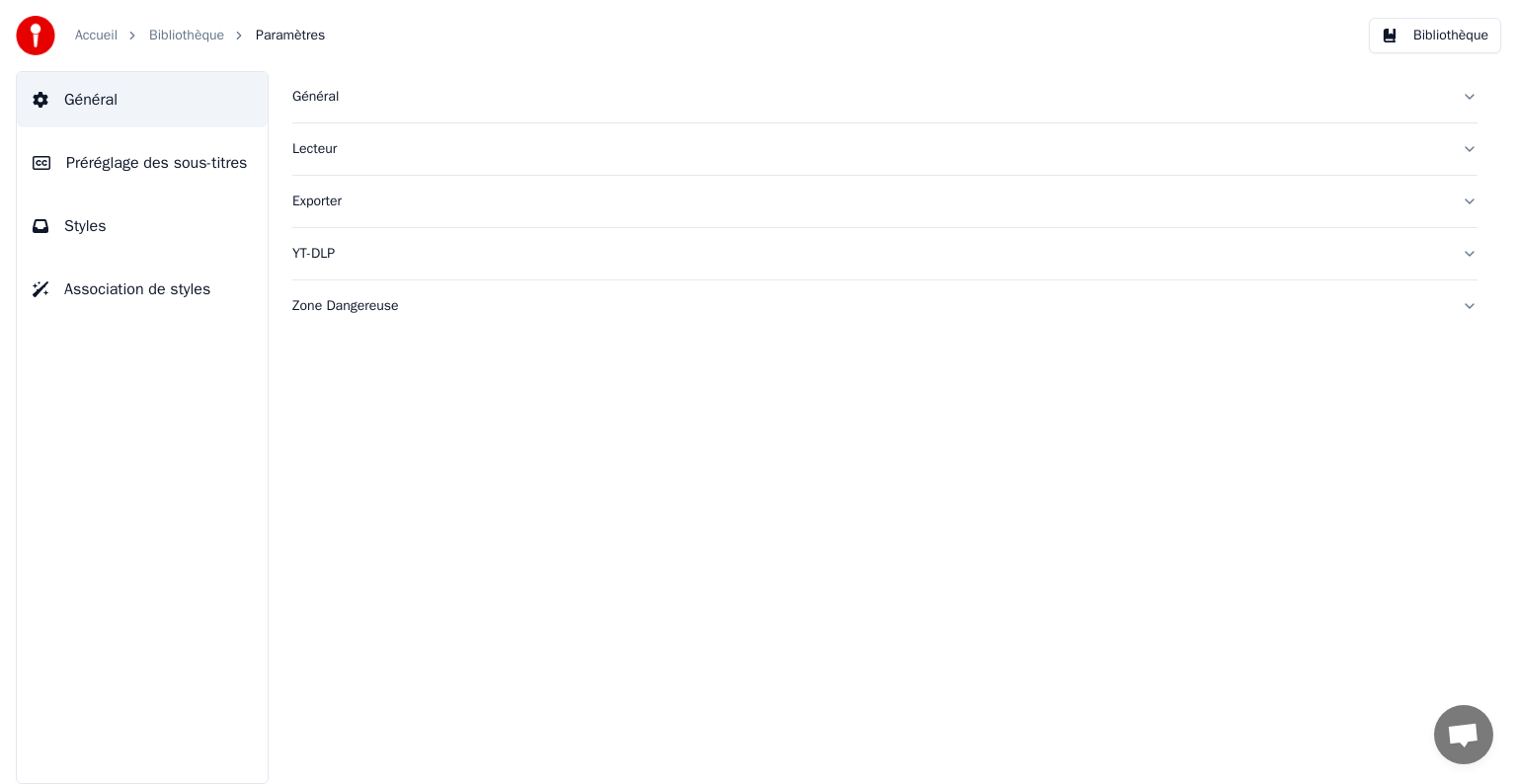 click on "Général" at bounding box center [869, 97] 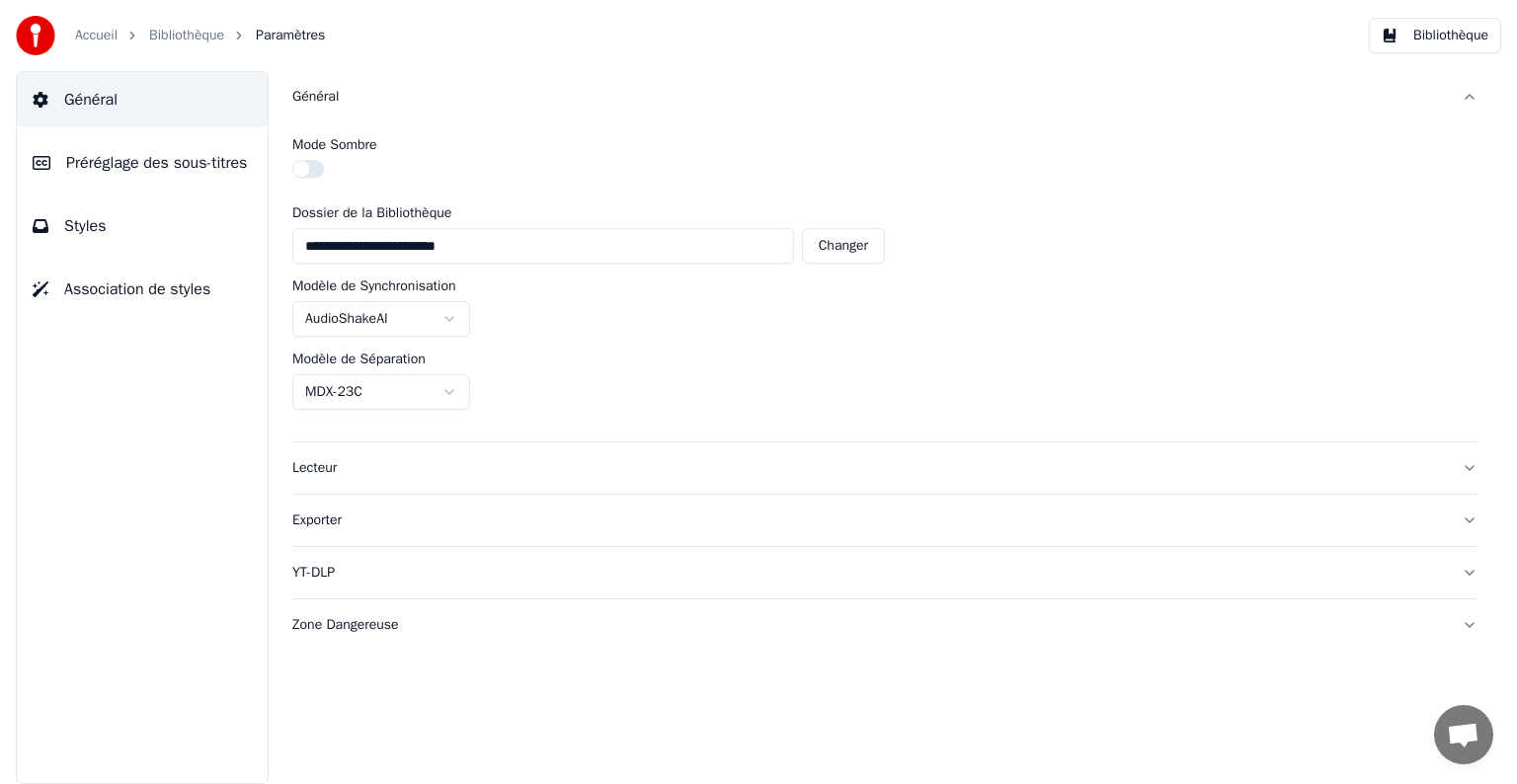click on "Lecteur" at bounding box center (869, 468) 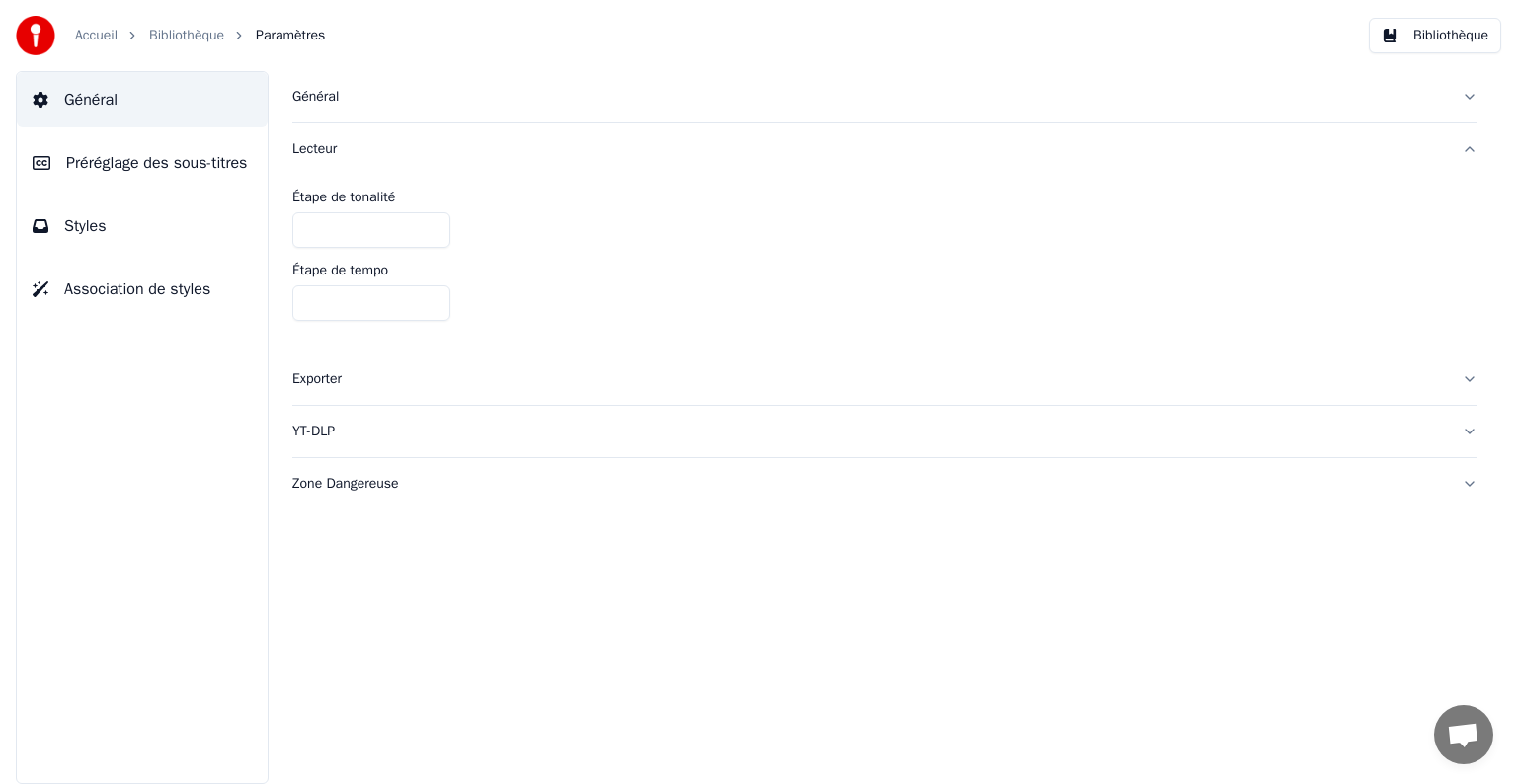 click on "Zone Dangereuse" at bounding box center [869, 484] 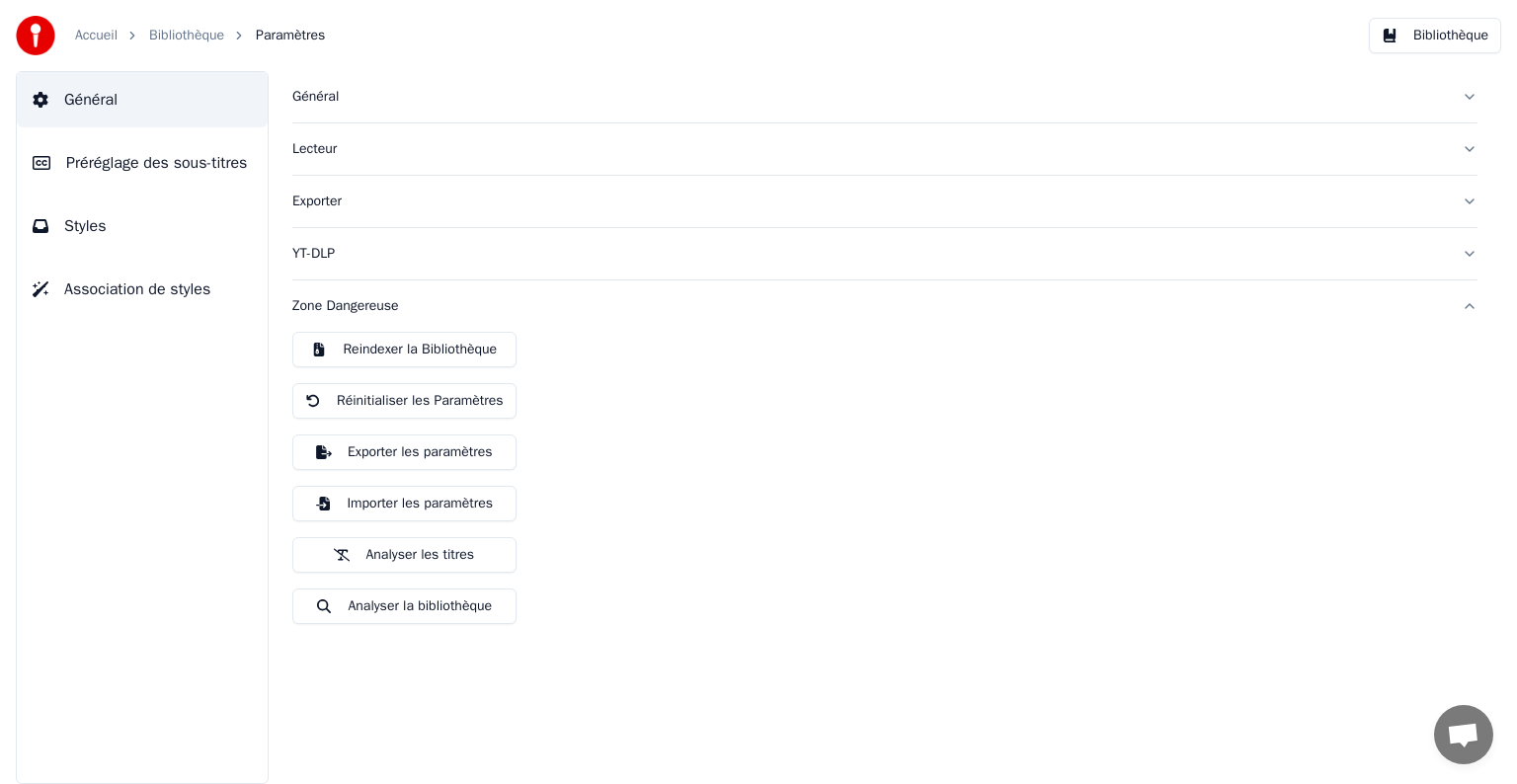 click on "Analyser la bibliothèque" at bounding box center (404, 606) 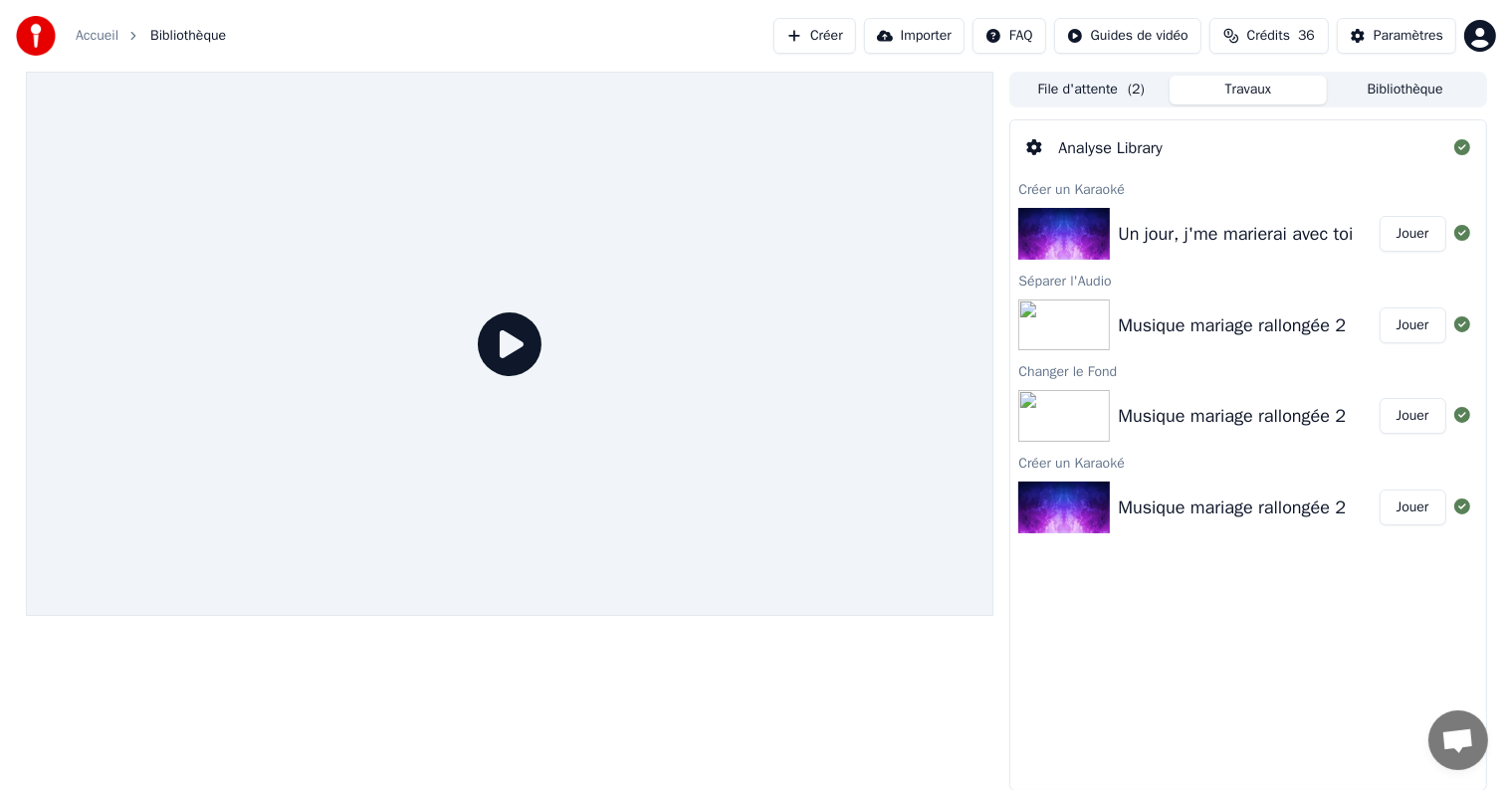 click on "Musique mariage rallongée 2" at bounding box center [1231, 507] 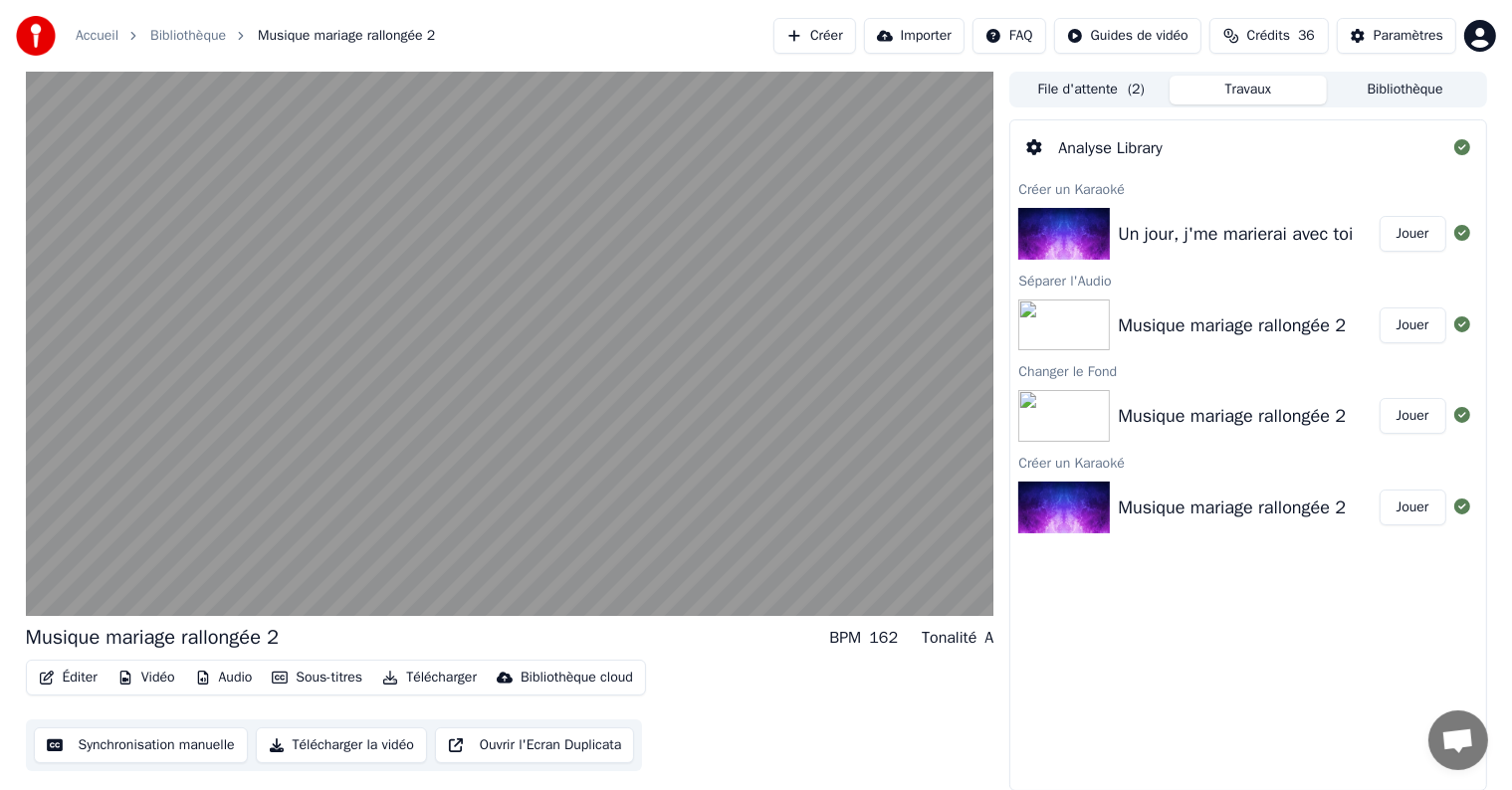 click on "Vidéo" at bounding box center [146, 678] 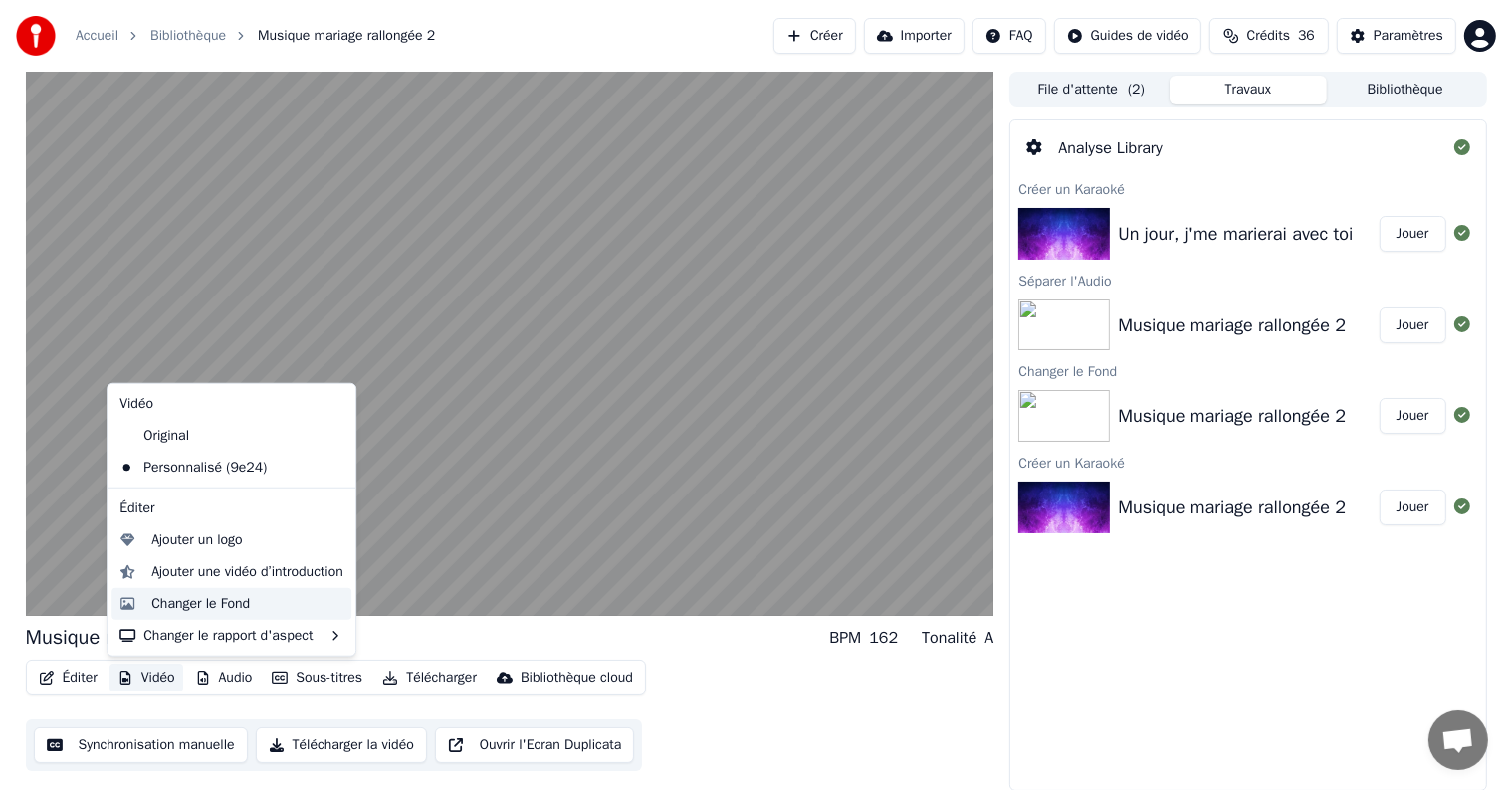 click on "Changer le Fond" at bounding box center [200, 604] 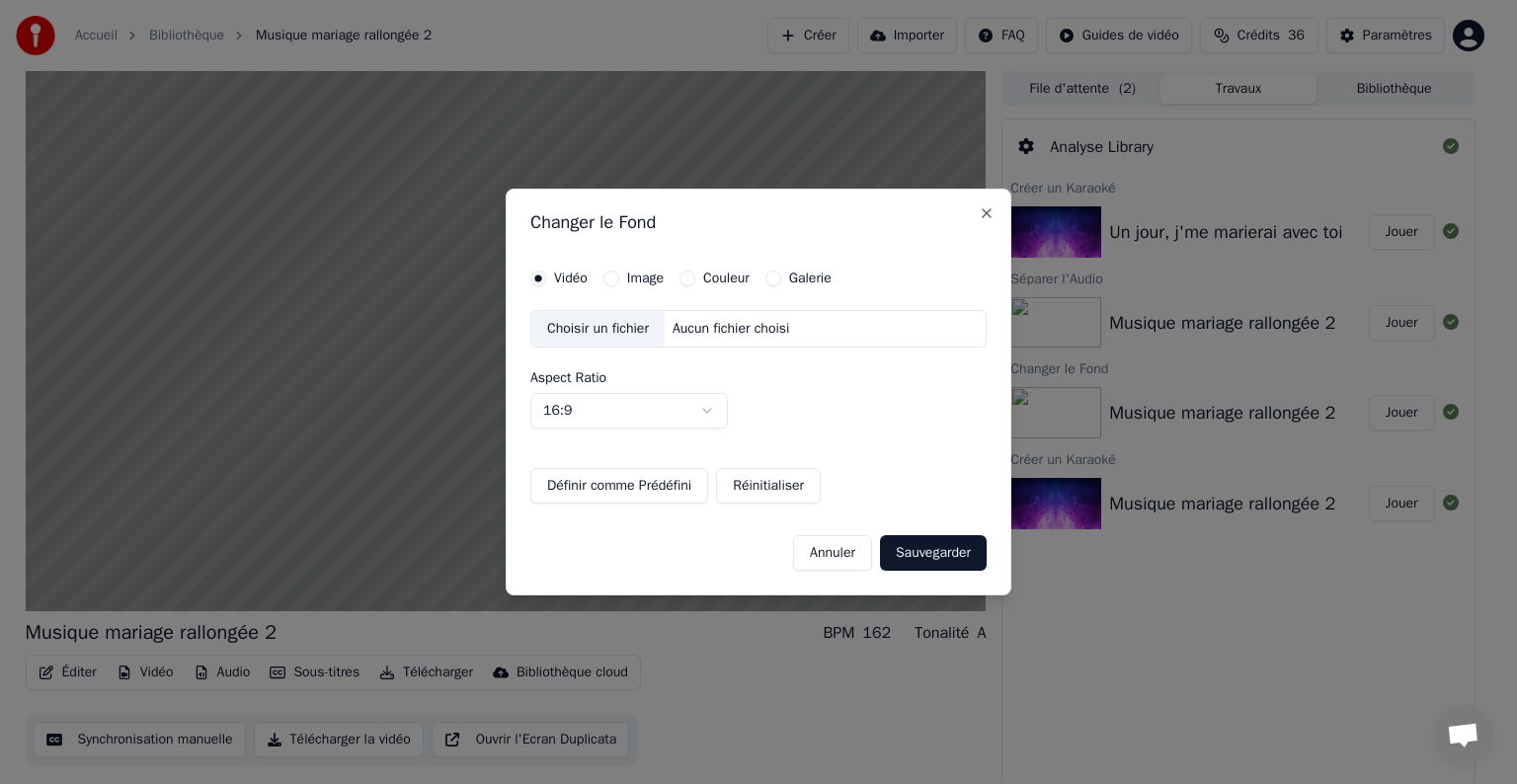 click on "Couleur" at bounding box center [726, 278] 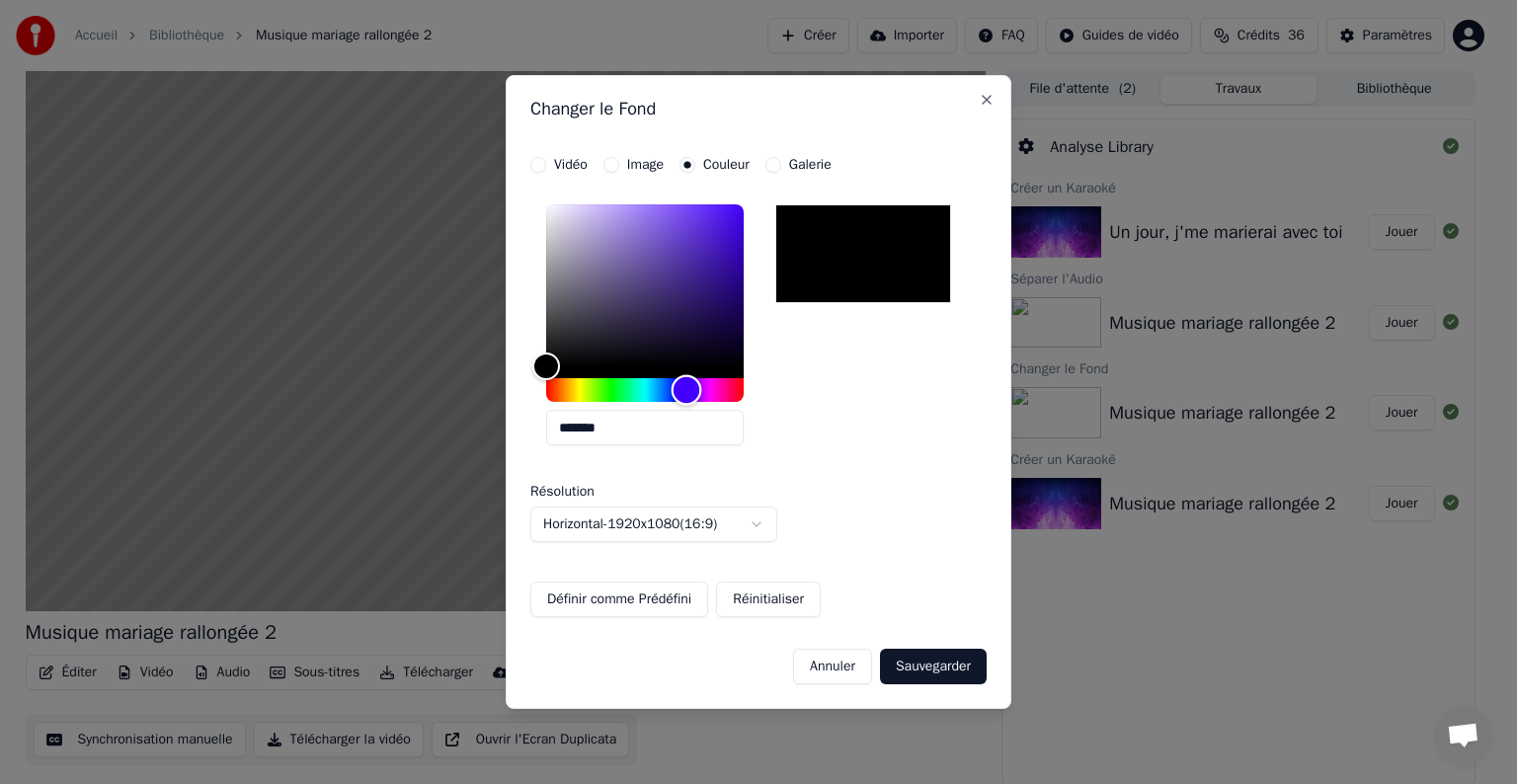 drag, startPoint x: 620, startPoint y: 395, endPoint x: 686, endPoint y: 398, distance: 66.06815 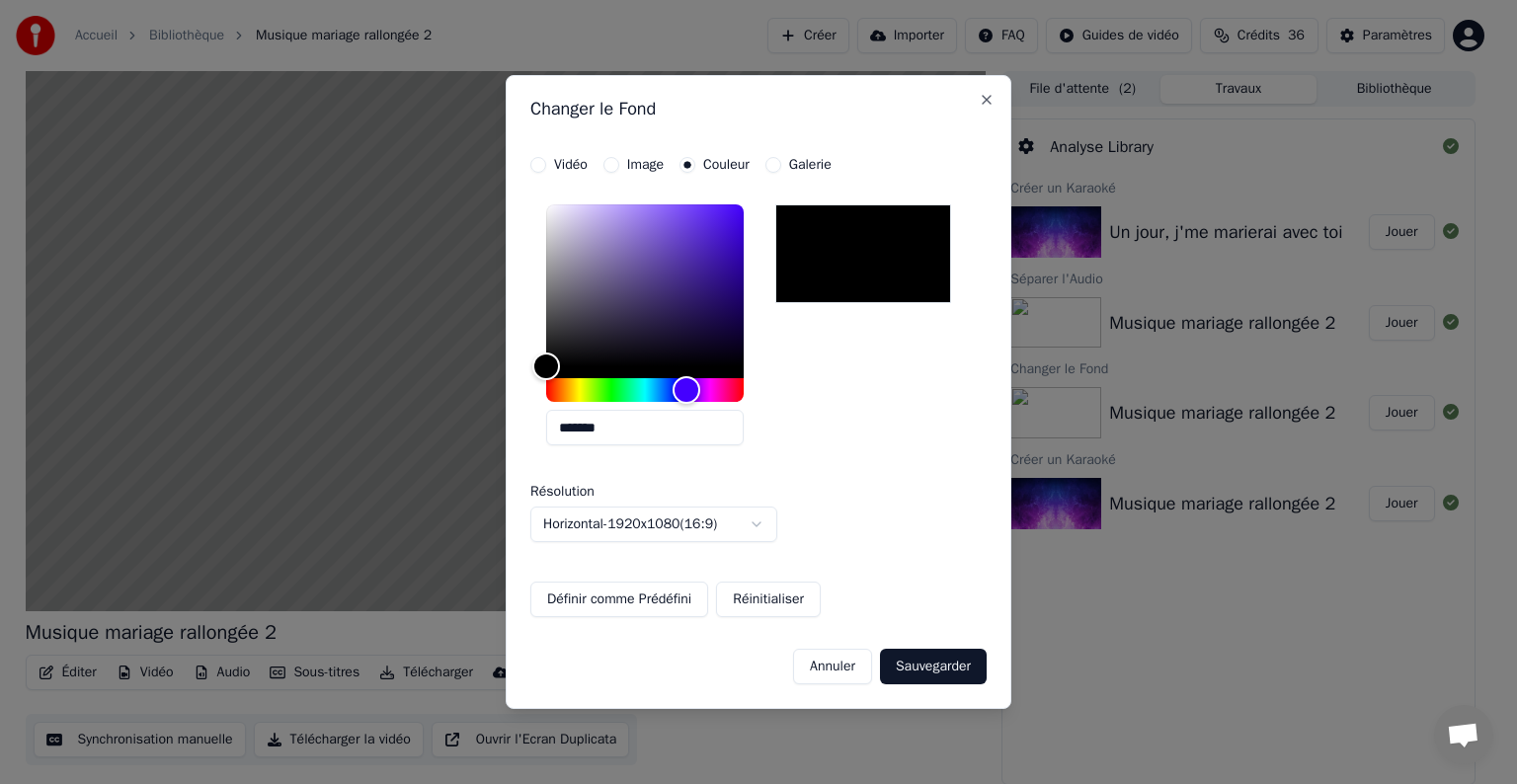 click on "Sauvegarder" at bounding box center (933, 666) 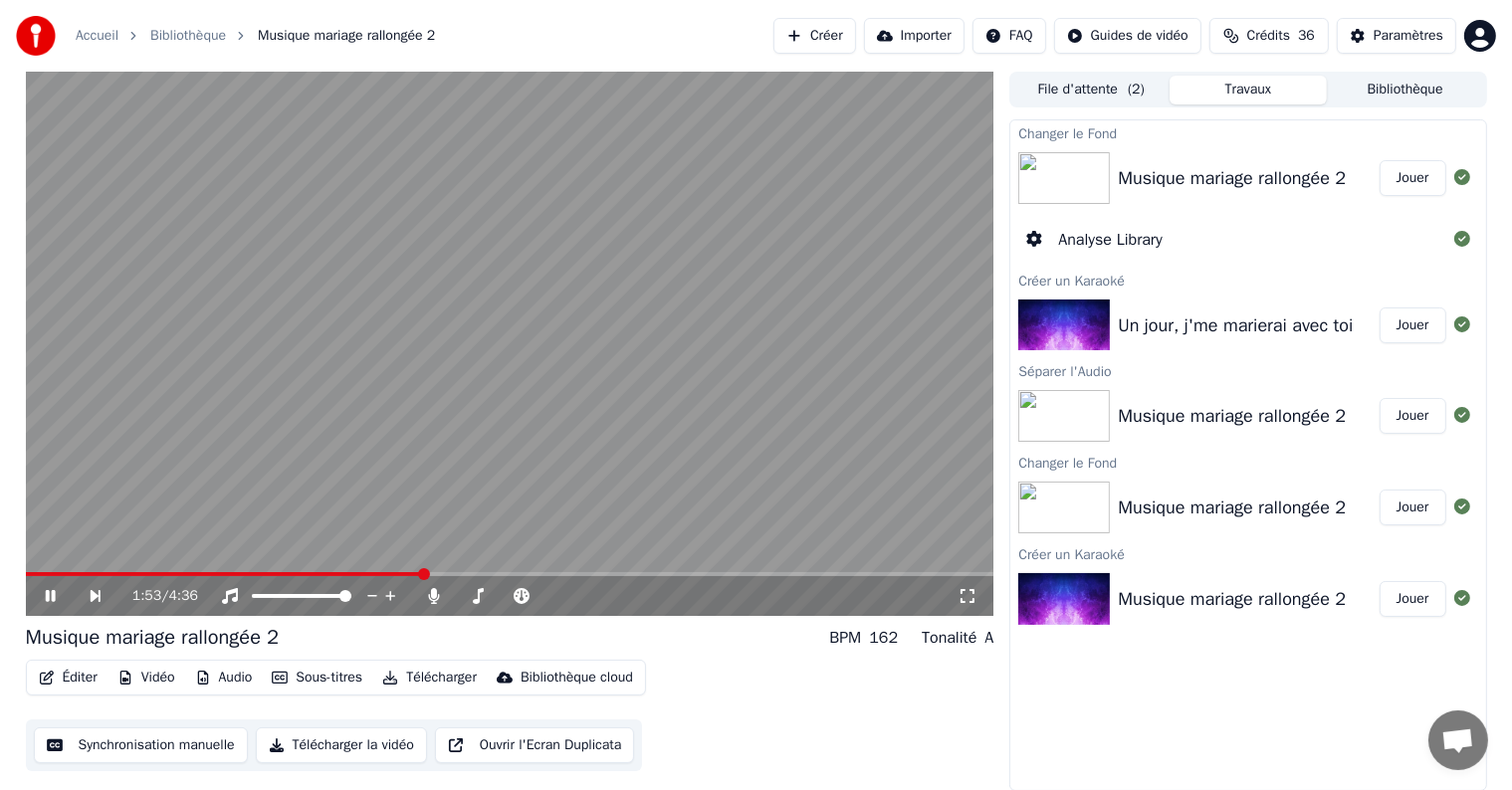 click 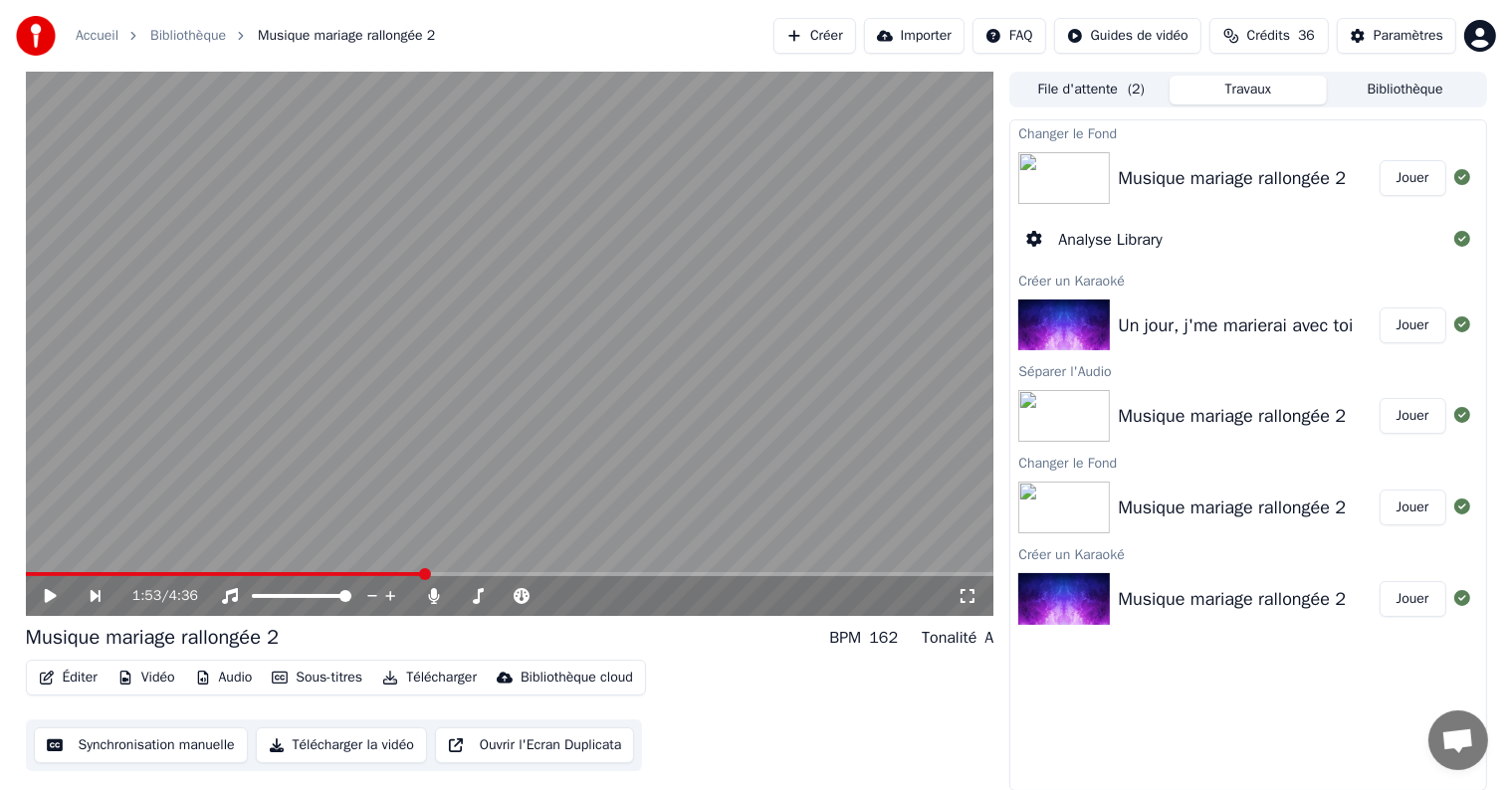 click on "Un jour, j'me marierai avec toi" at bounding box center (1235, 325) 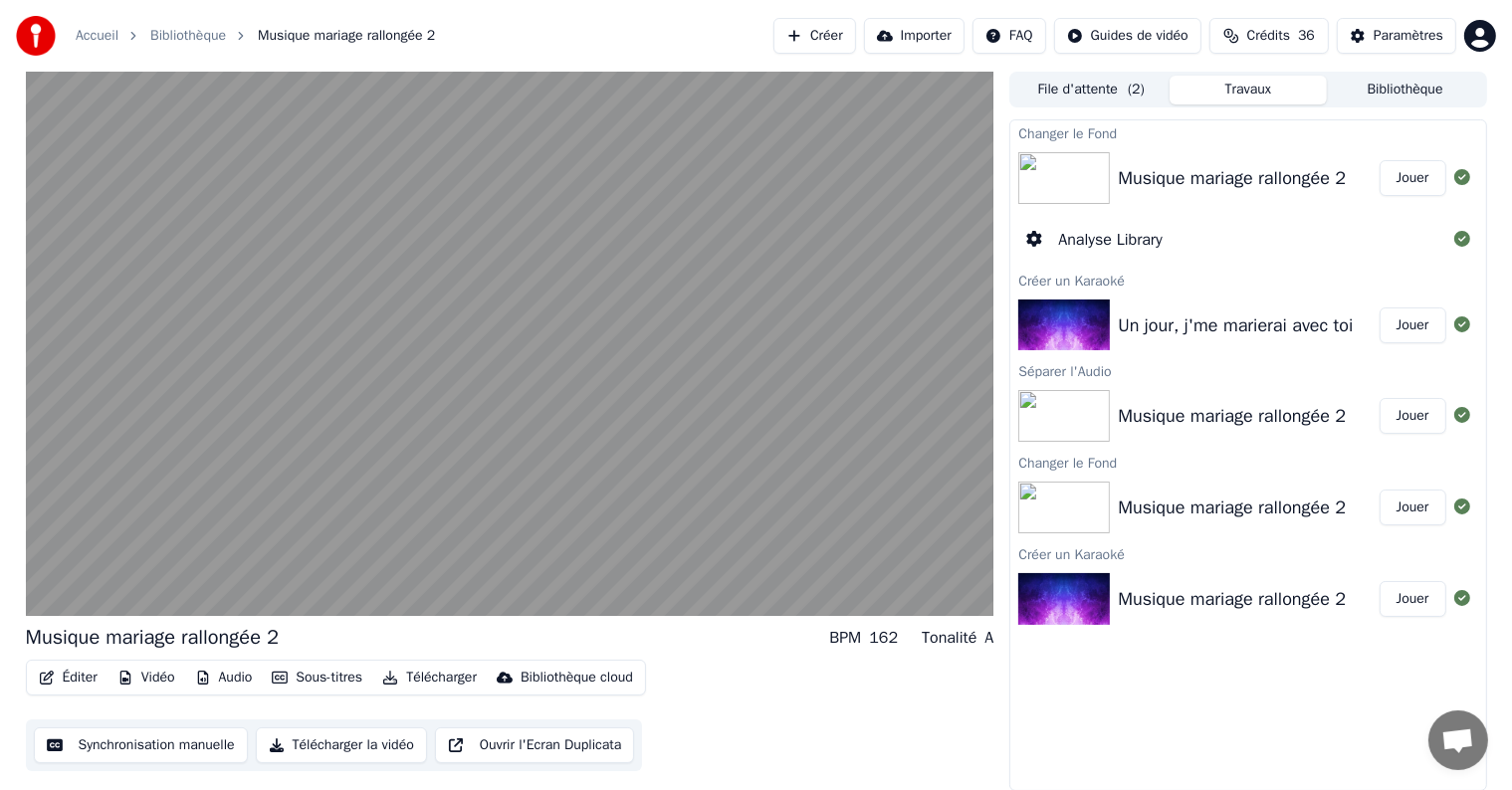 click on "Jouer" at bounding box center [1412, 178] 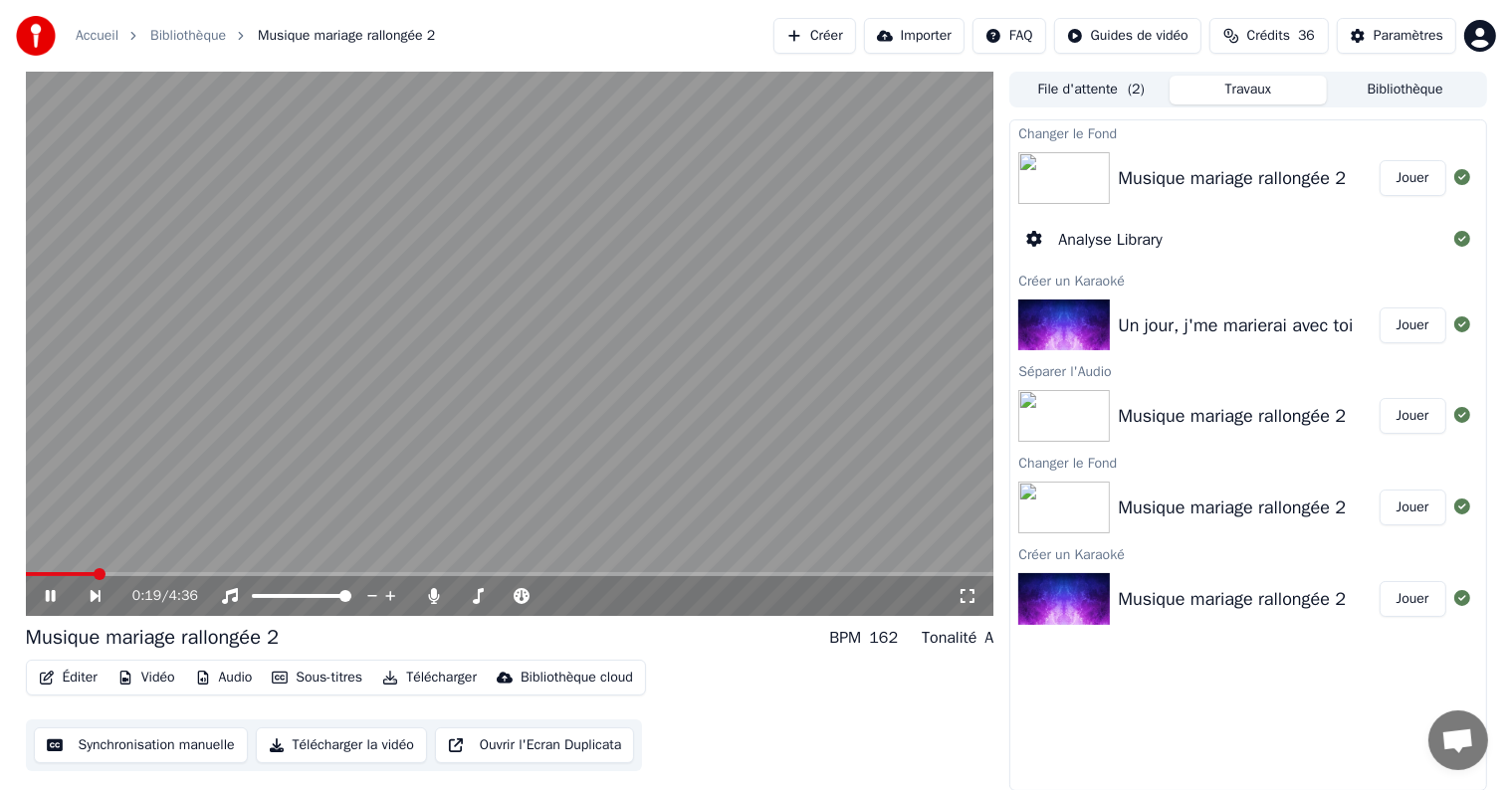 click 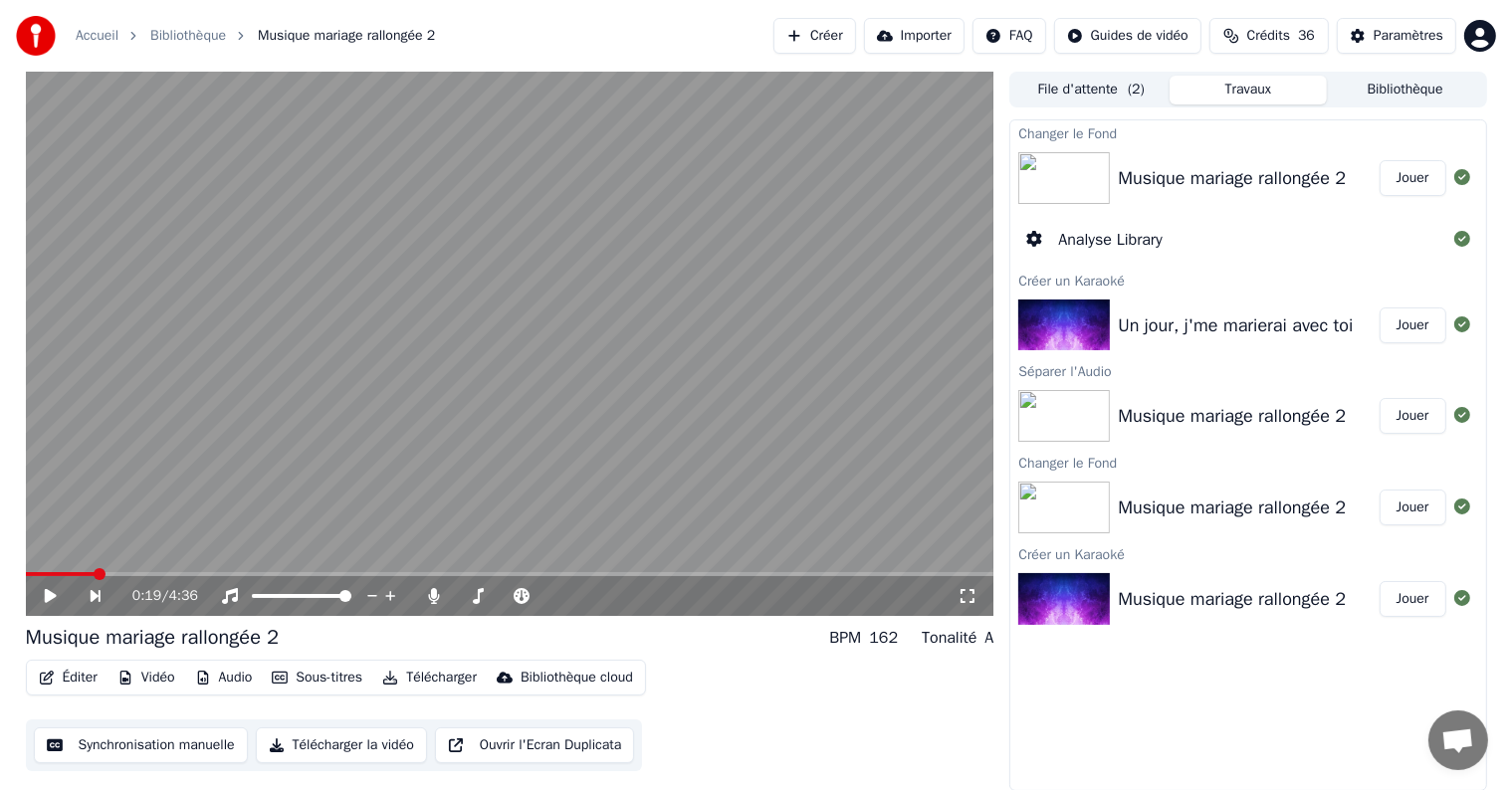 click on "Éditer" at bounding box center [68, 678] 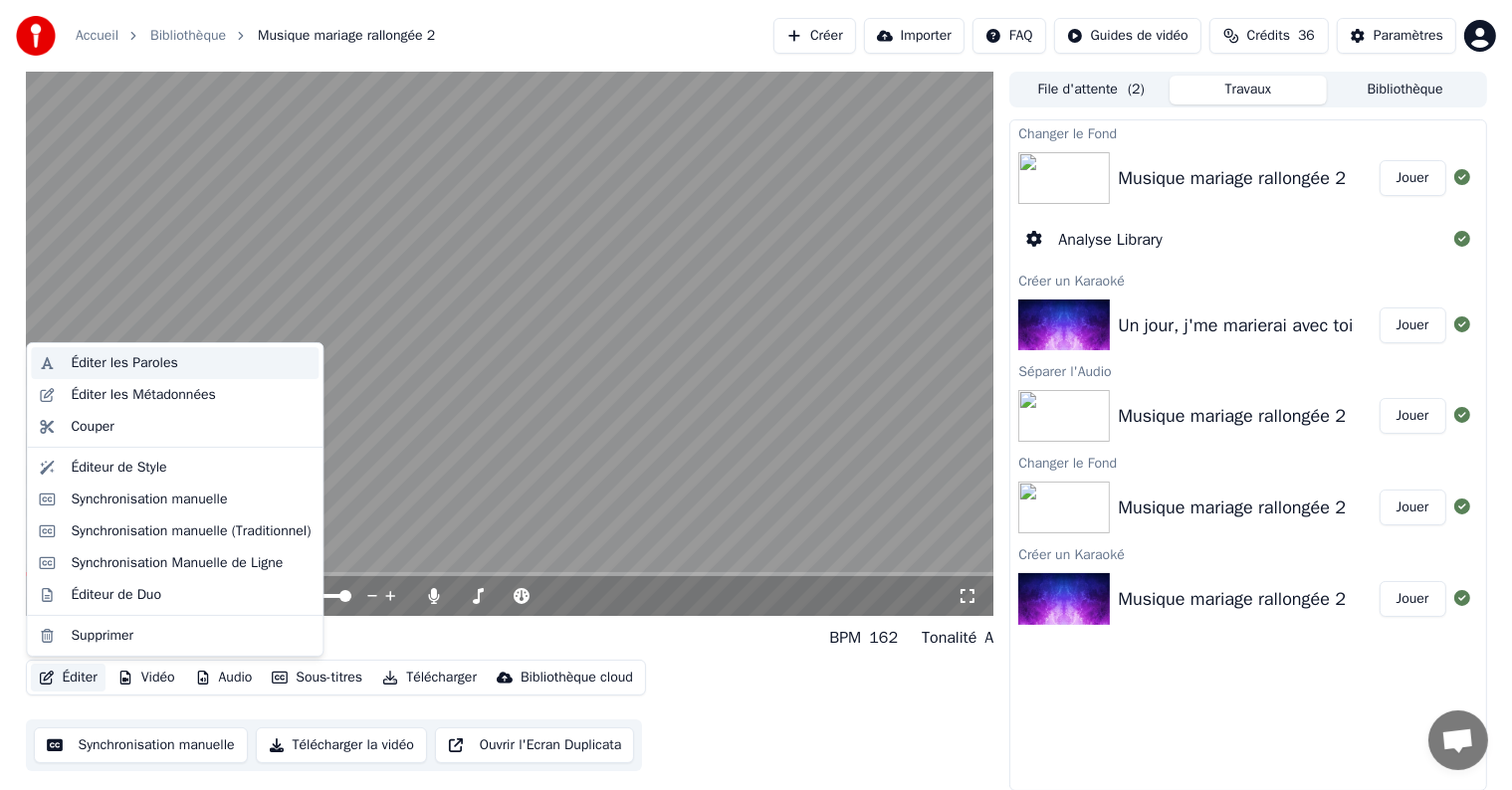 click on "Éditer les Paroles" at bounding box center (123, 363) 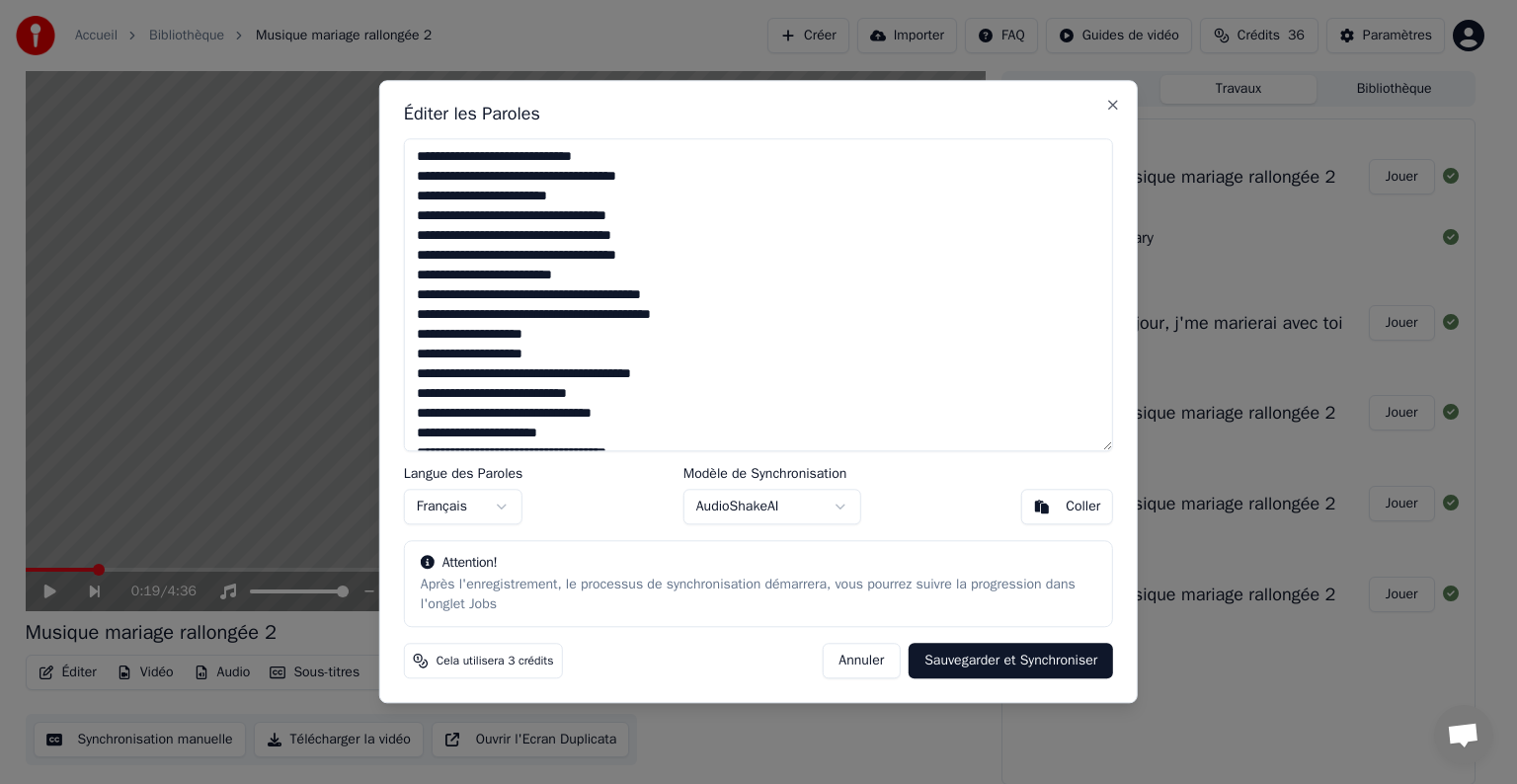 drag, startPoint x: 638, startPoint y: 154, endPoint x: 400, endPoint y: 152, distance: 238.0084 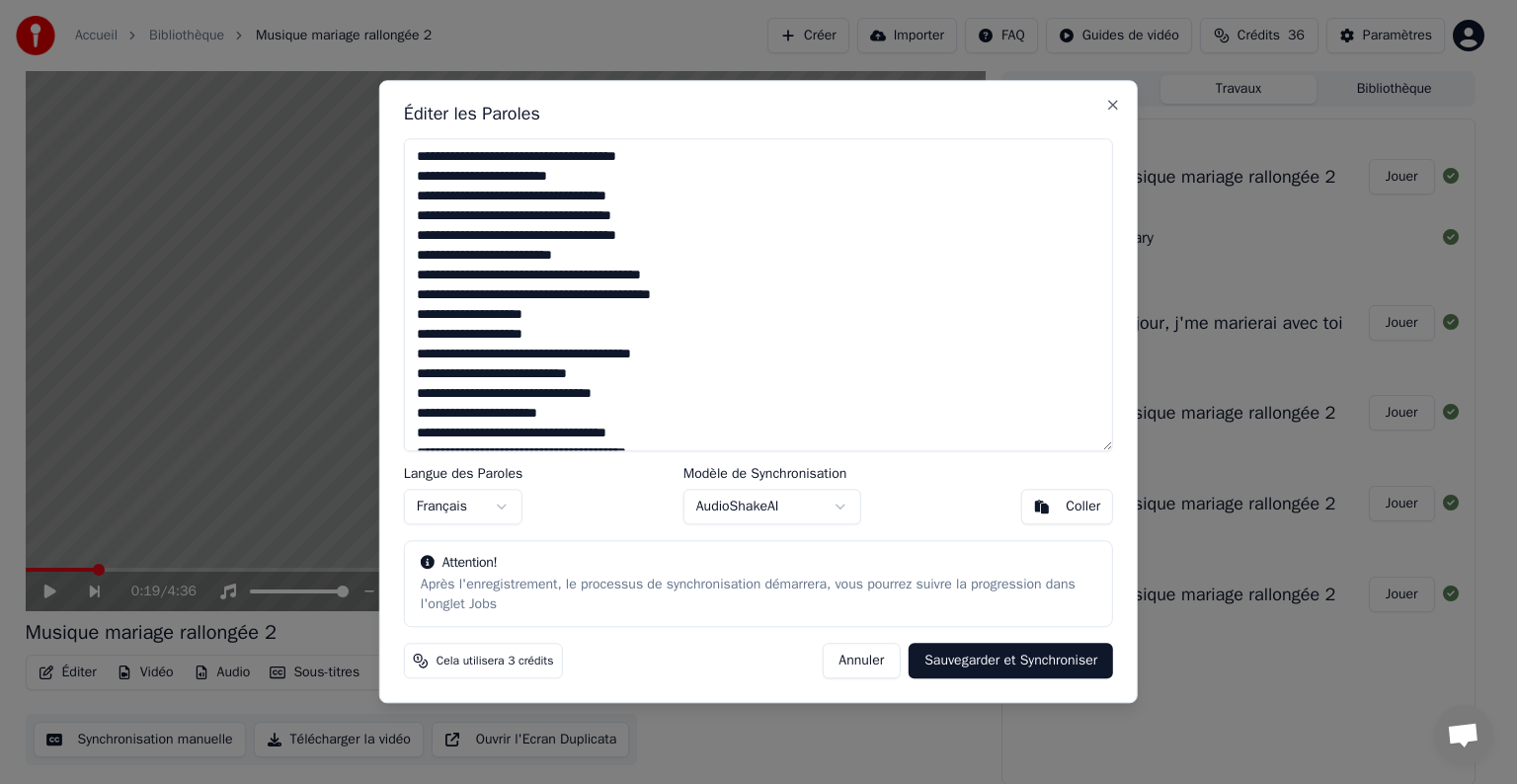 type on "**********" 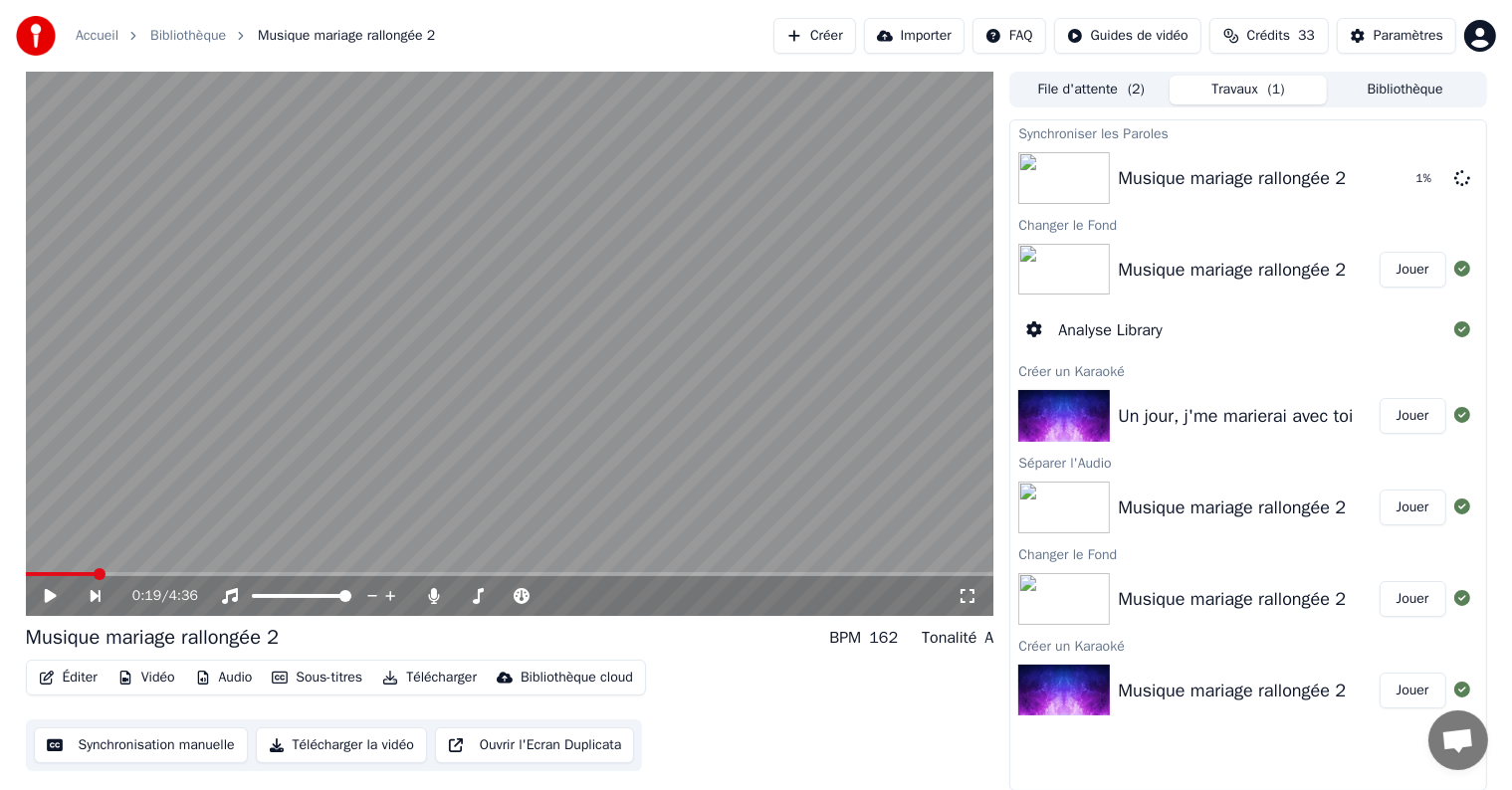 click at bounding box center [61, 574] 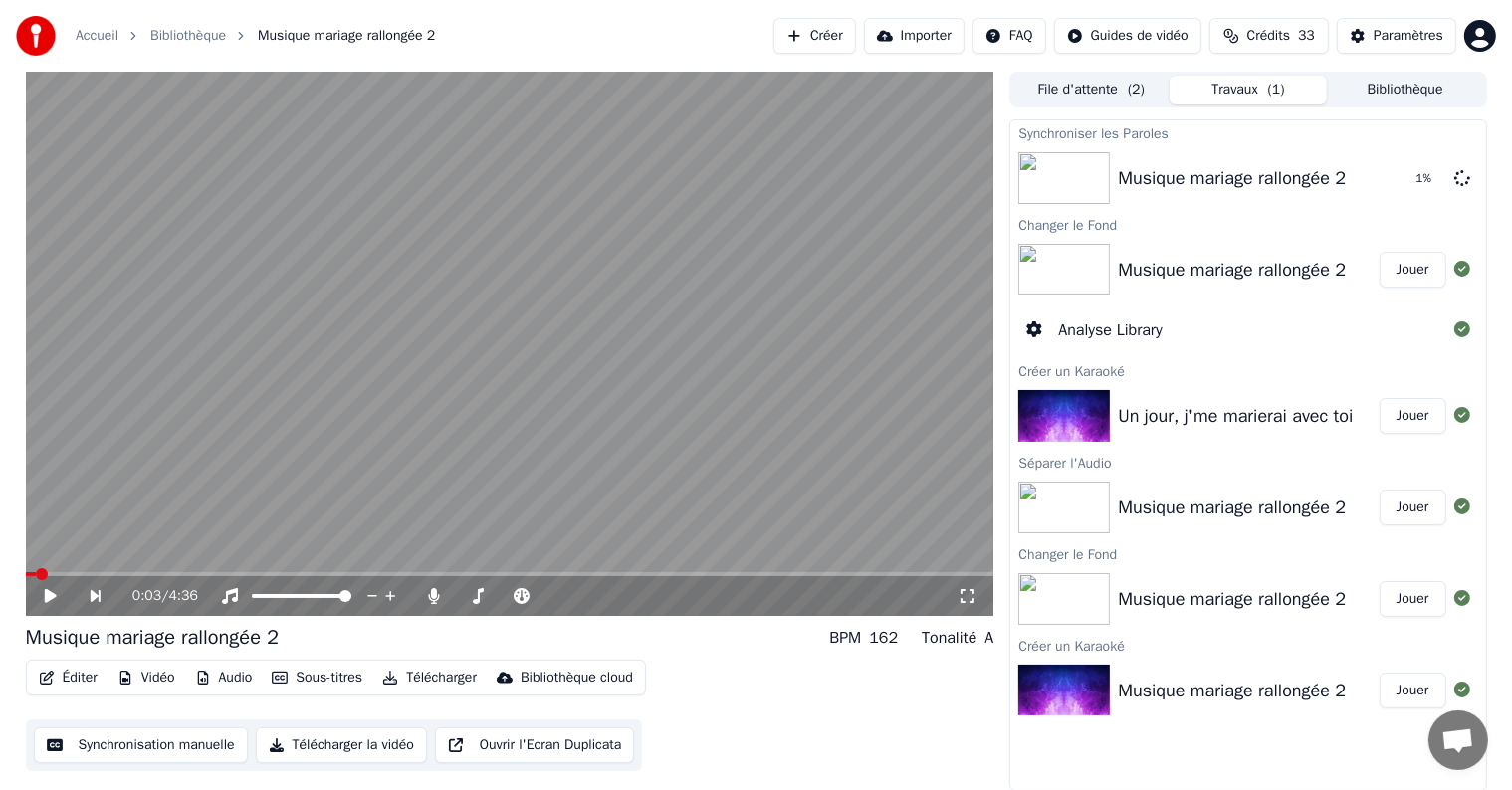 click 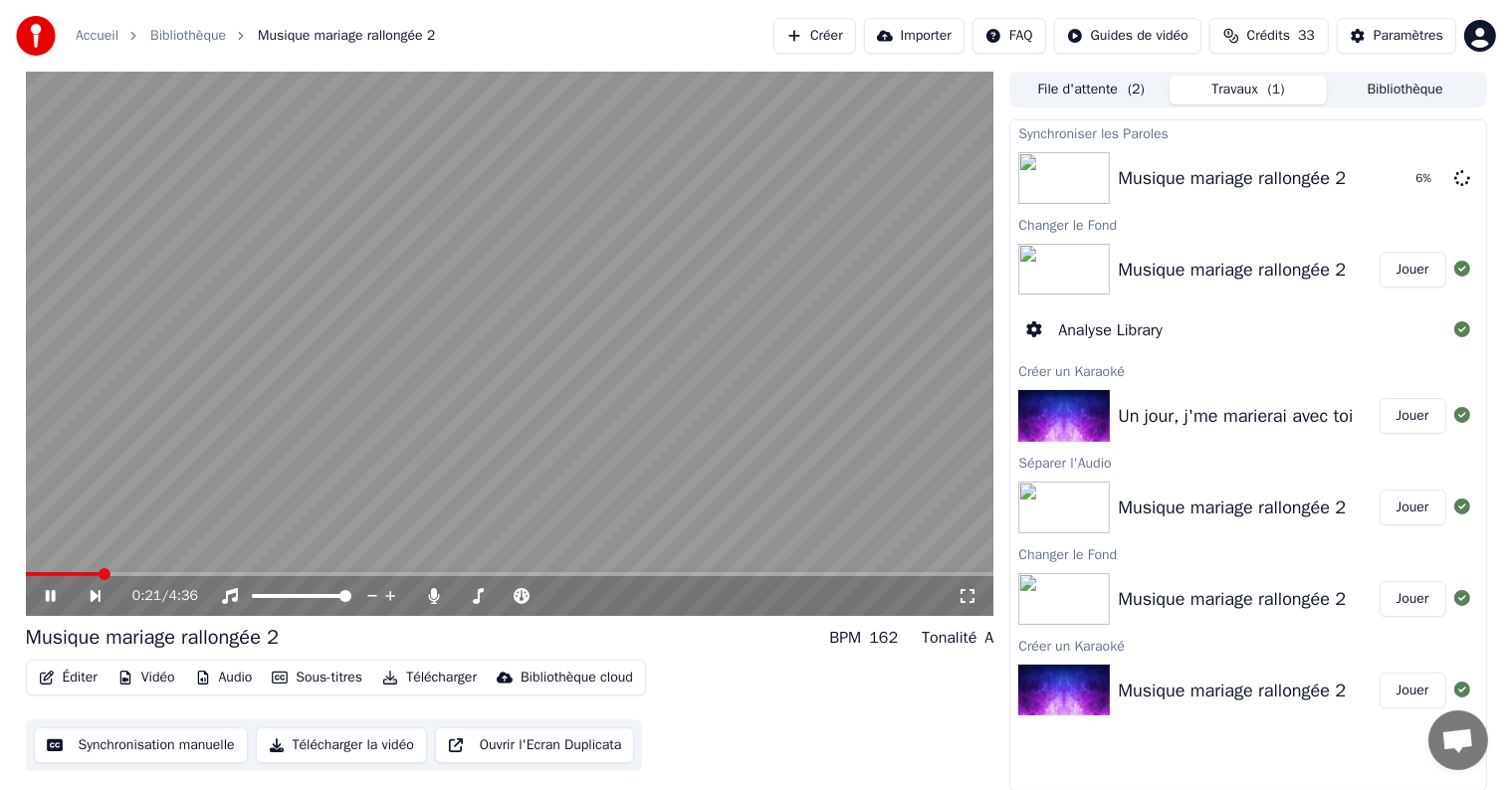 click 